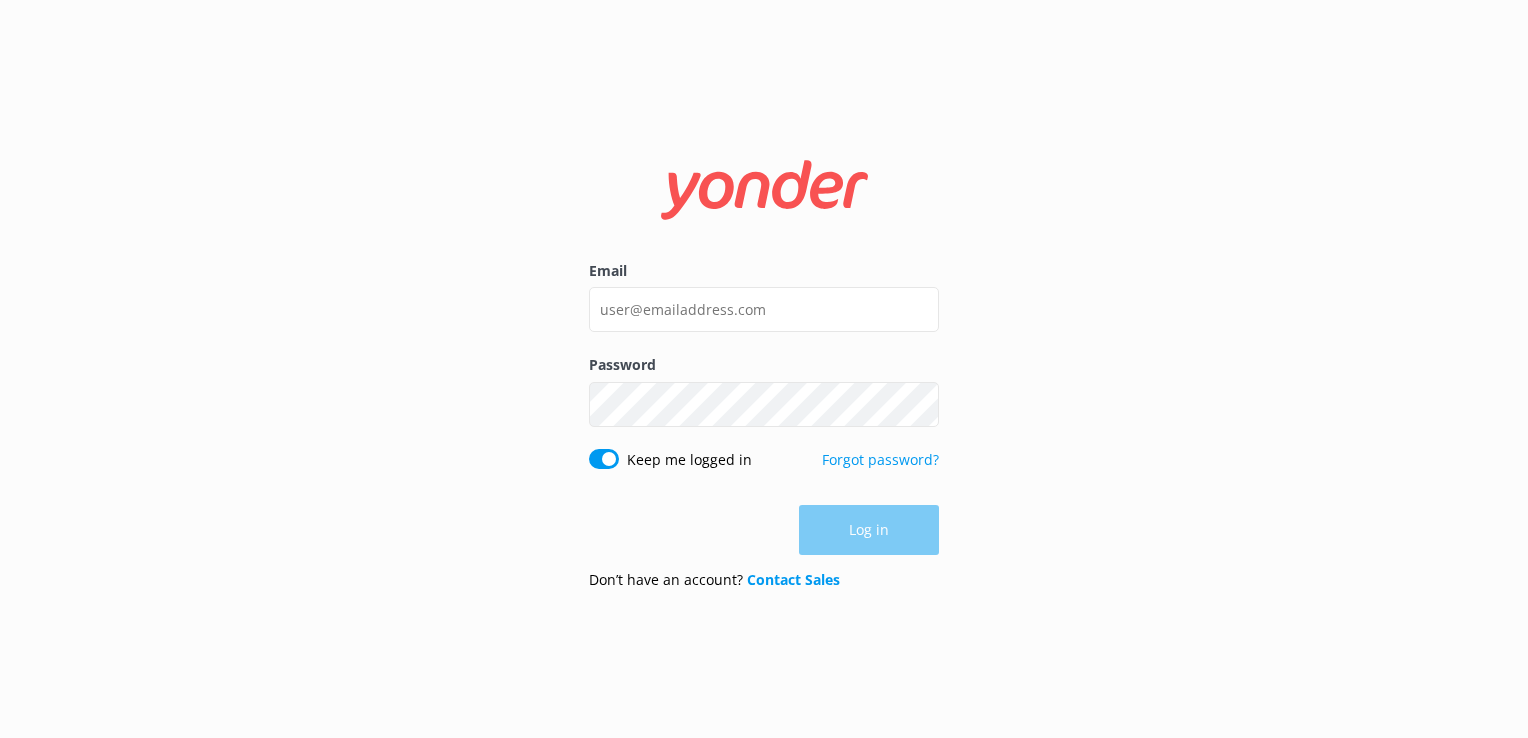 scroll, scrollTop: 0, scrollLeft: 0, axis: both 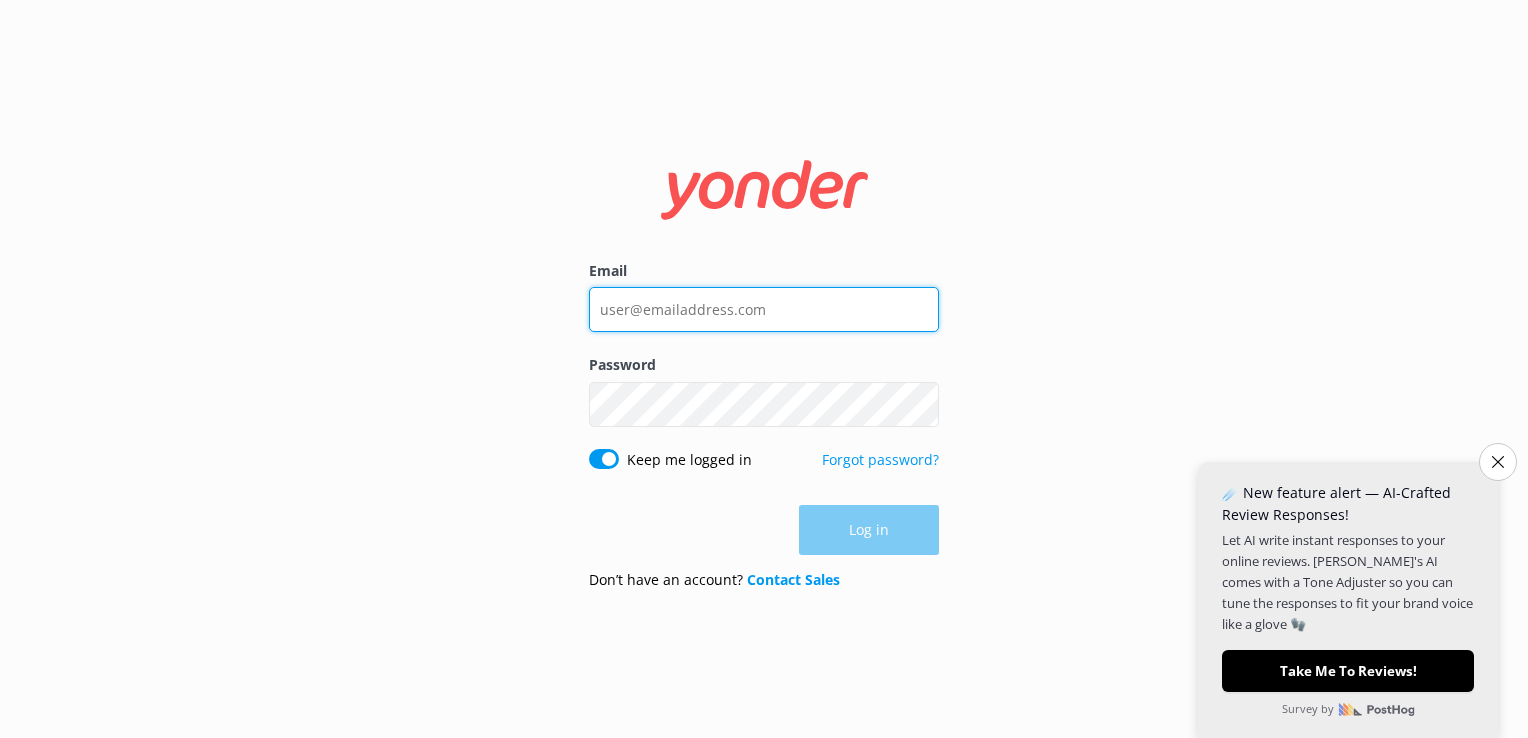 type on "[EMAIL_ADDRESS][DOMAIN_NAME]" 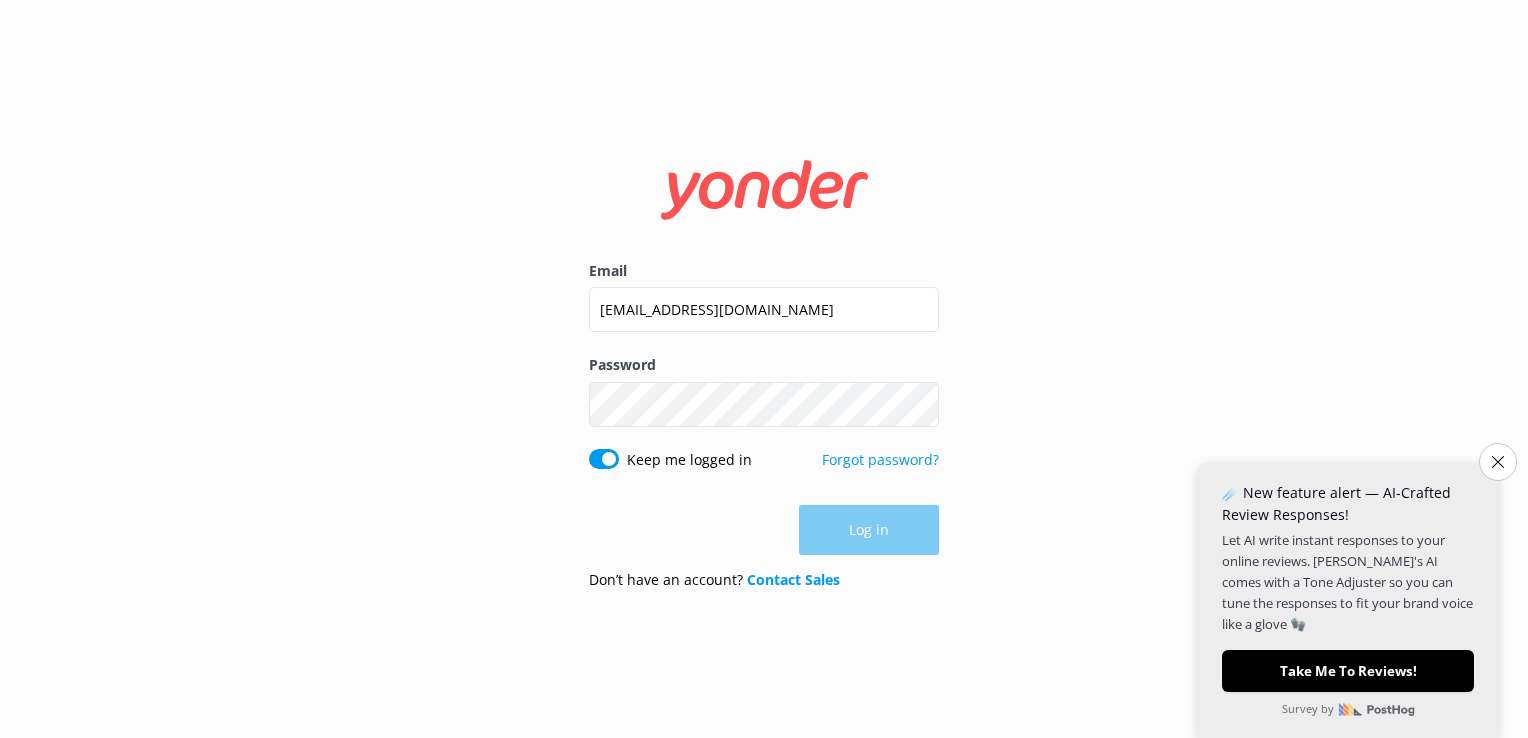 click on "Log in" at bounding box center [764, 530] 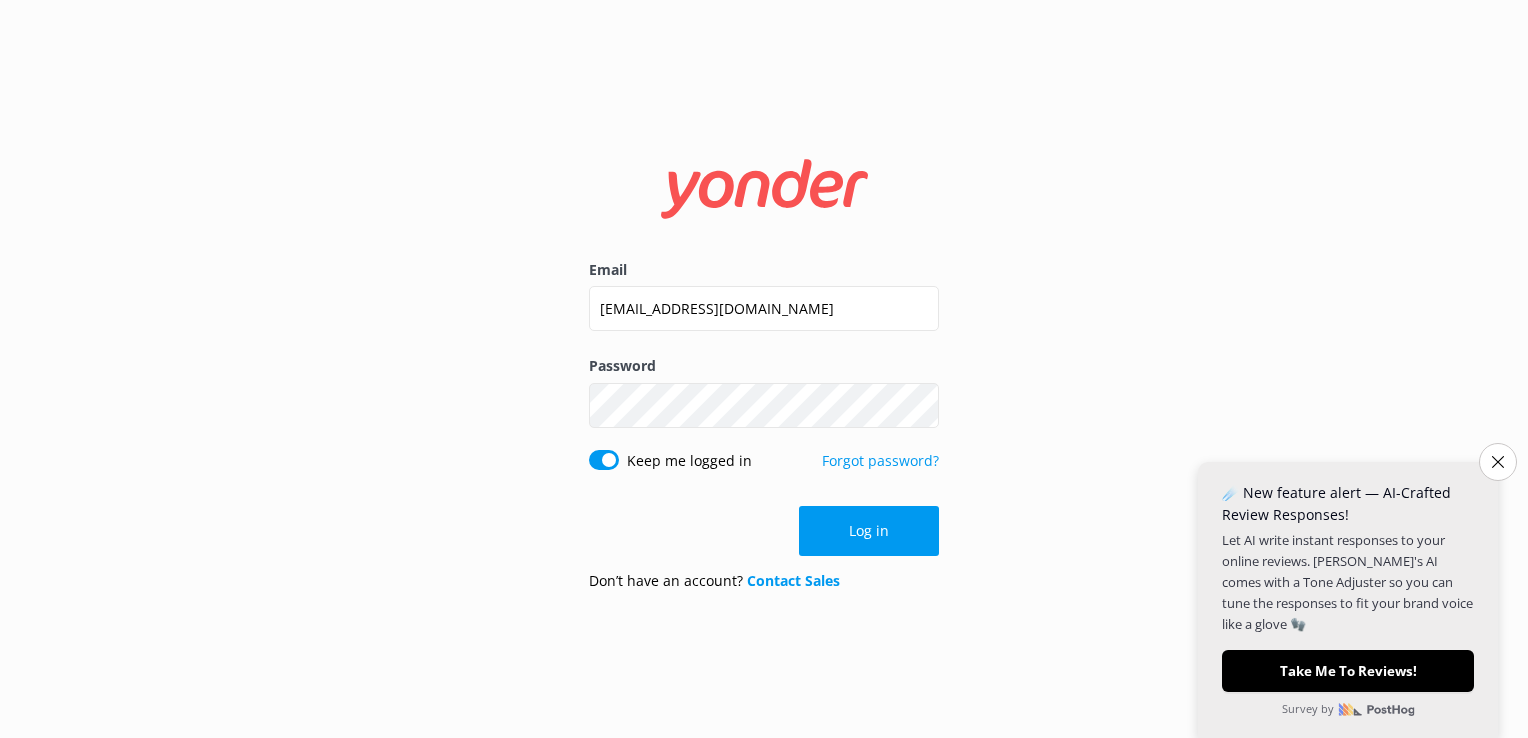 click on "Log in" at bounding box center [869, 531] 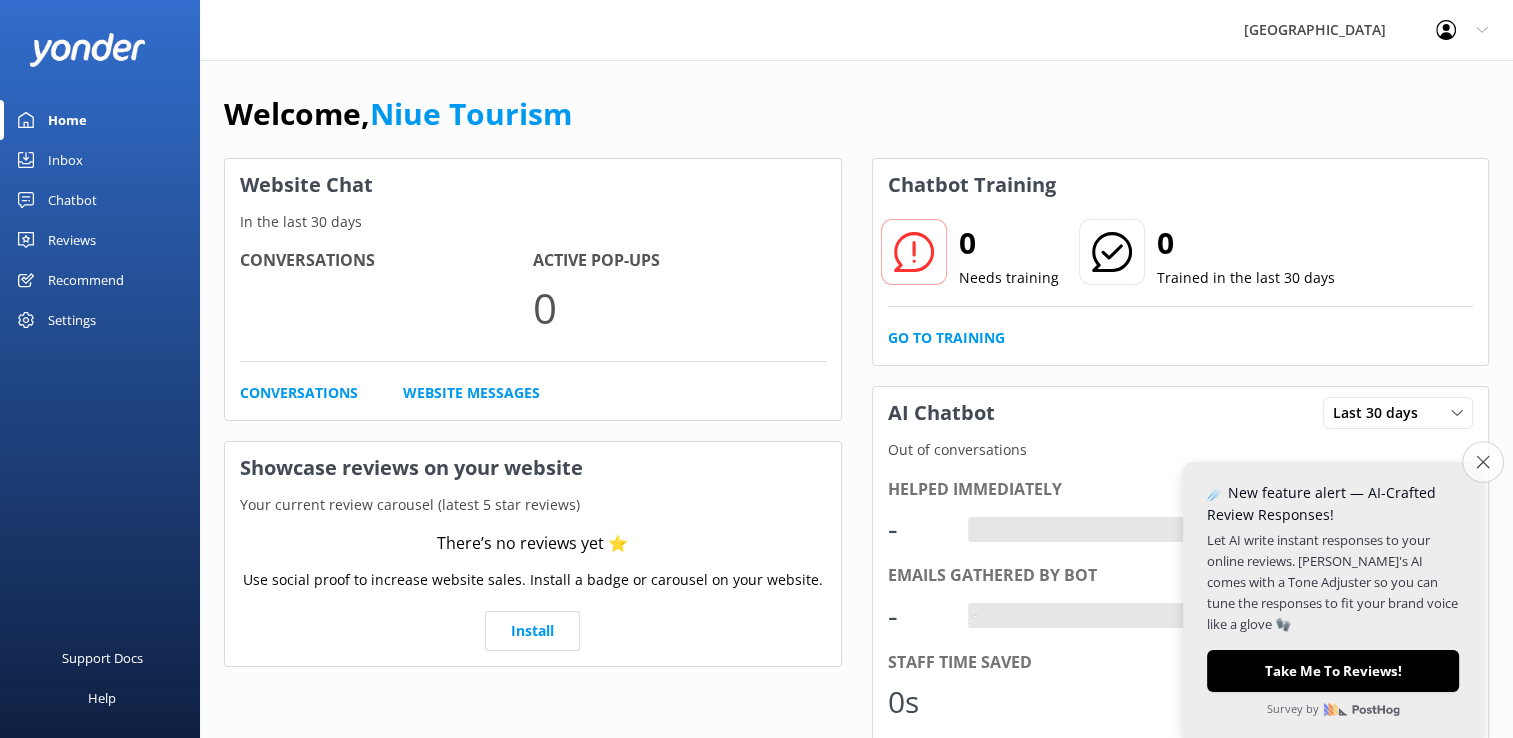 click 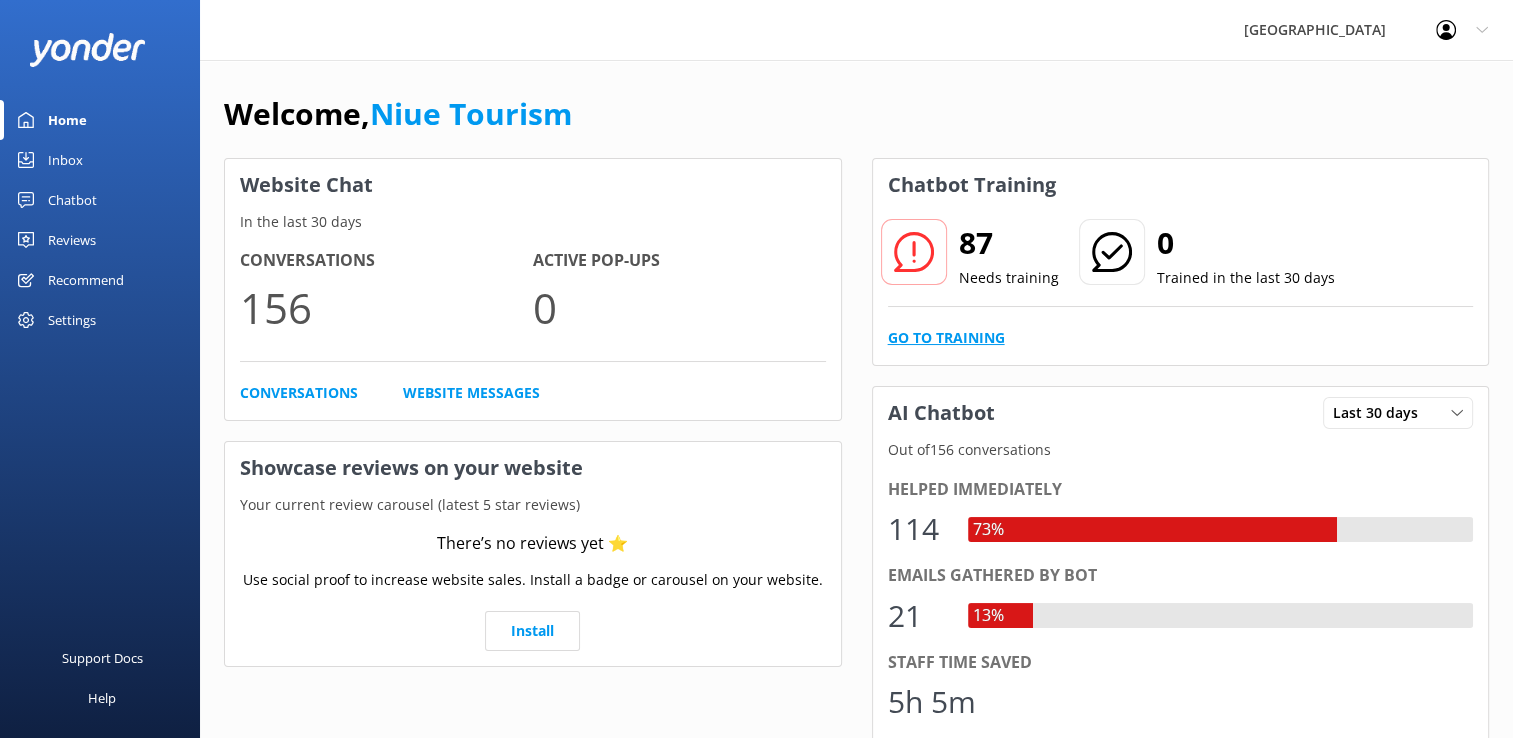 click on "Go to Training" at bounding box center [946, 338] 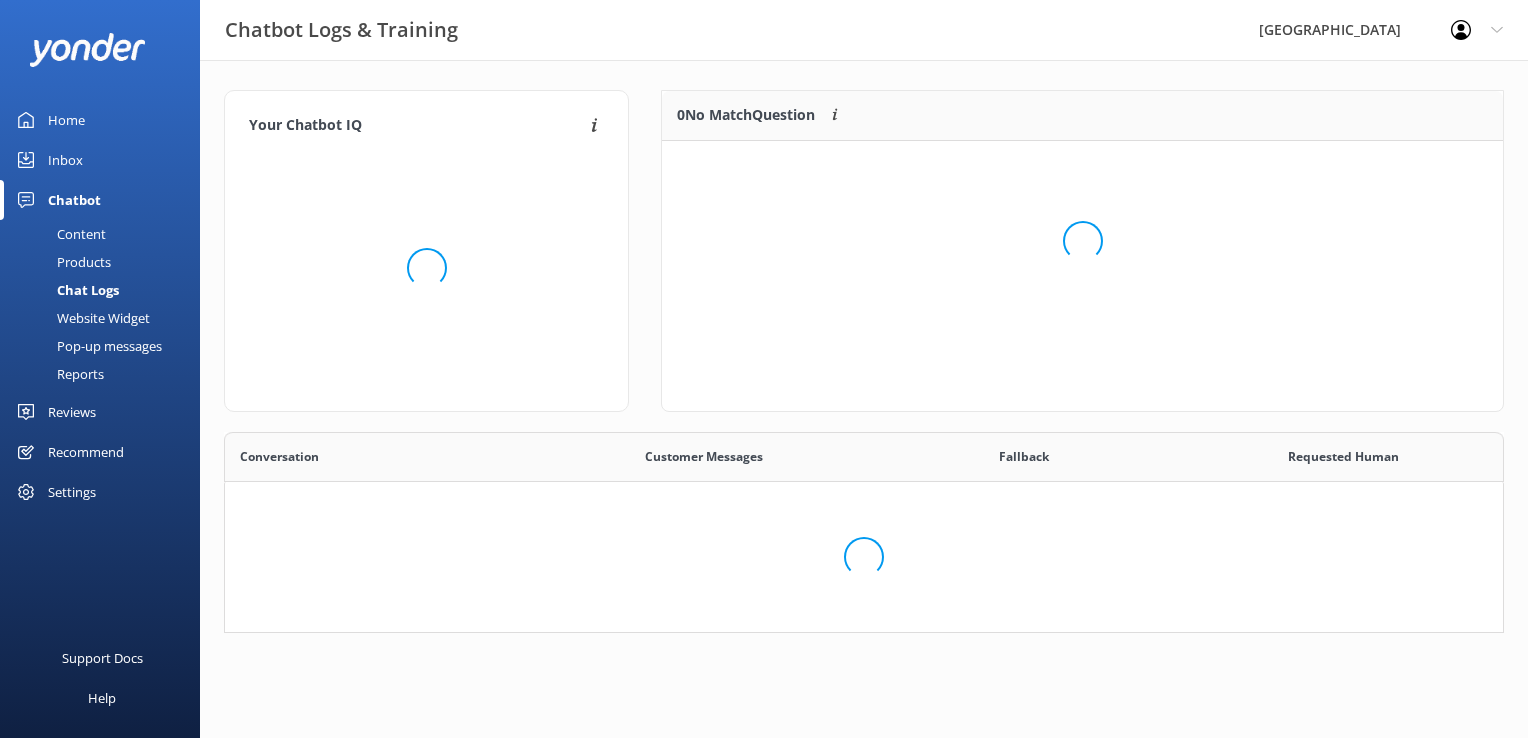 scroll, scrollTop: 16, scrollLeft: 16, axis: both 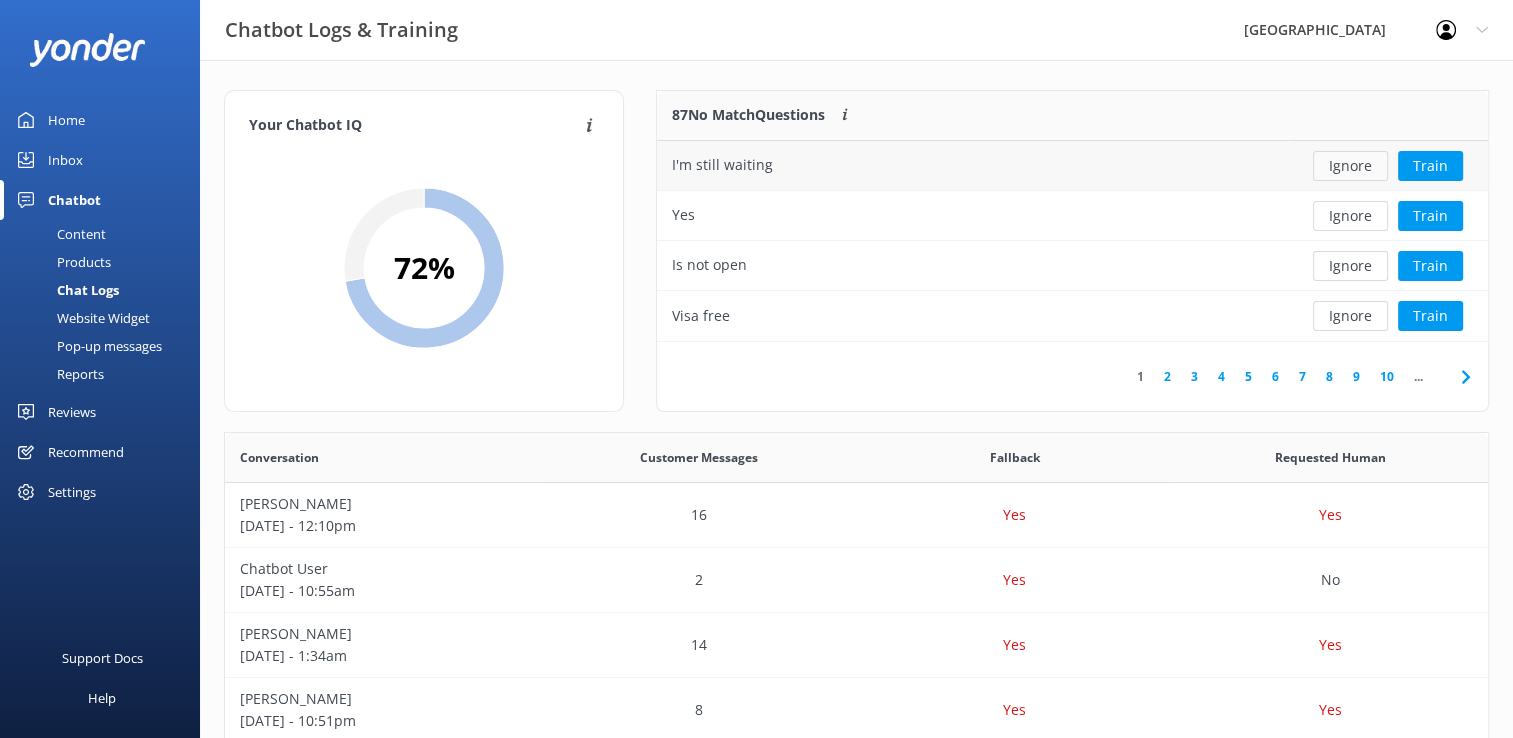 click on "Ignore" at bounding box center (1350, 166) 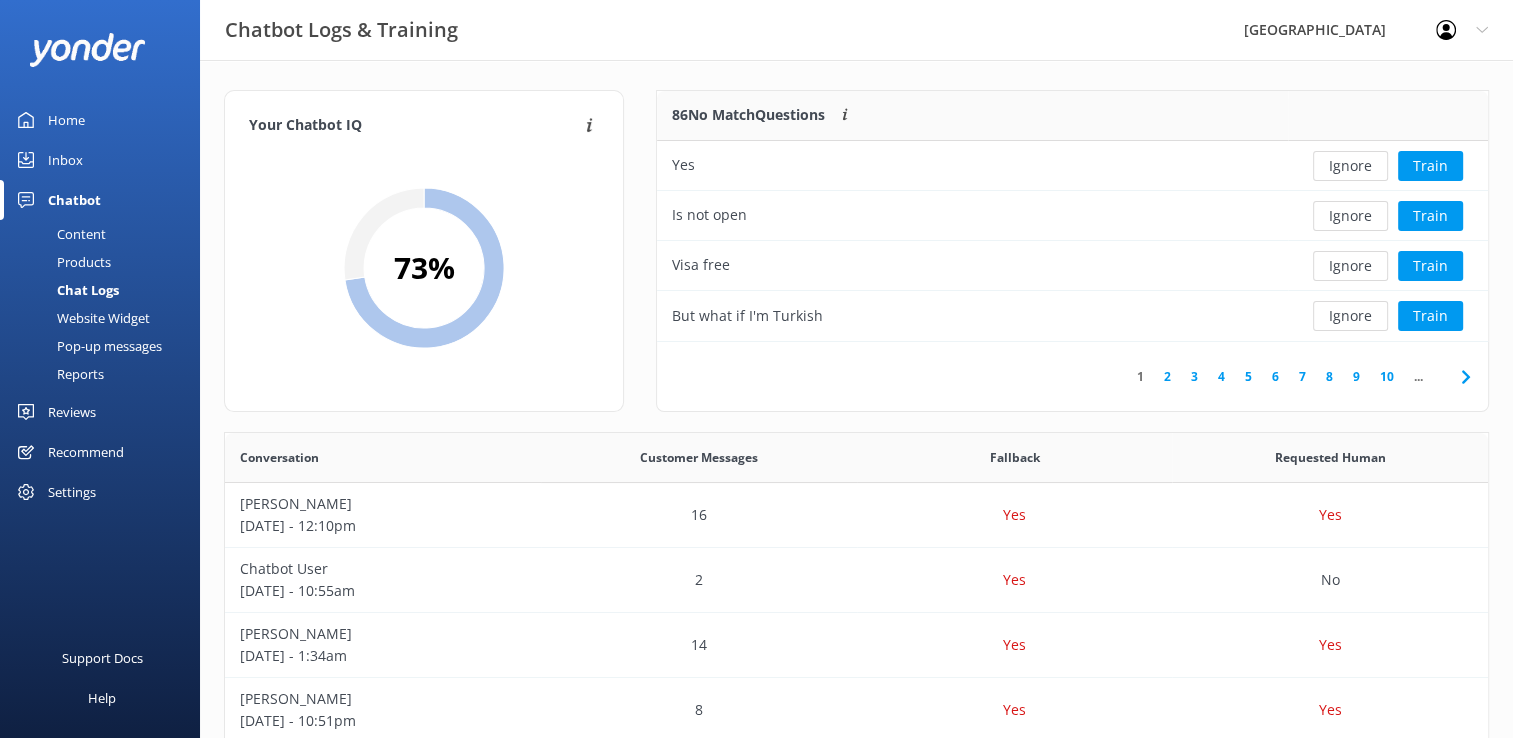 click on "Ignore" at bounding box center (1350, 166) 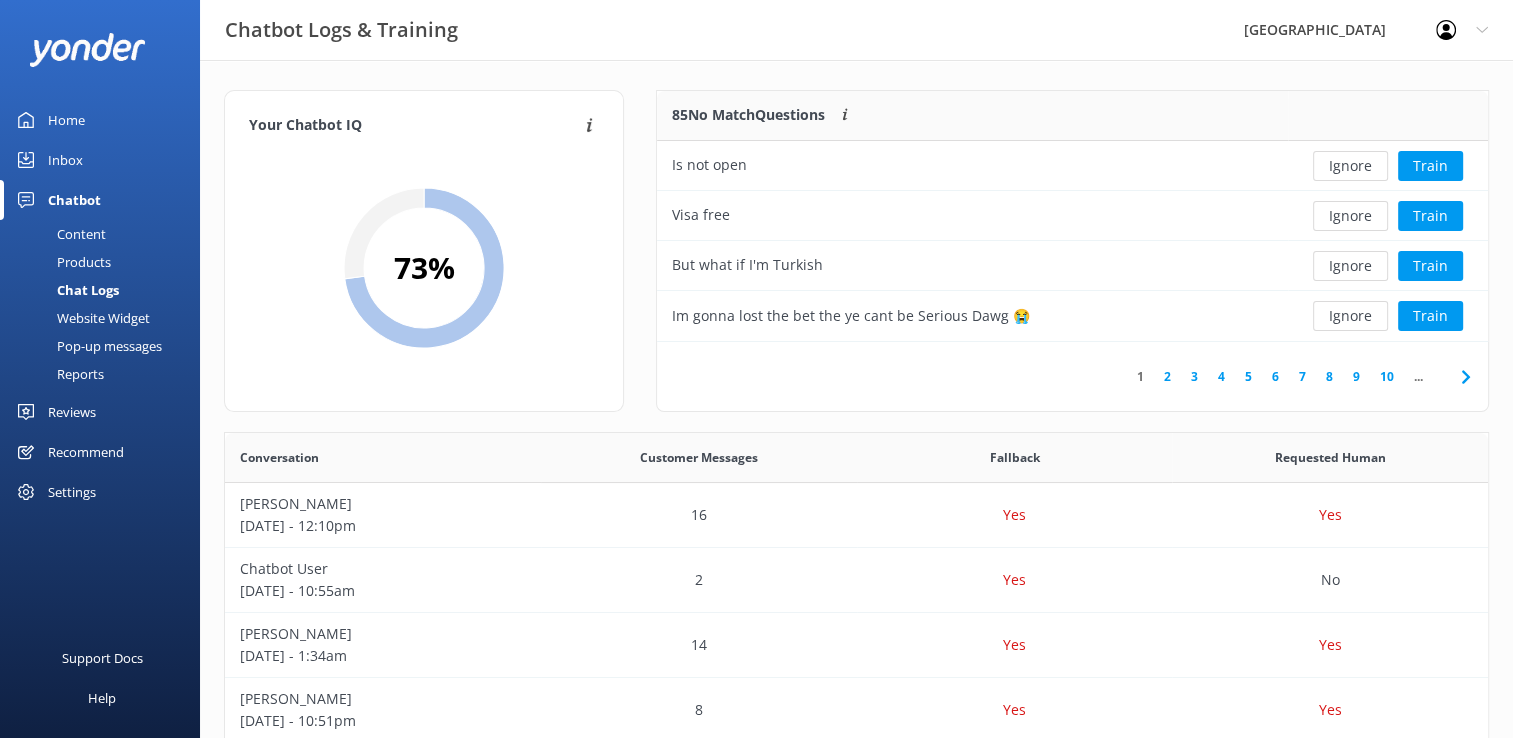 click on "Ignore" at bounding box center [1350, 166] 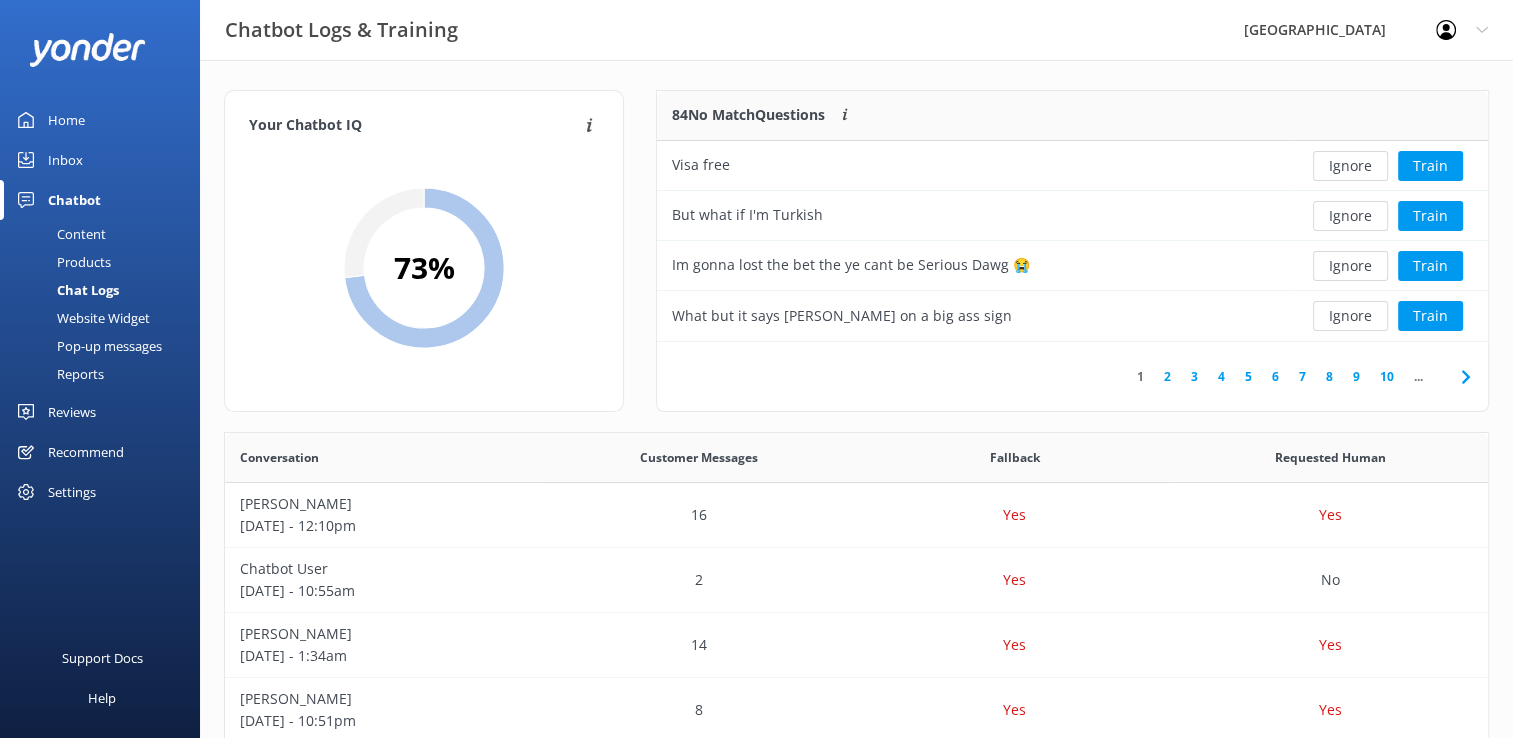 click on "Ignore" at bounding box center [1350, 166] 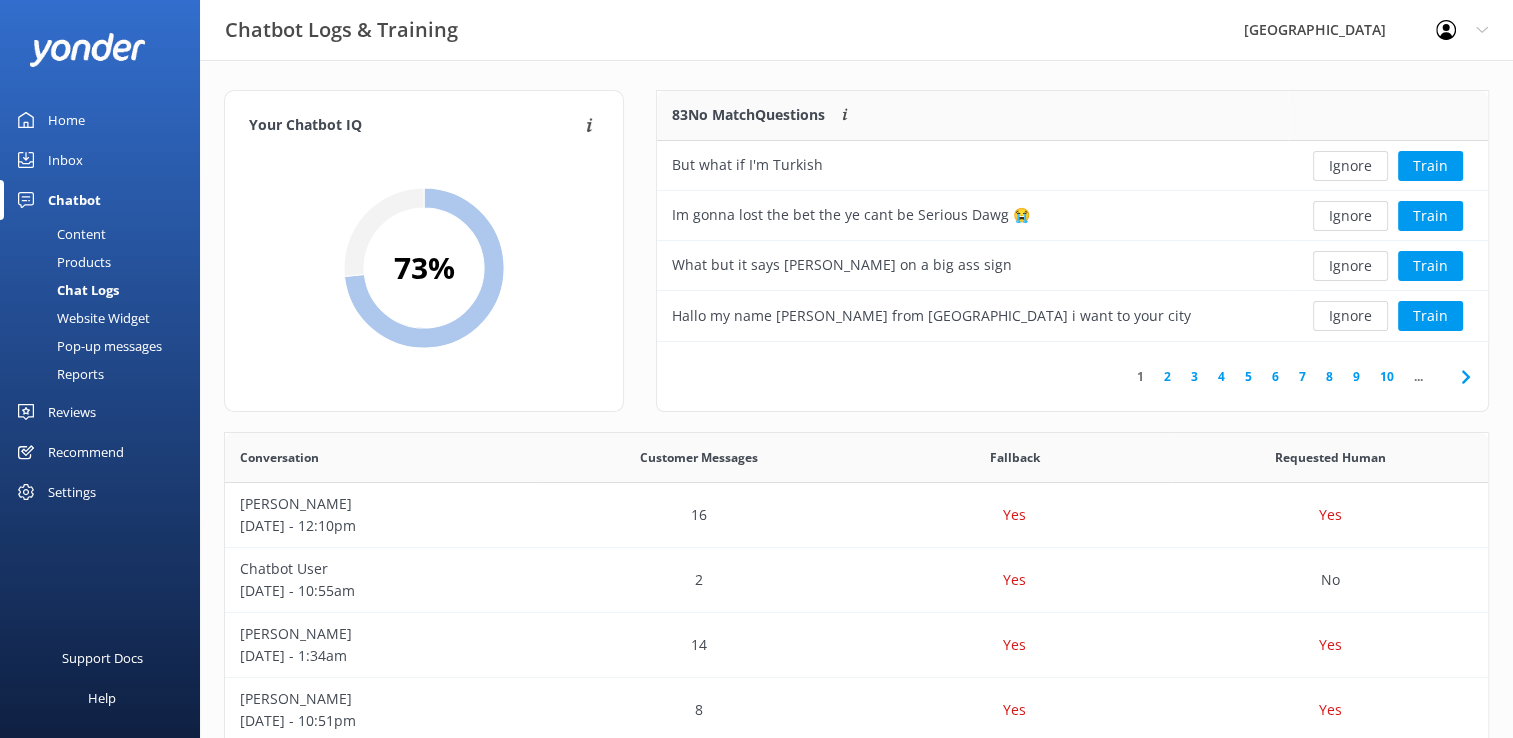 click on "Ignore" at bounding box center (1350, 166) 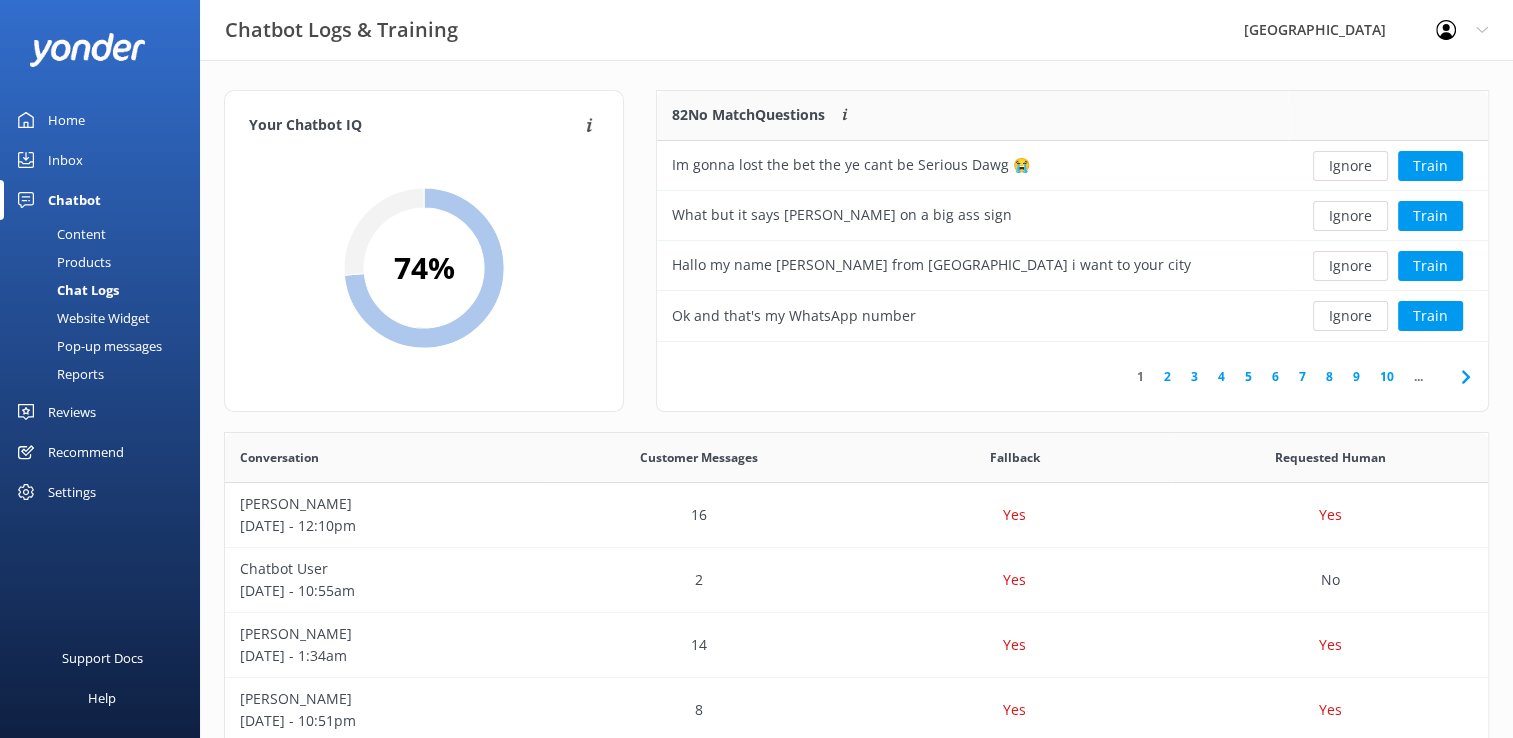 click on "Ignore" at bounding box center (1350, 166) 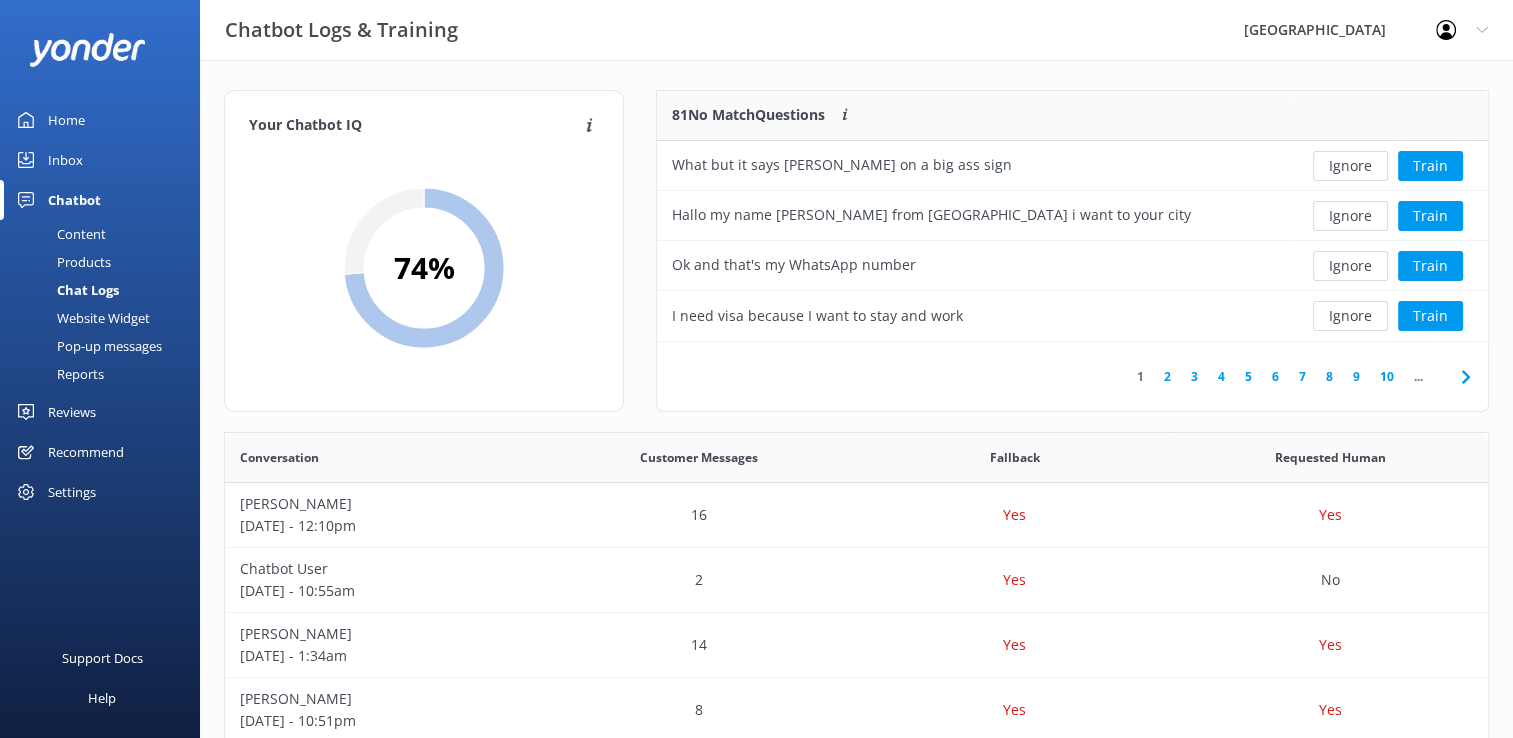 click on "Ignore" at bounding box center [1350, 166] 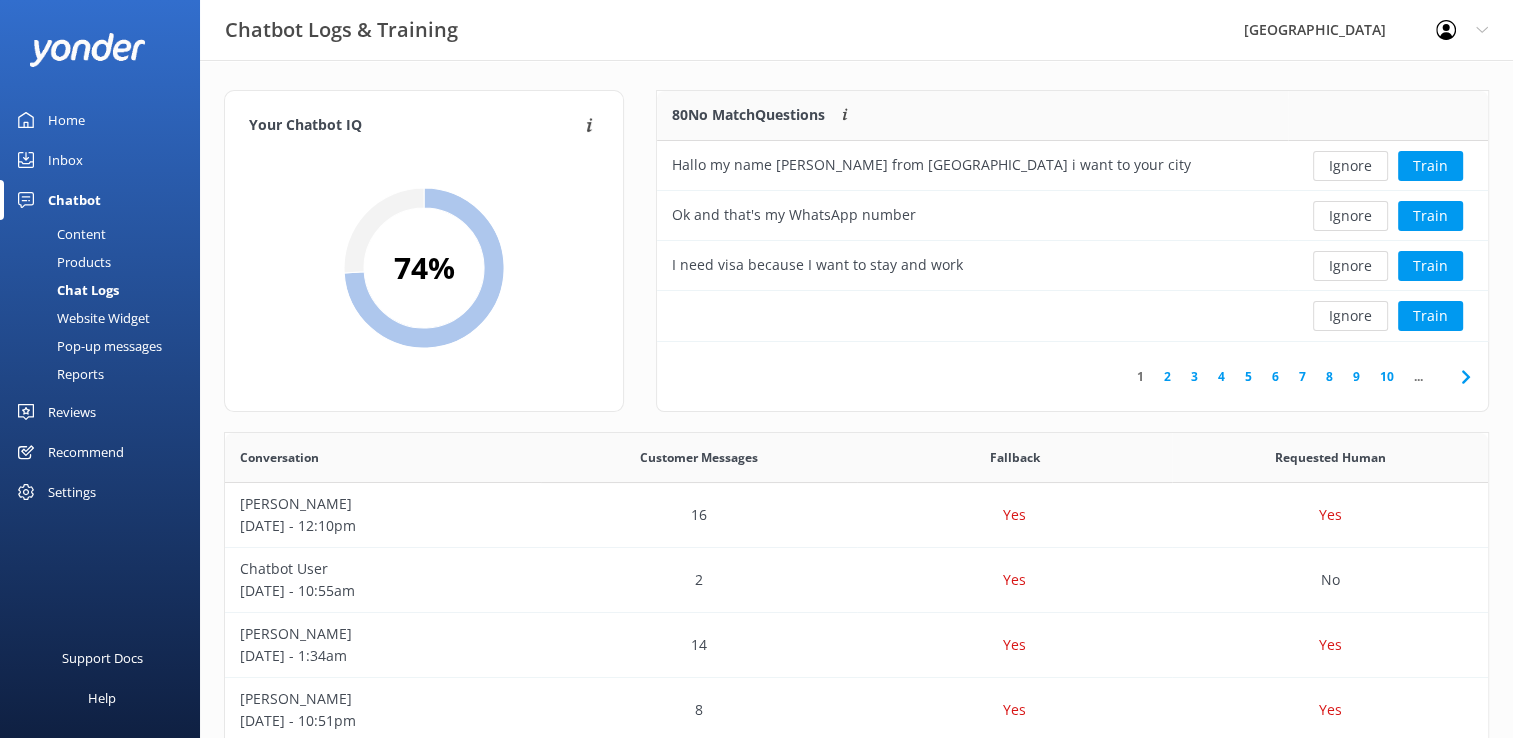 click on "Ignore" at bounding box center [1350, 166] 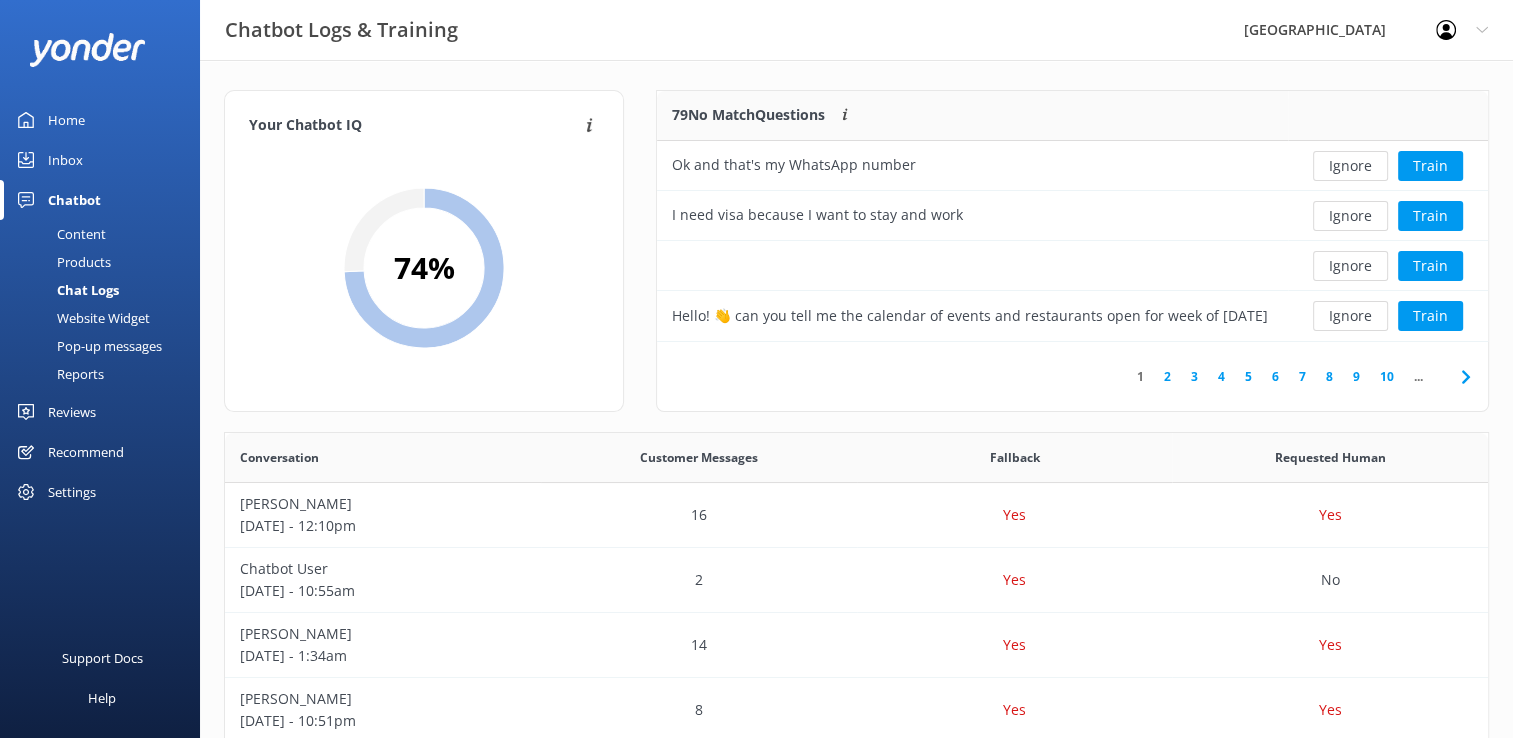 click on "Ignore" at bounding box center (1350, 166) 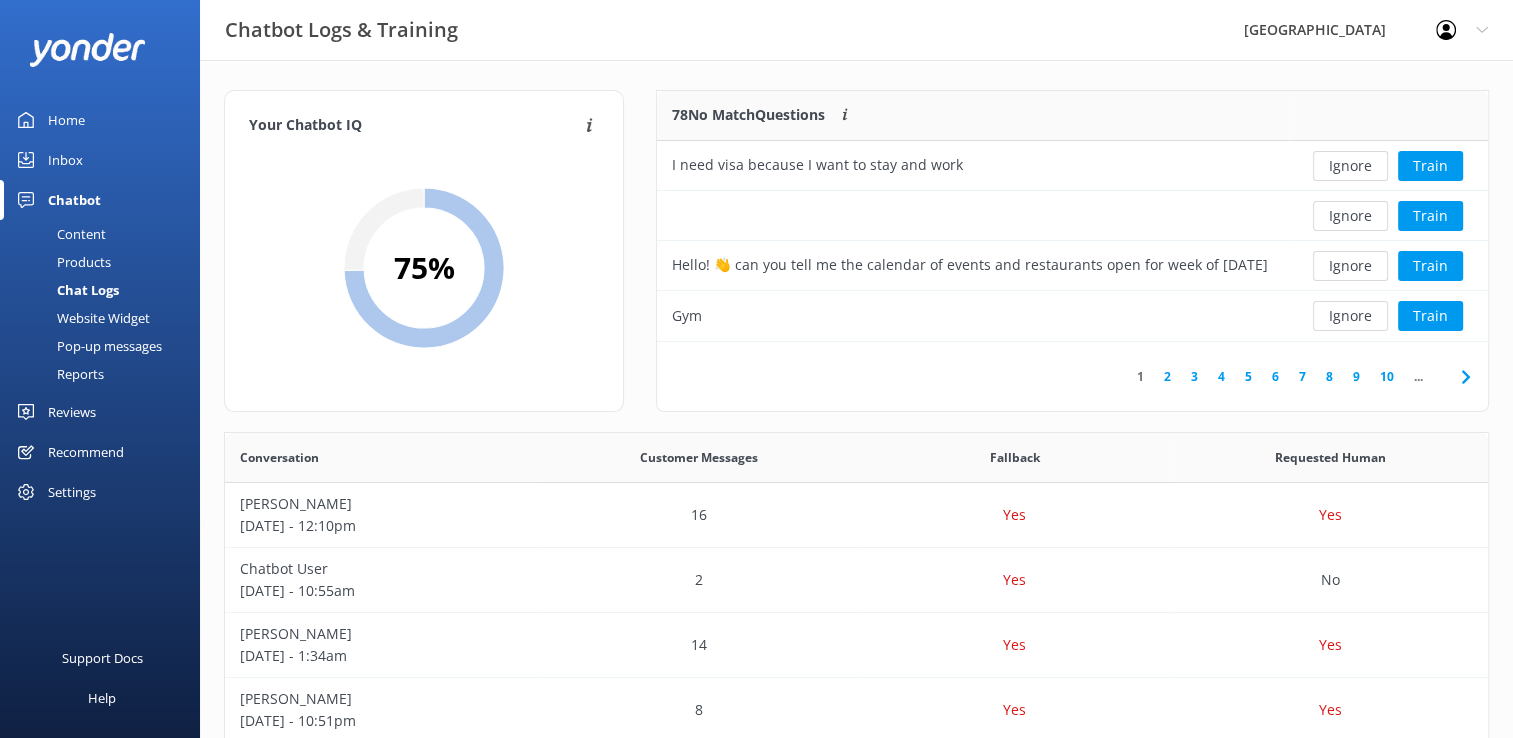 click on "Ignore" at bounding box center [1350, 166] 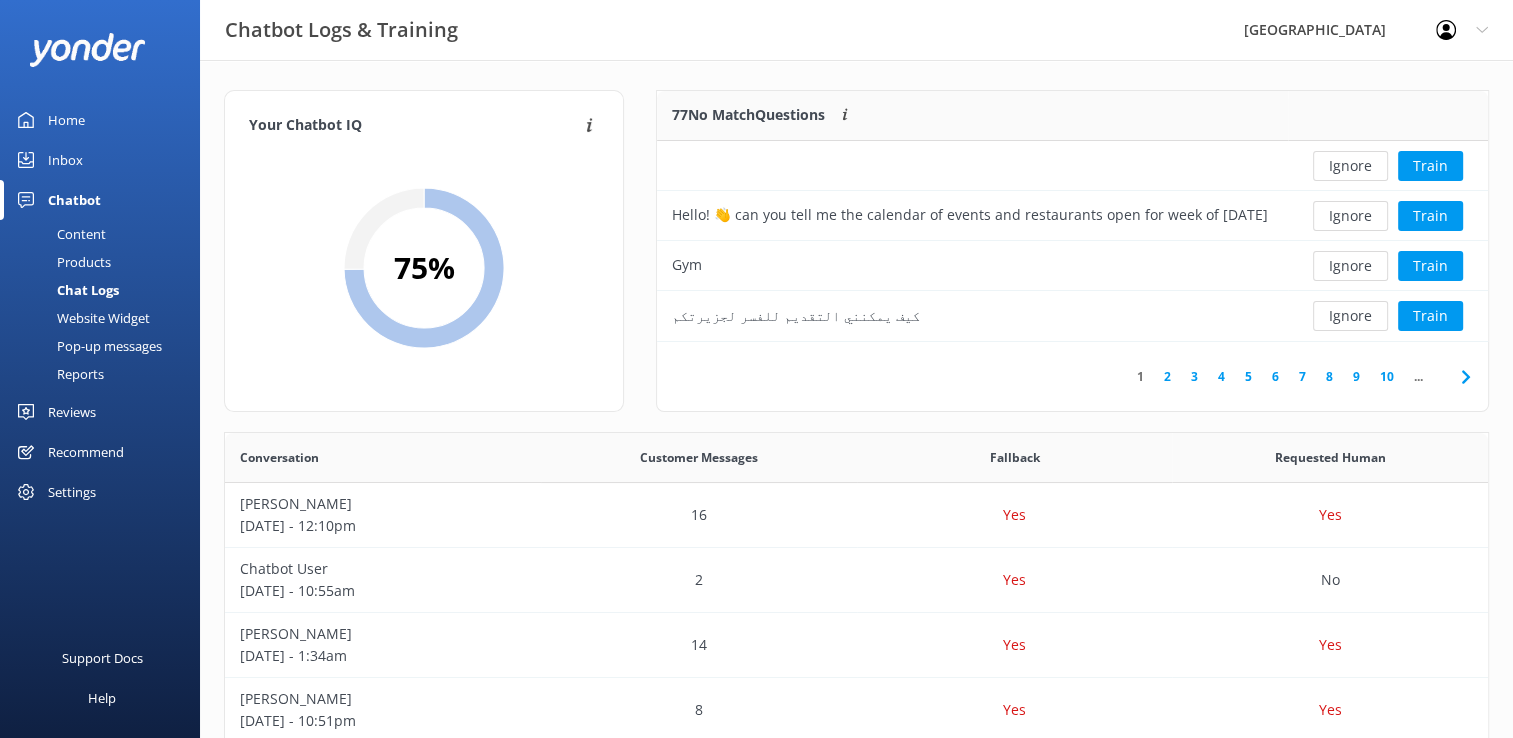 click on "Ignore" at bounding box center (1350, 166) 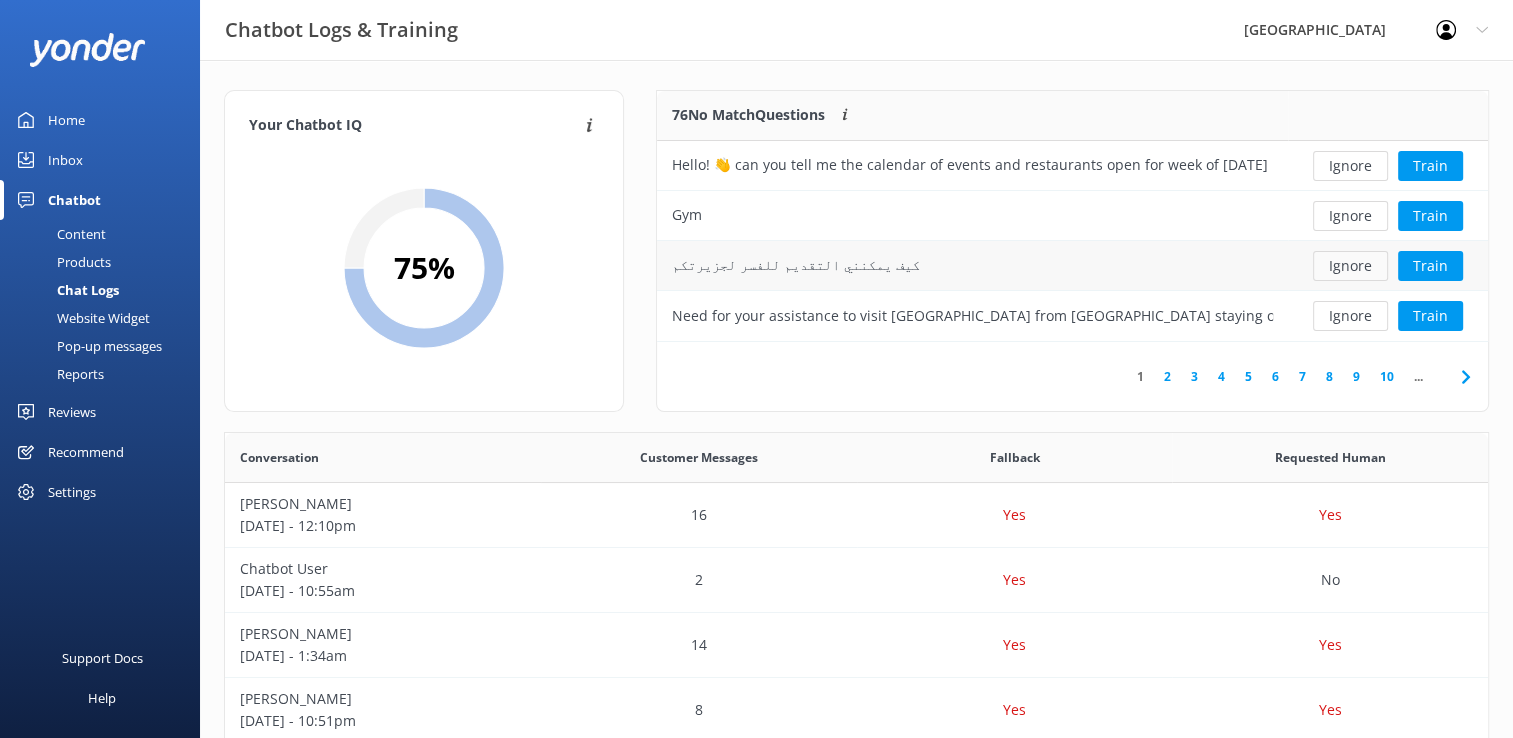 click on "Ignore" at bounding box center [1350, 266] 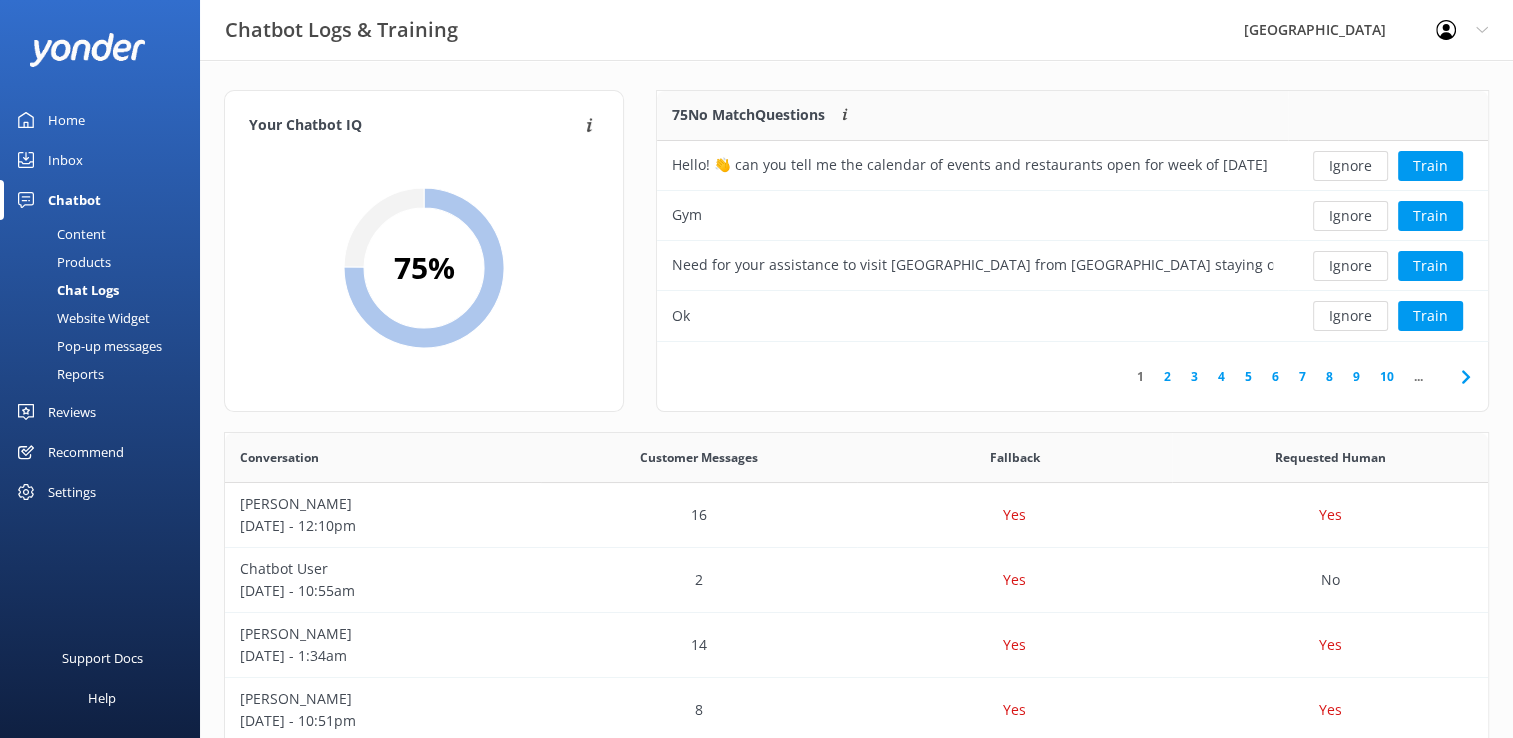click on "Ignore" at bounding box center (1350, 266) 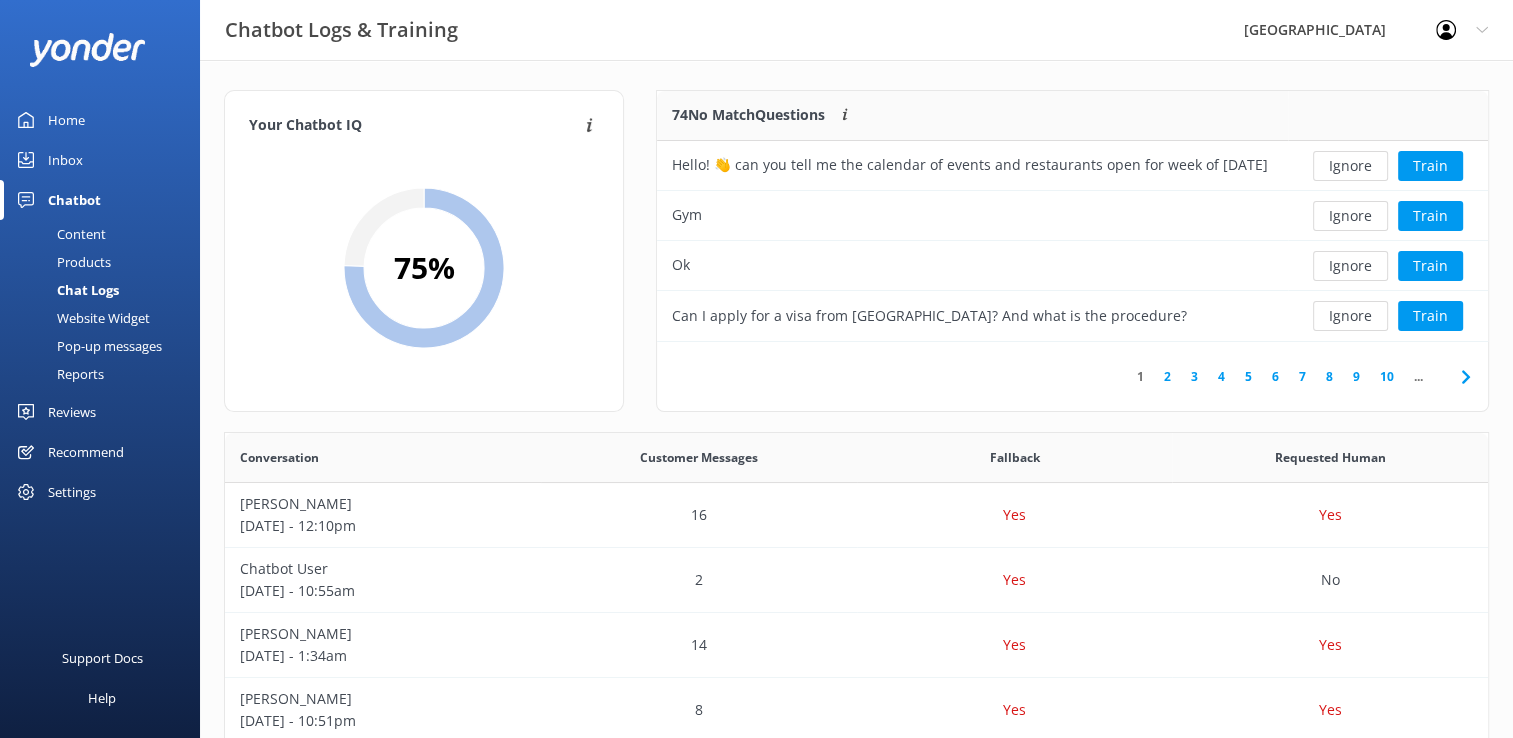 click on "Ignore" at bounding box center (1350, 266) 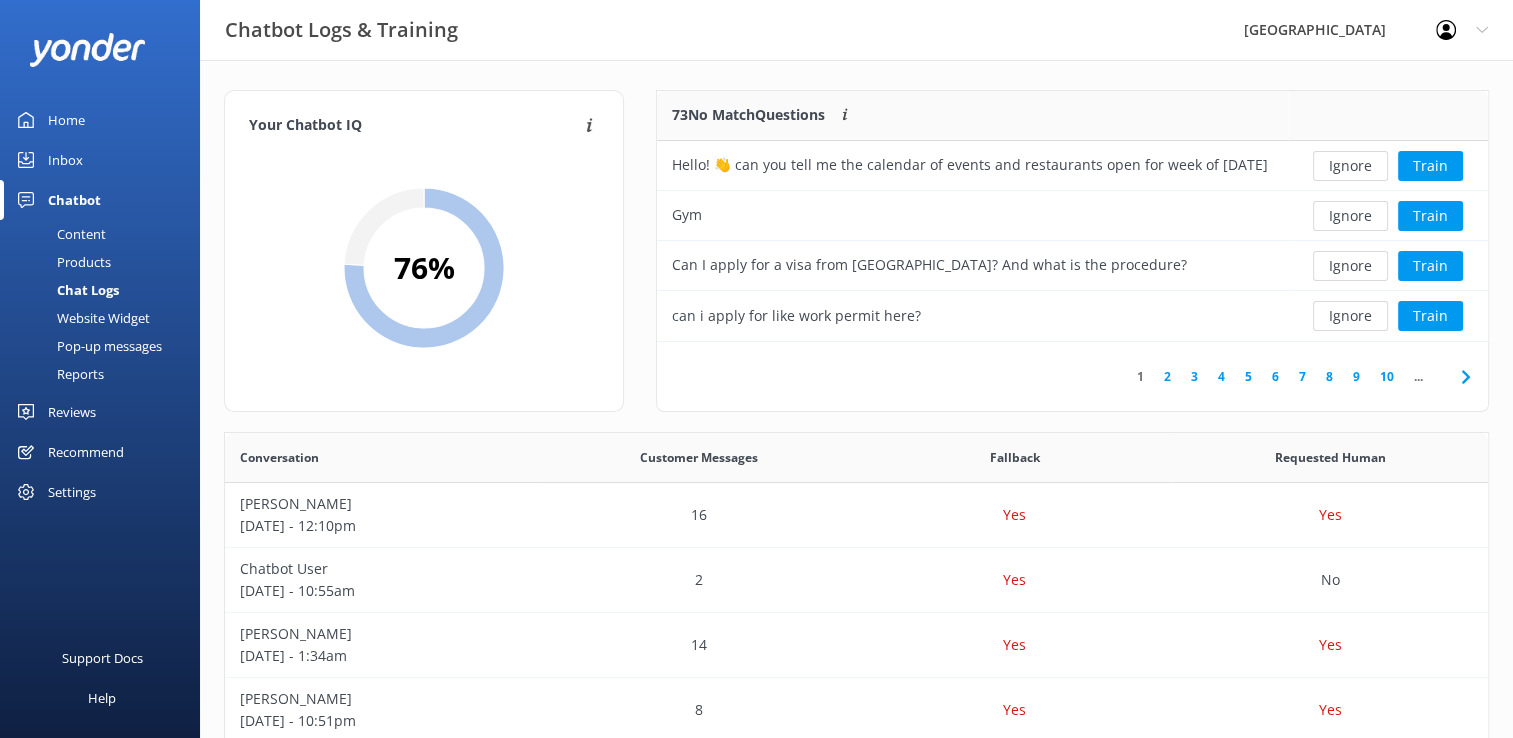 click on "Ignore" at bounding box center [1350, 266] 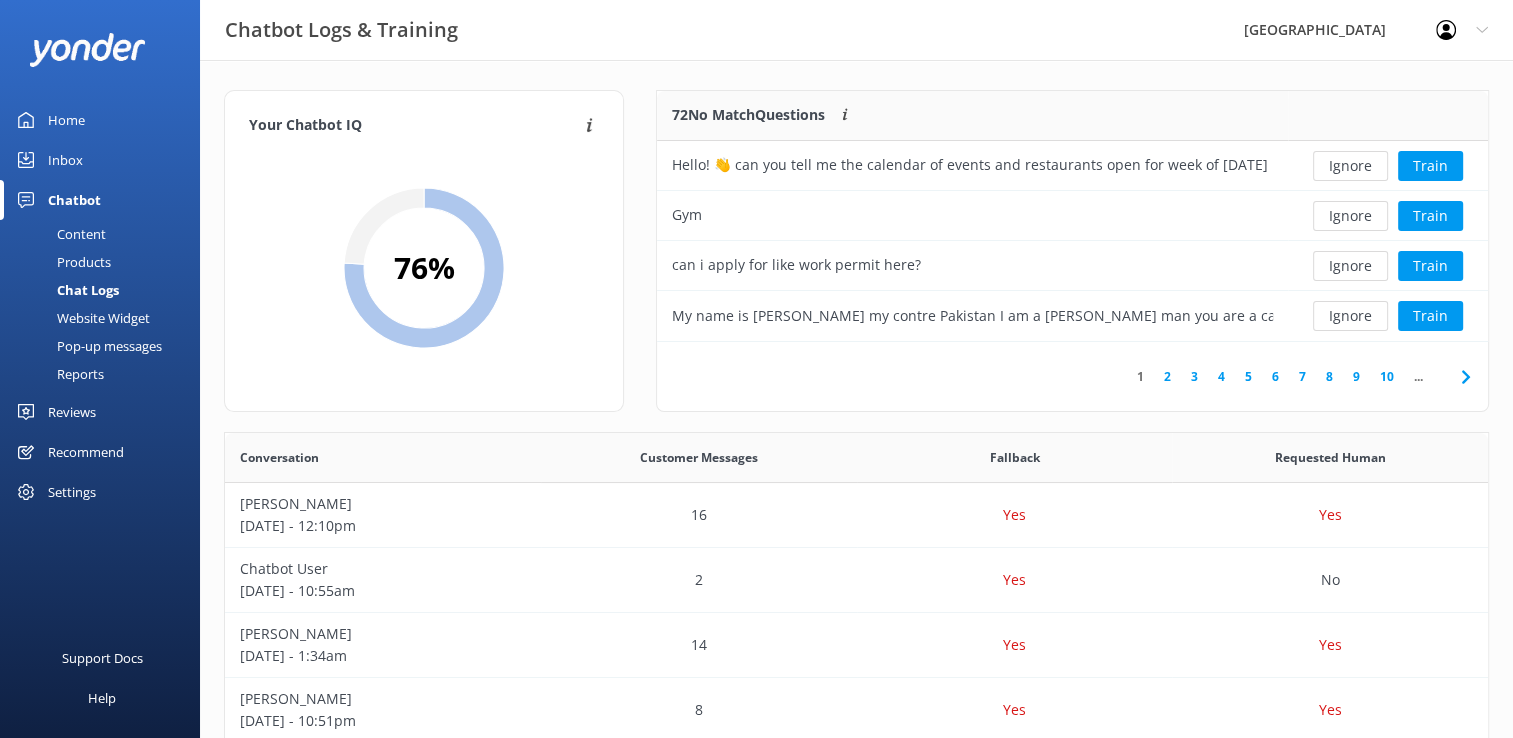 click on "Ignore" at bounding box center [1350, 266] 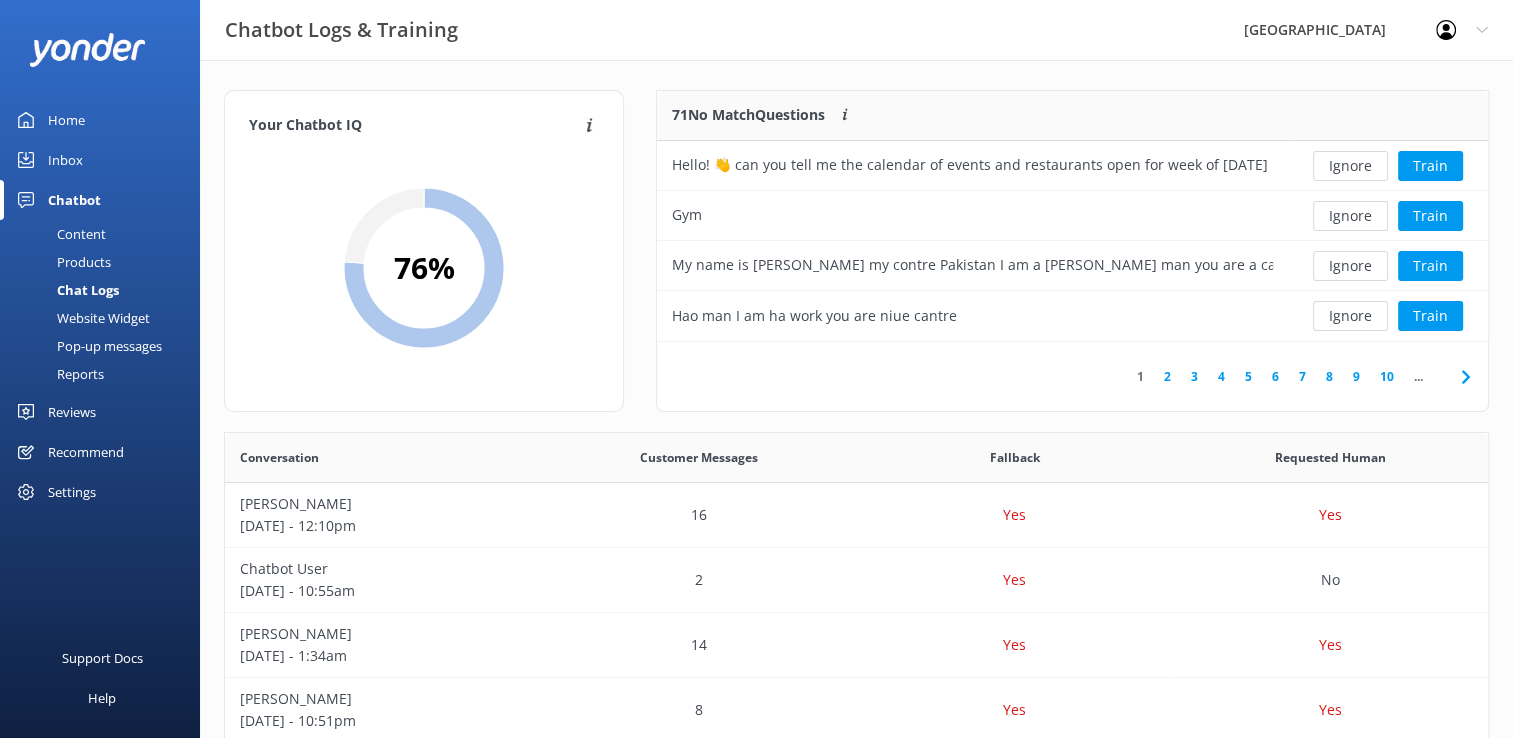 click on "Ignore" at bounding box center (1350, 266) 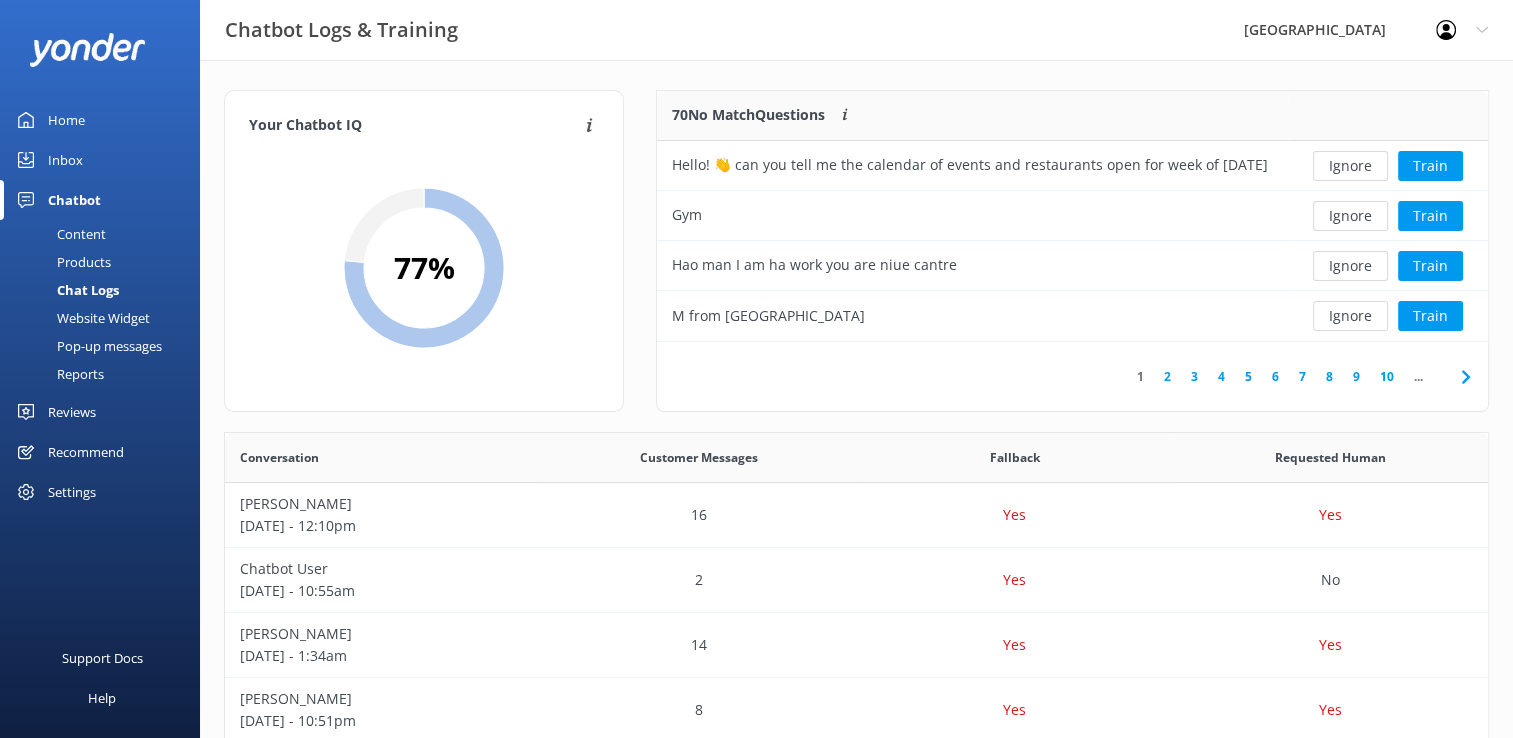 click on "Ignore" at bounding box center [1350, 266] 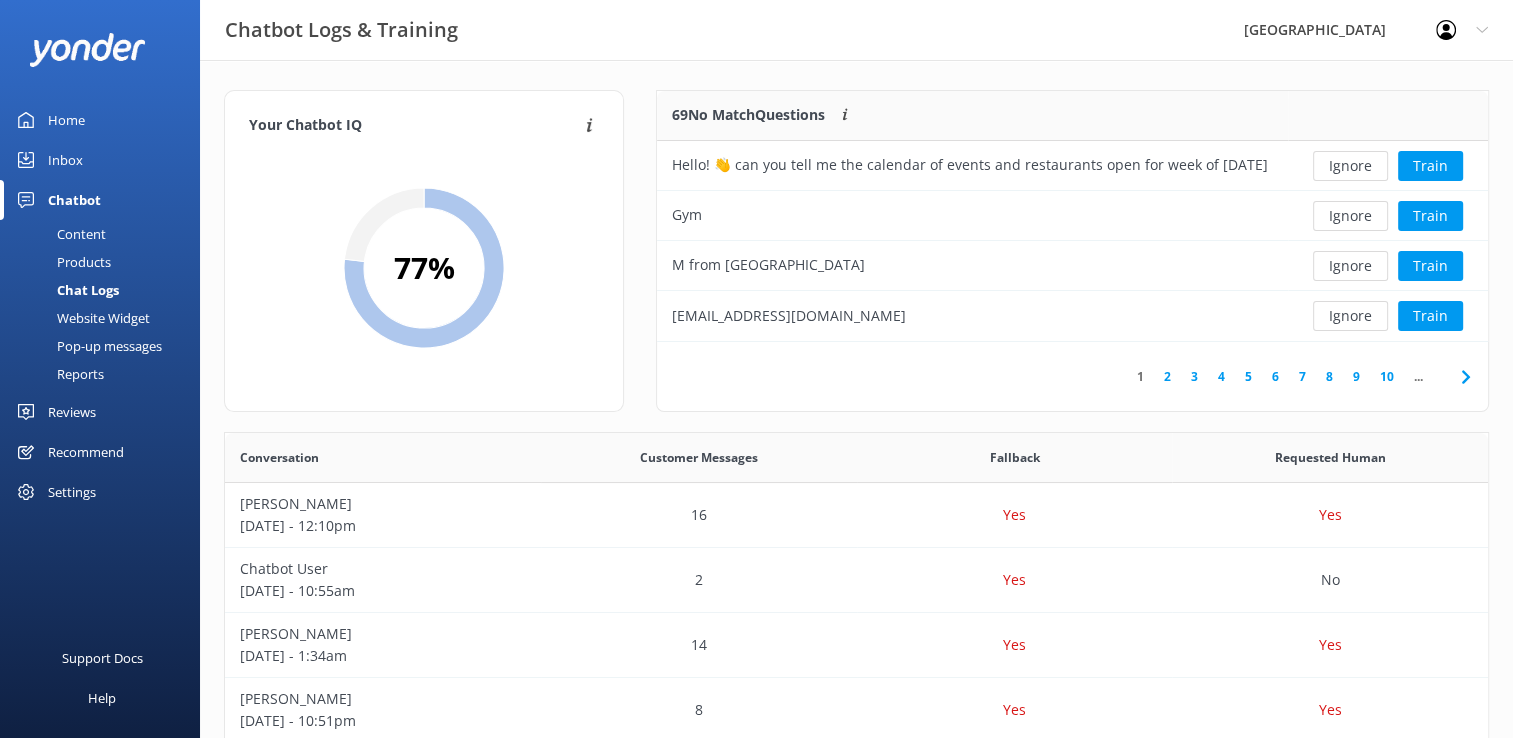 click on "Ignore" at bounding box center [1350, 266] 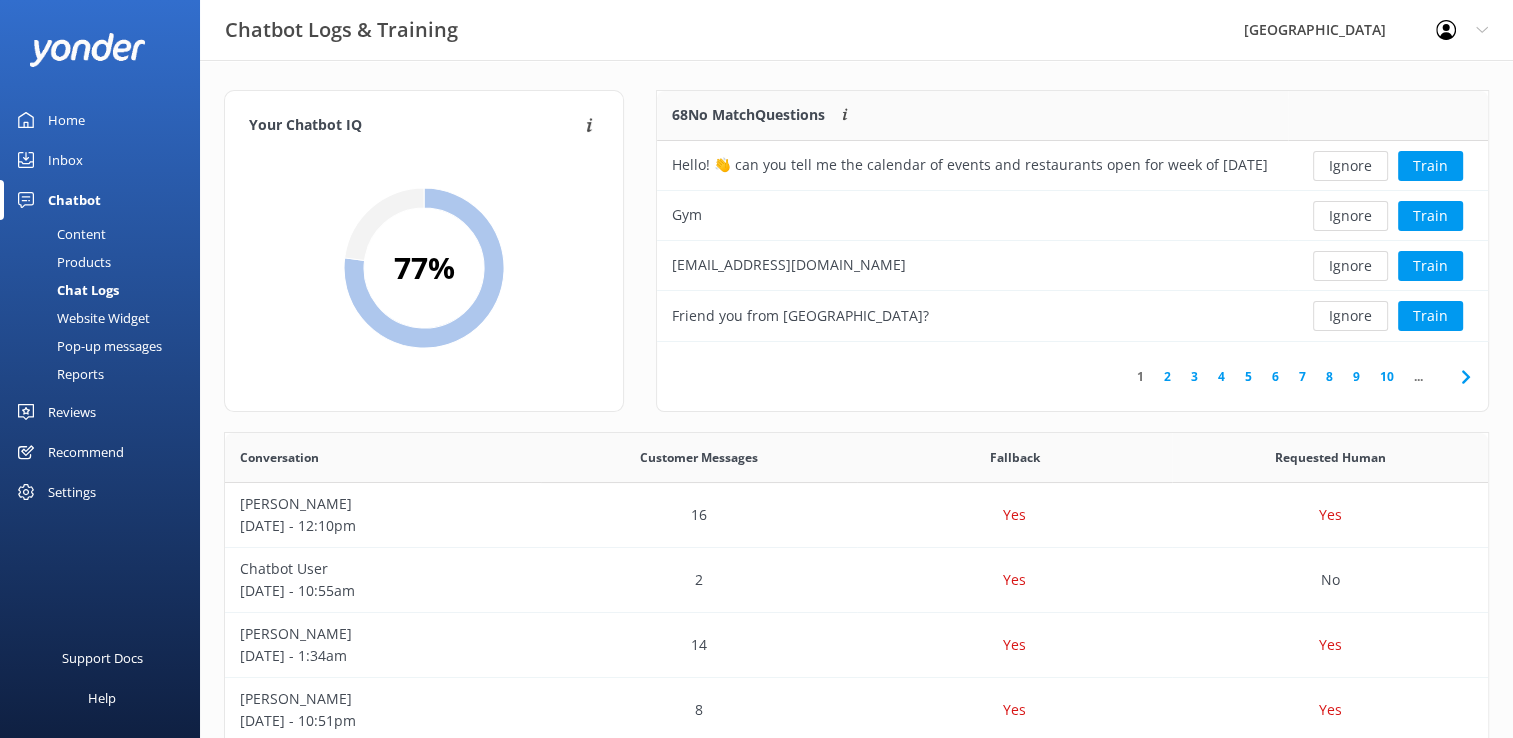 click on "Ignore" at bounding box center (1350, 266) 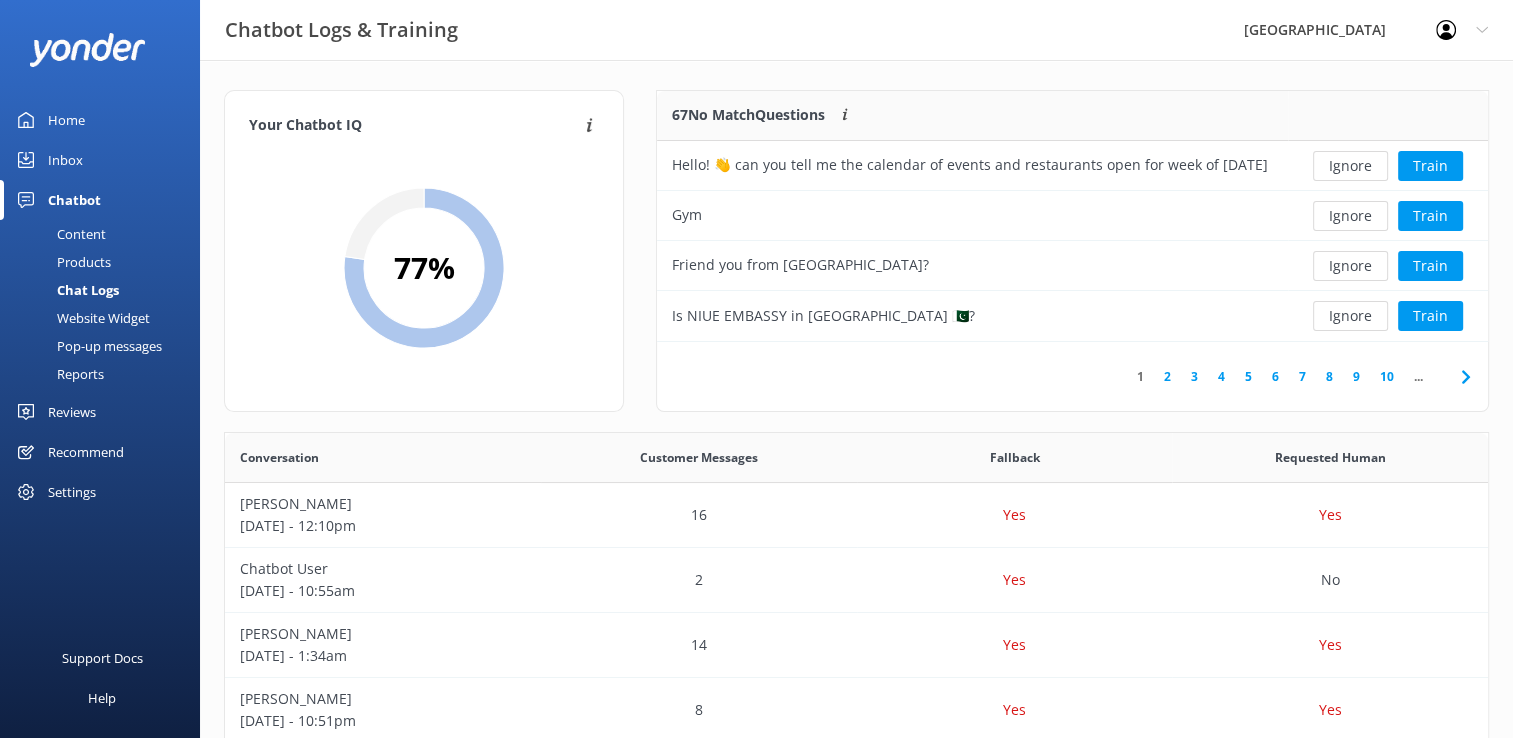 click on "Ignore" at bounding box center (1350, 266) 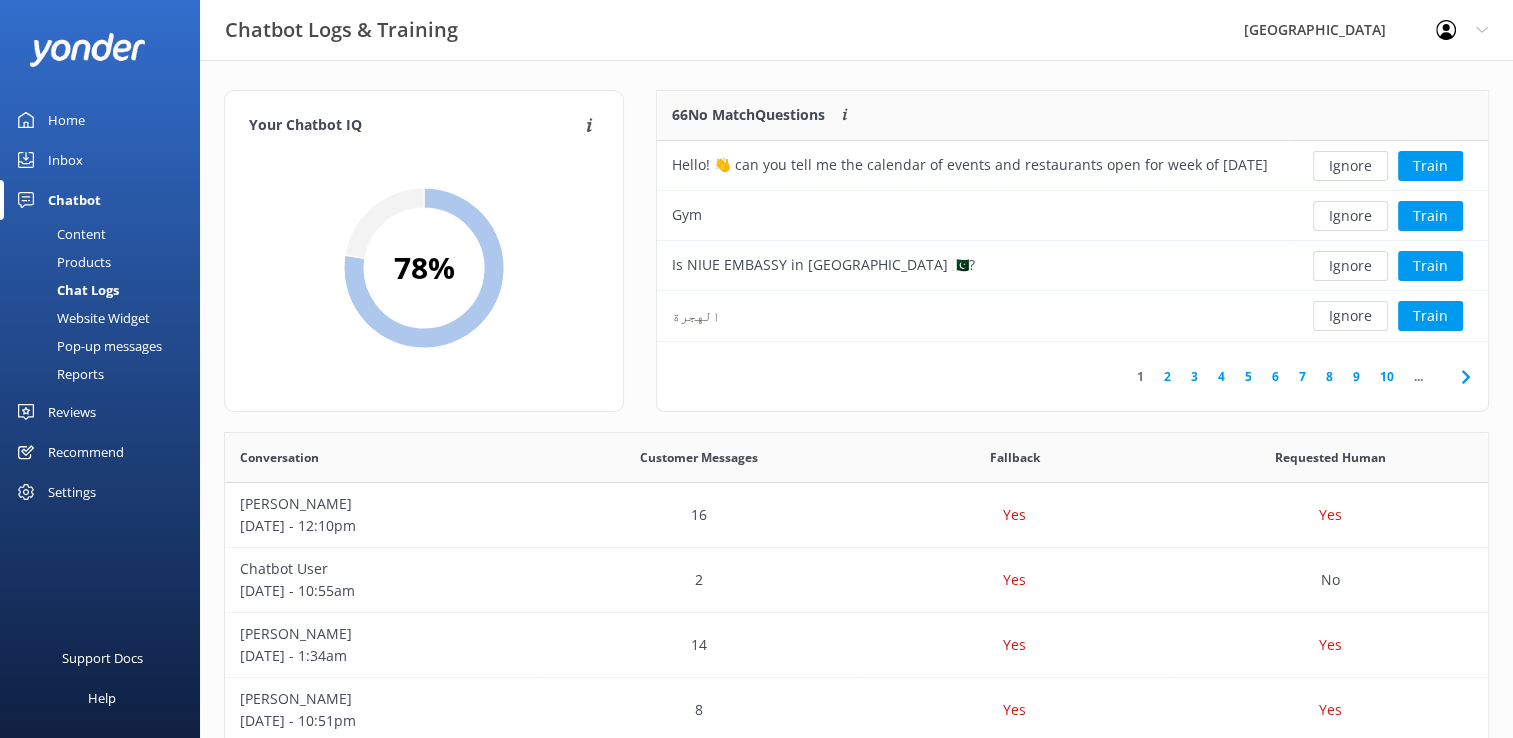 click on "Ignore" at bounding box center (1350, 266) 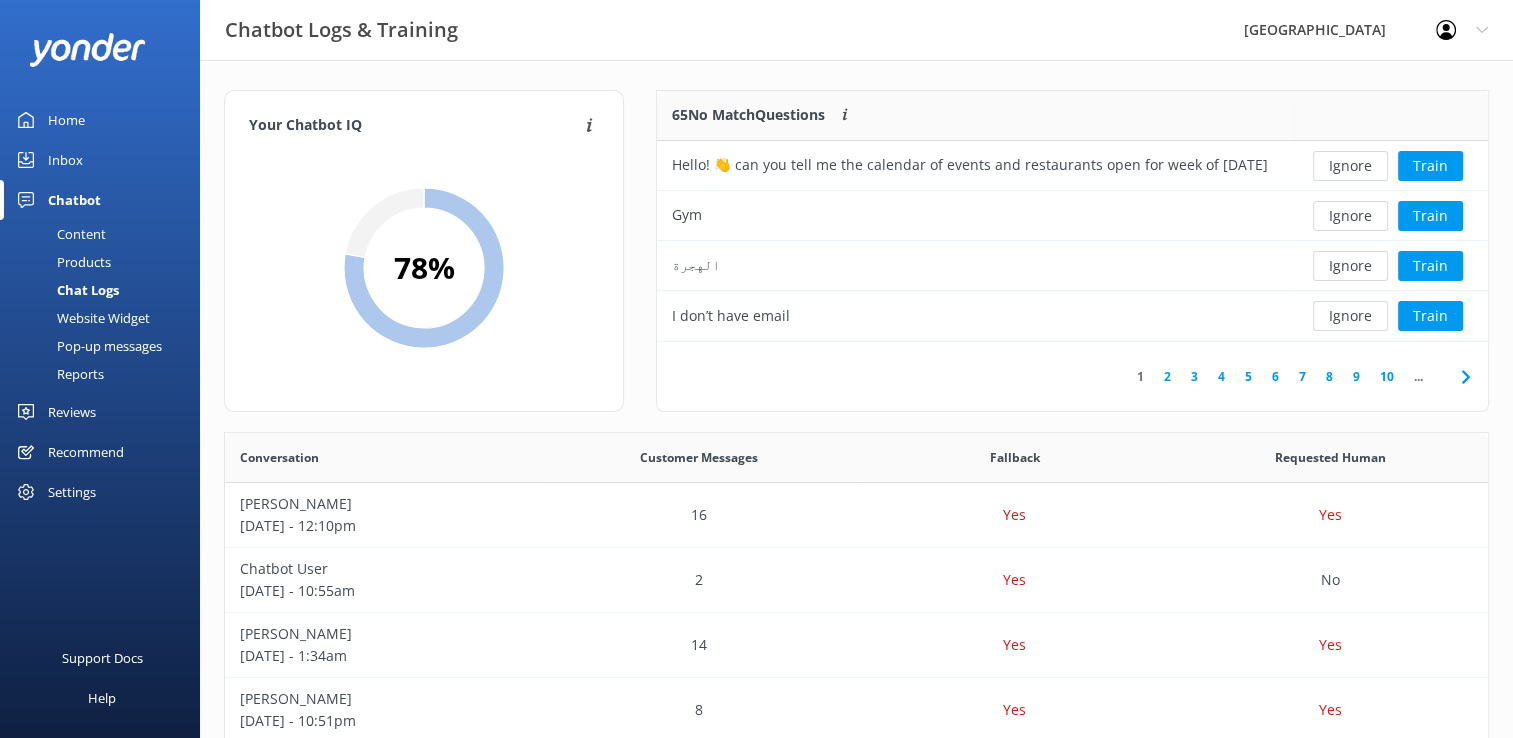 click on "Ignore" at bounding box center (1350, 266) 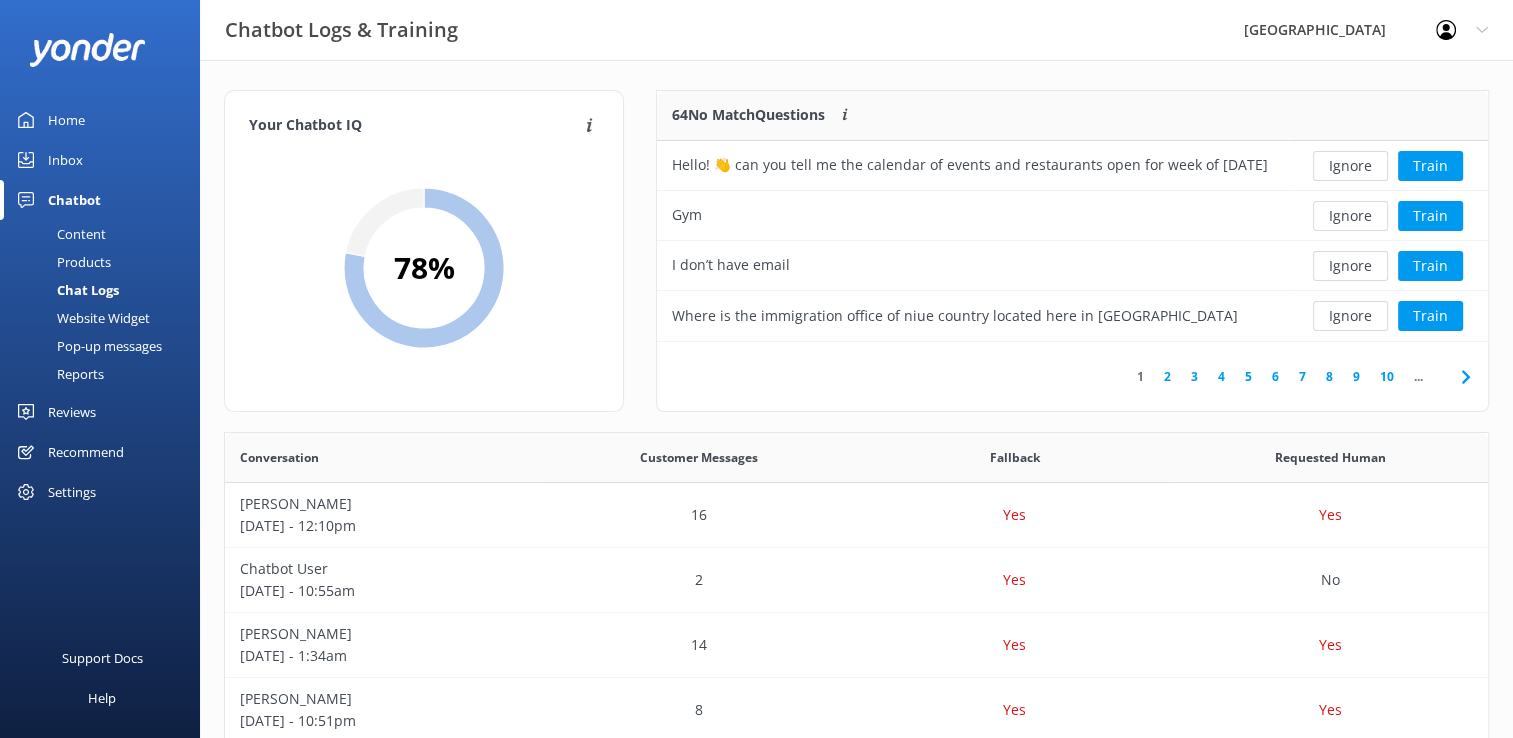 click on "Ignore" at bounding box center (1350, 266) 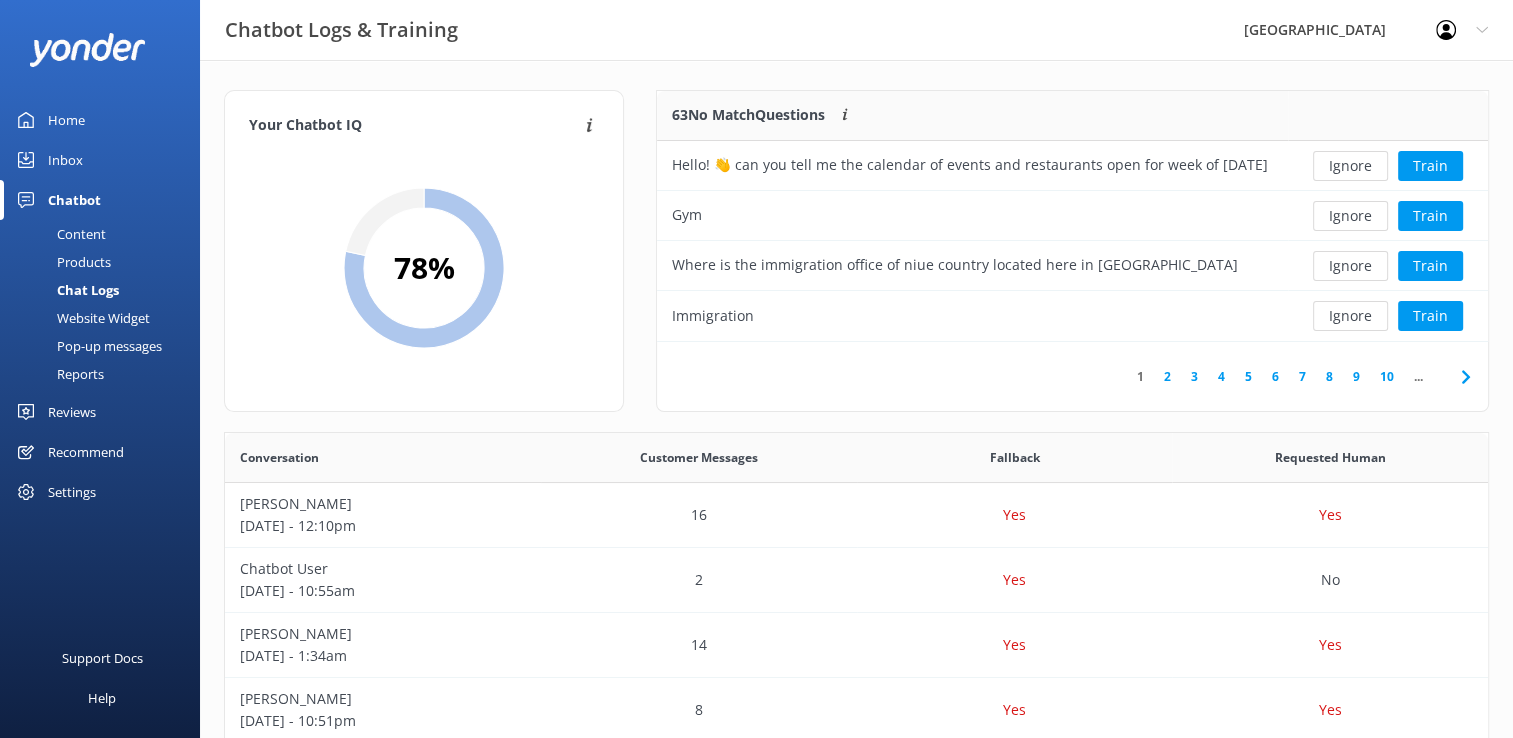 click on "Ignore" at bounding box center [1350, 266] 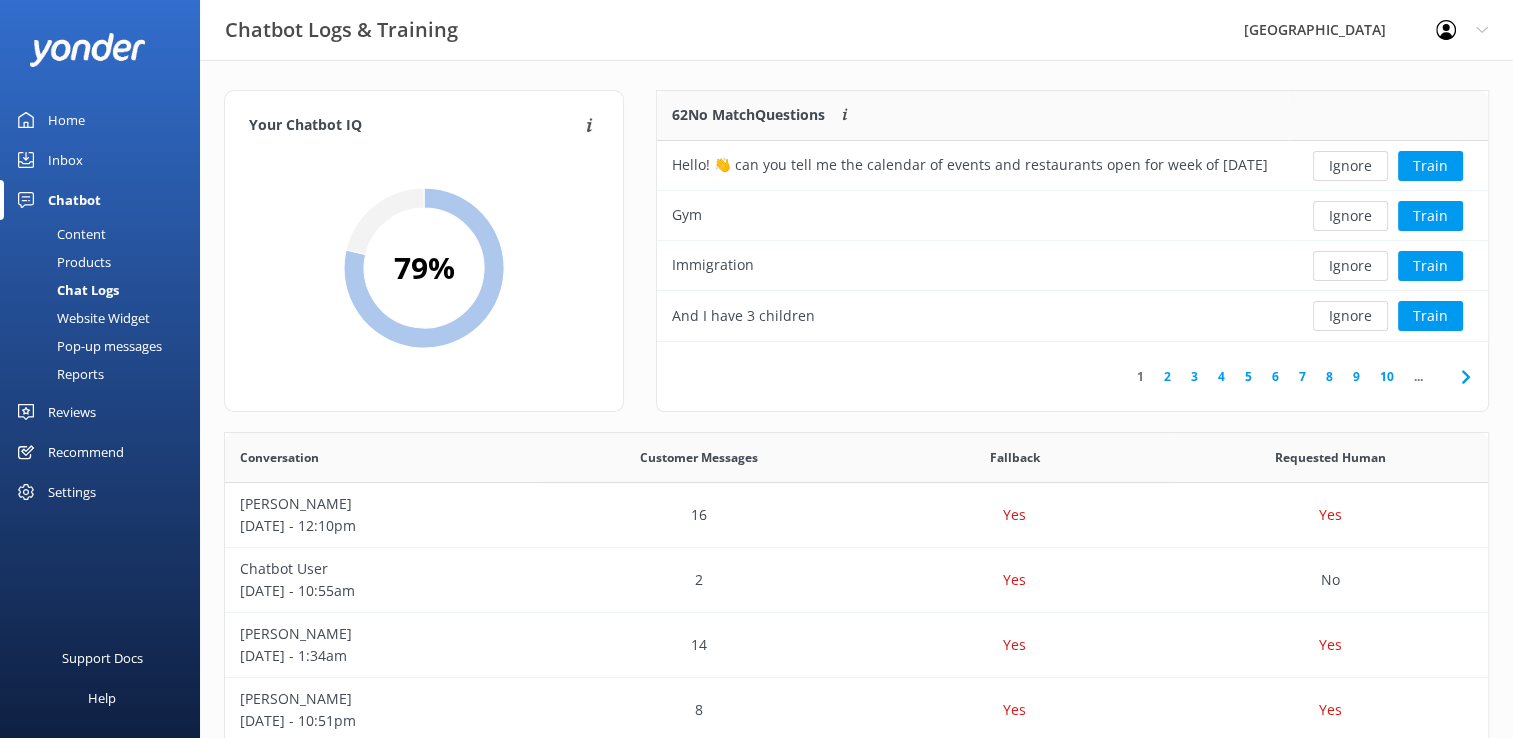 click on "Ignore" at bounding box center [1350, 266] 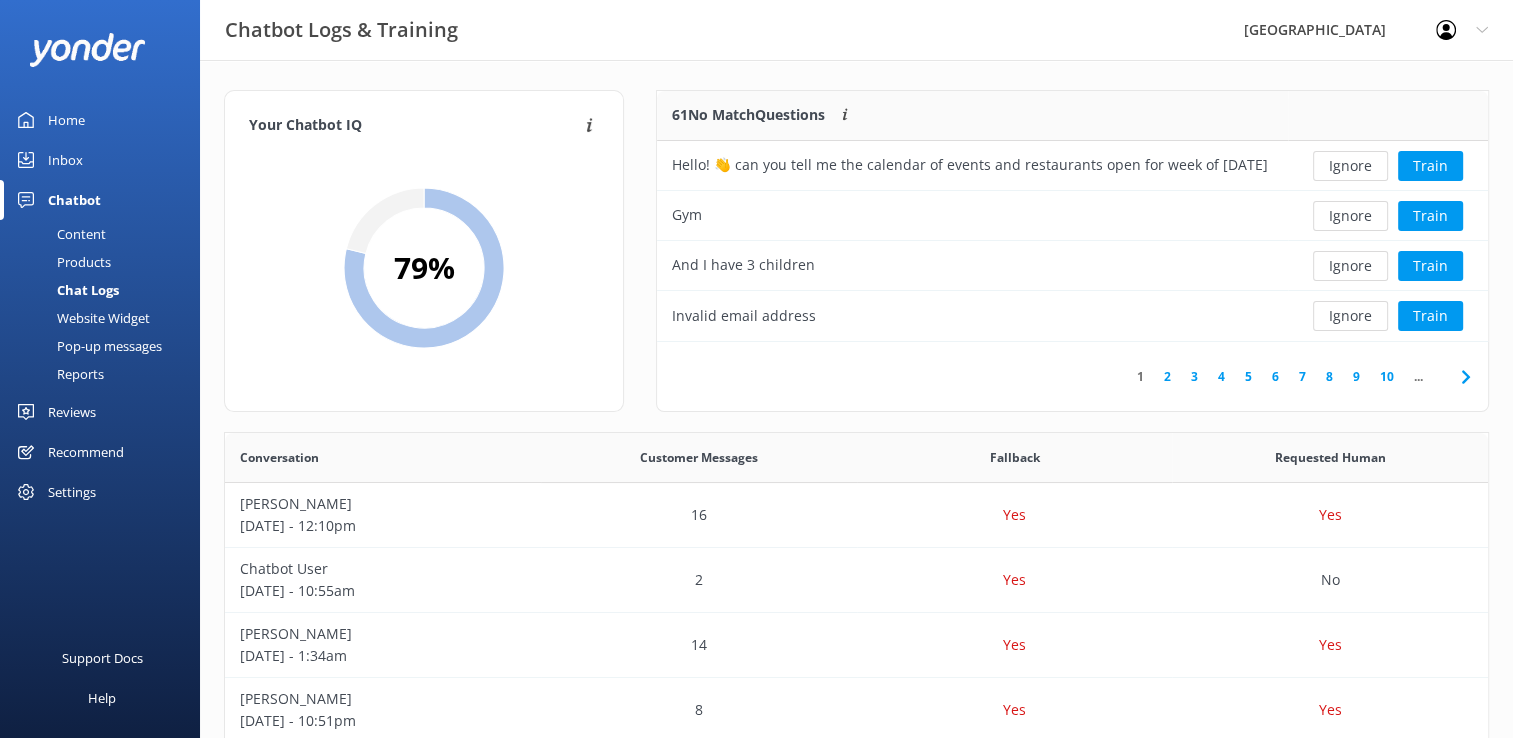 click on "Ignore" at bounding box center (1350, 266) 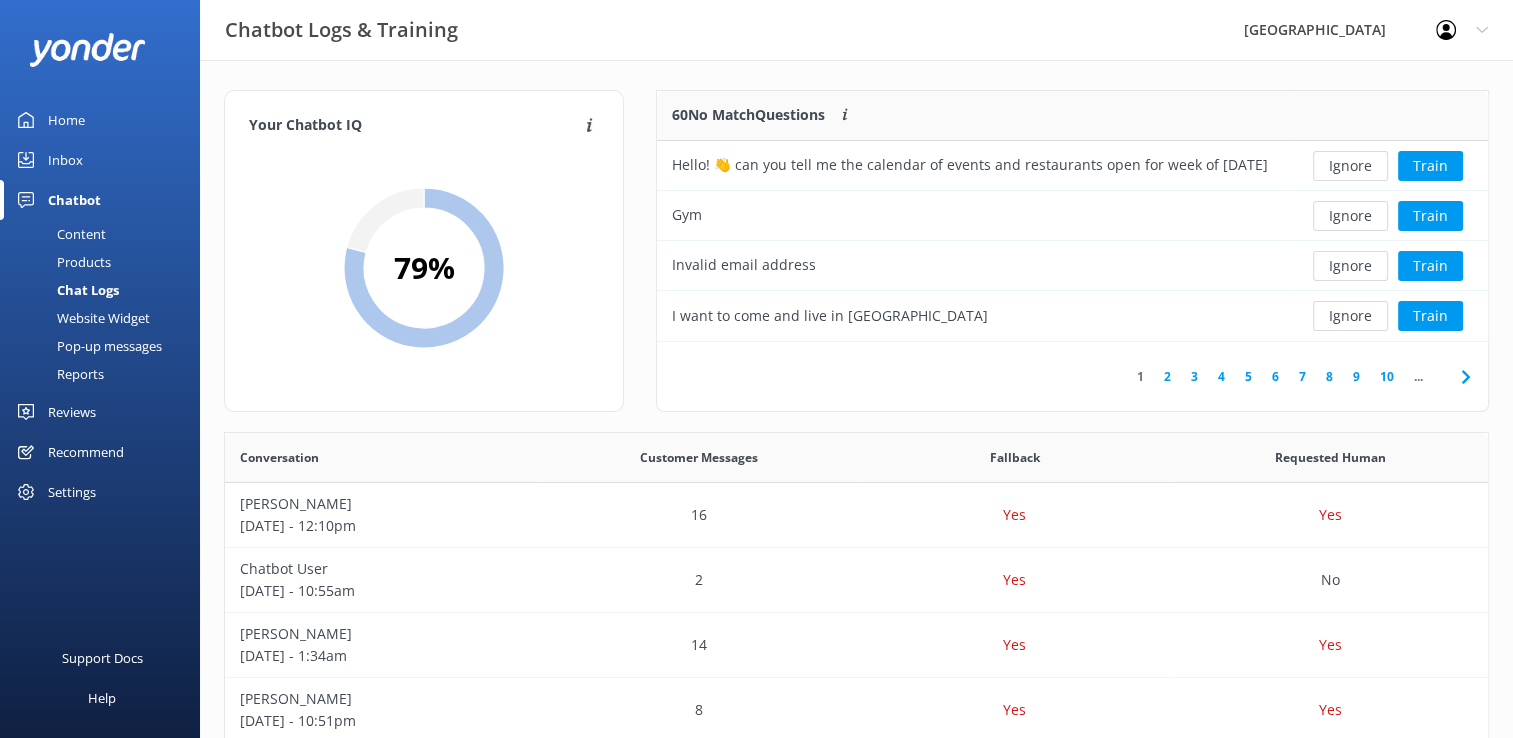 click on "Ignore" at bounding box center (1350, 266) 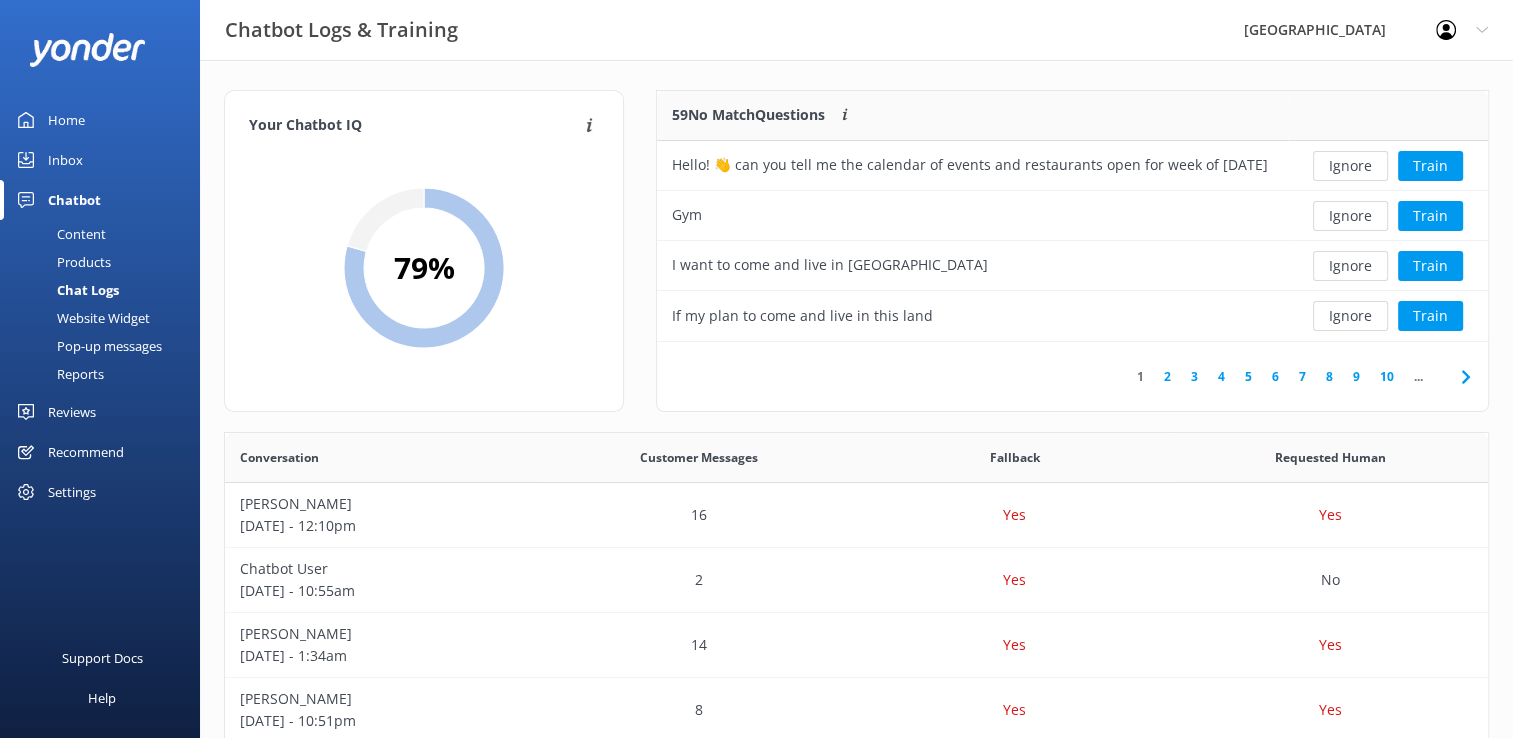 click on "Ignore" at bounding box center (1350, 266) 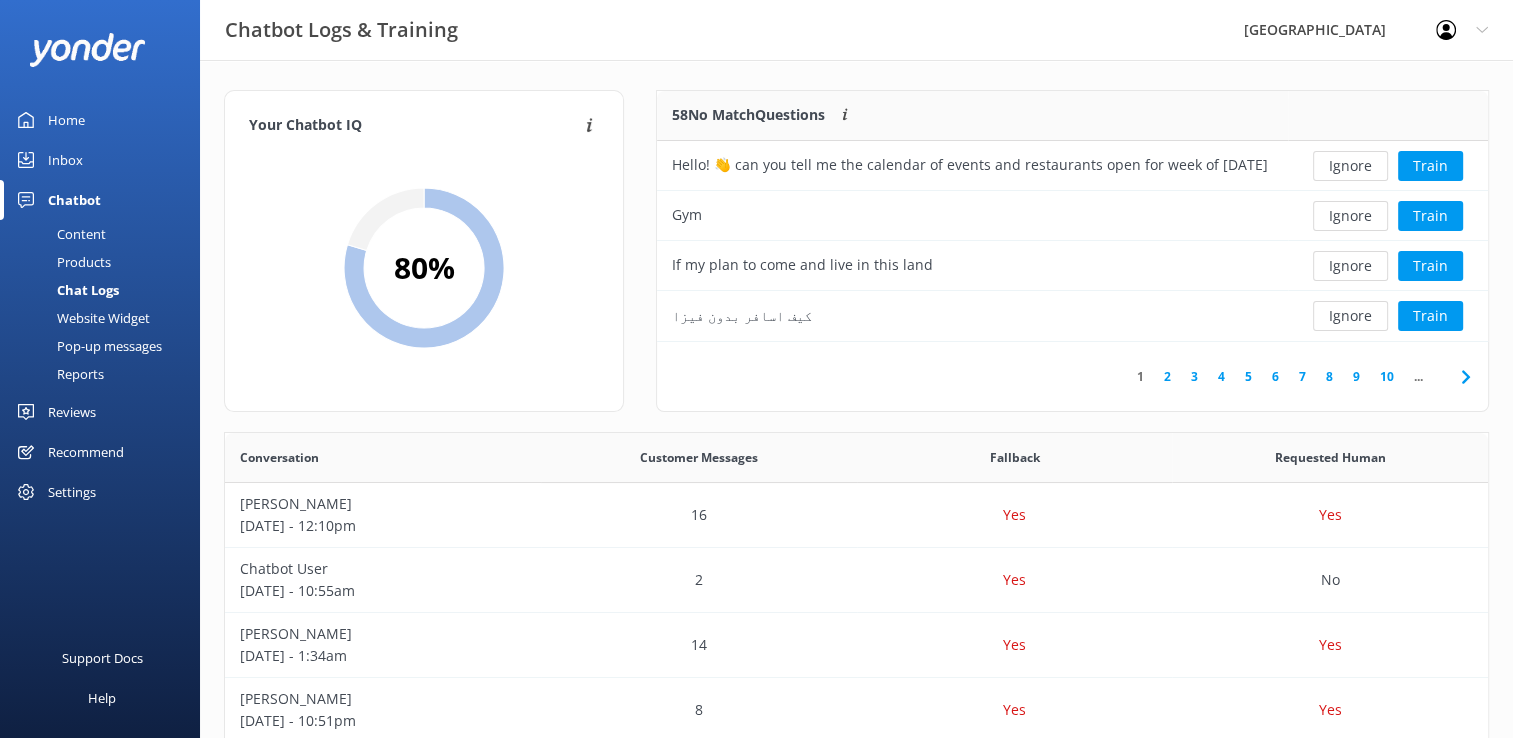 click on "Ignore" at bounding box center [1350, 266] 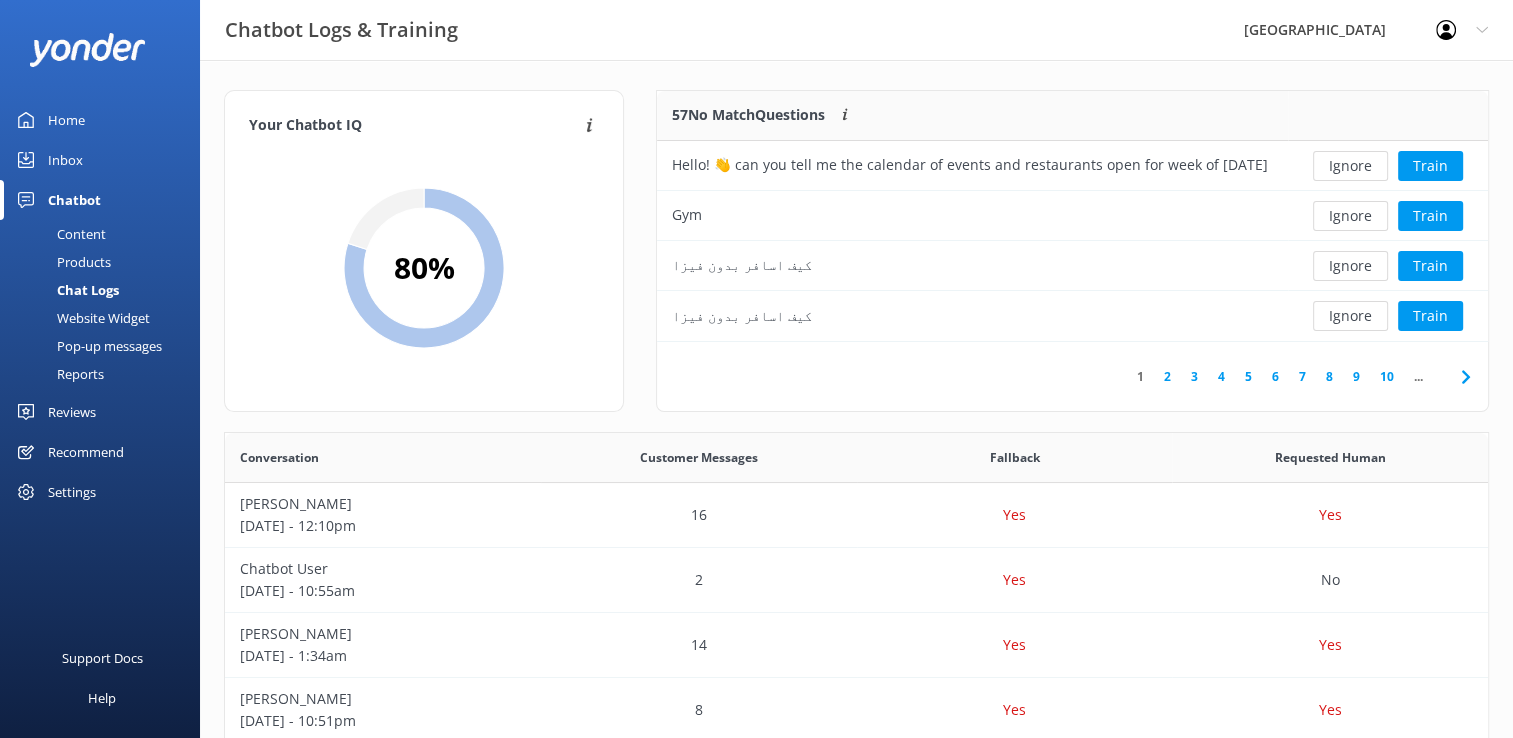click on "Ignore" at bounding box center [1350, 266] 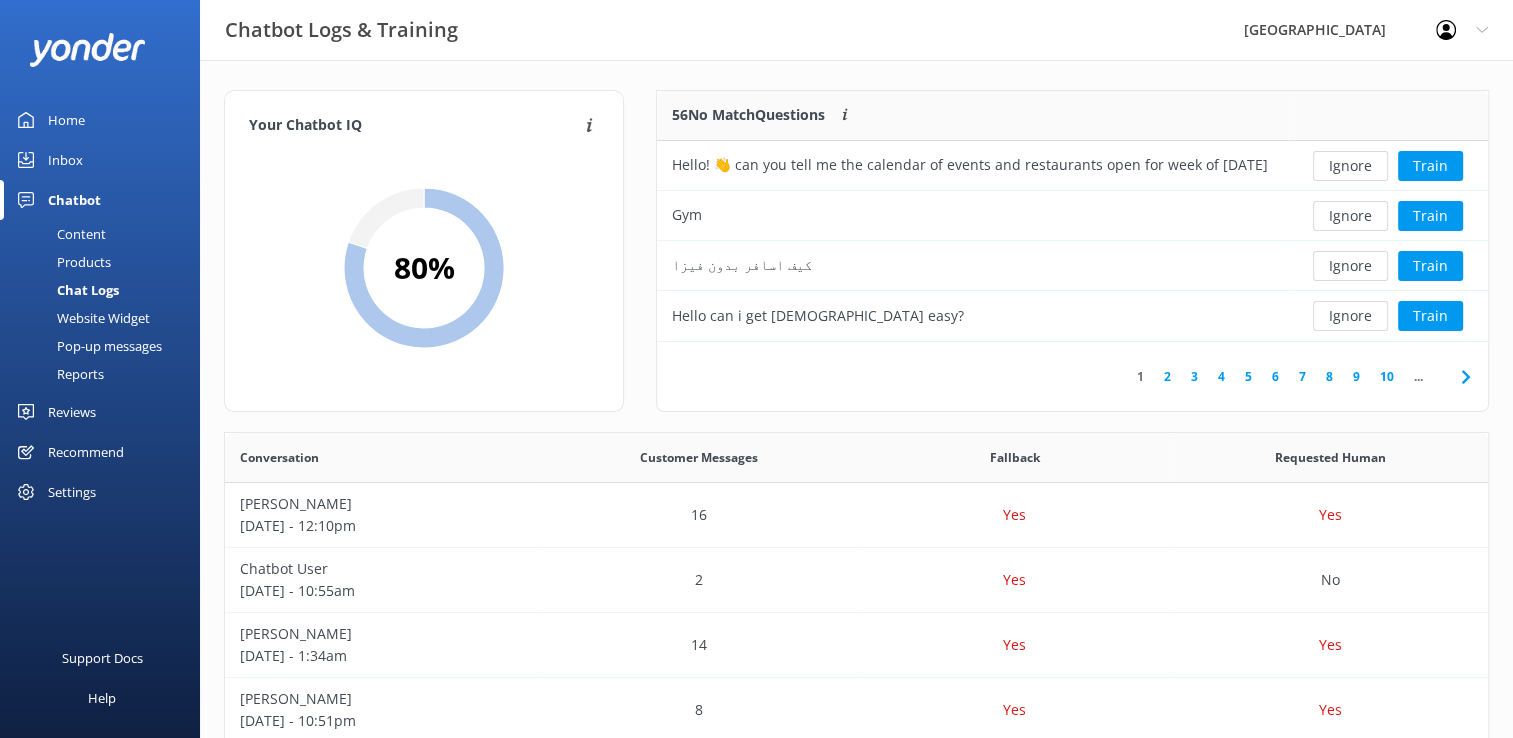 click on "Ignore" at bounding box center (1350, 266) 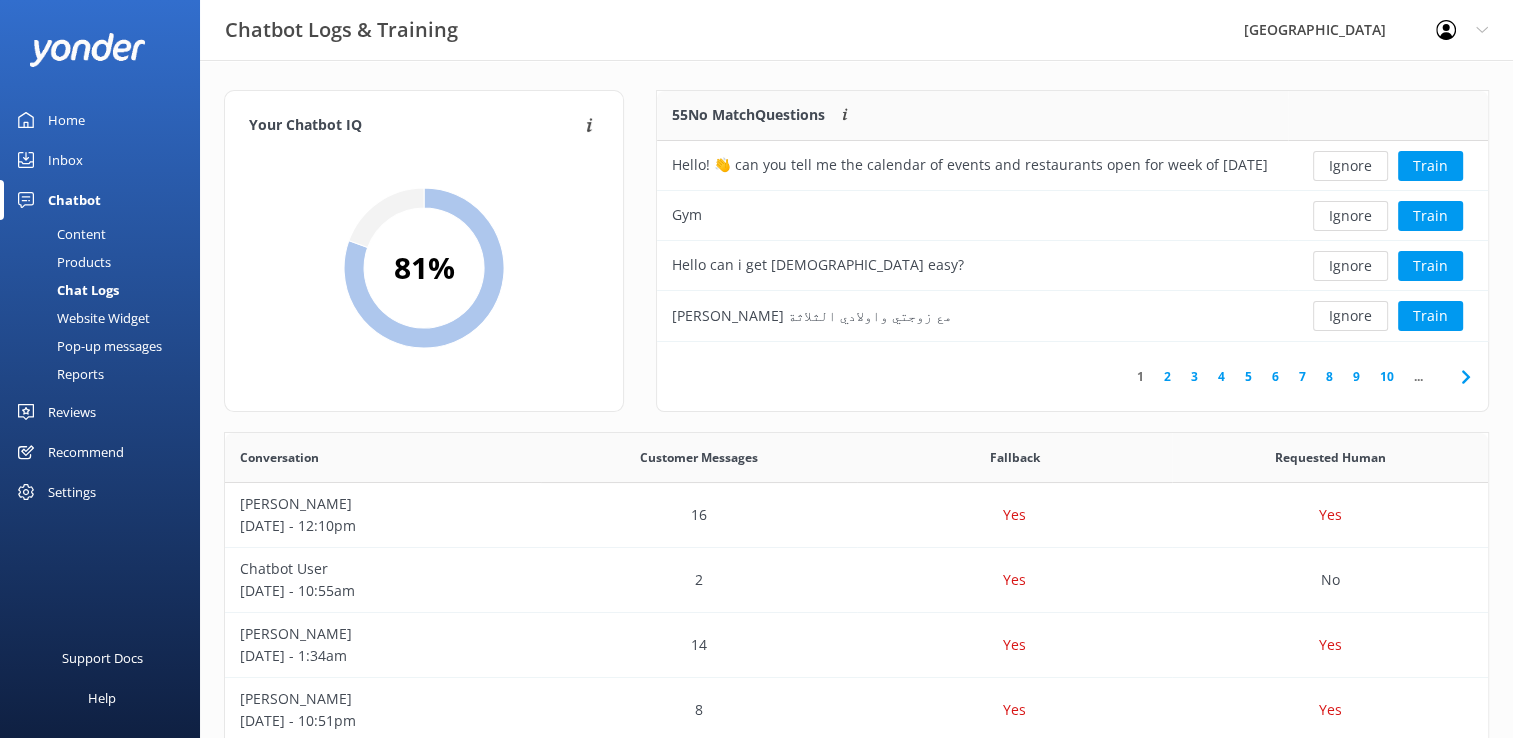 click on "Ignore" at bounding box center [1350, 266] 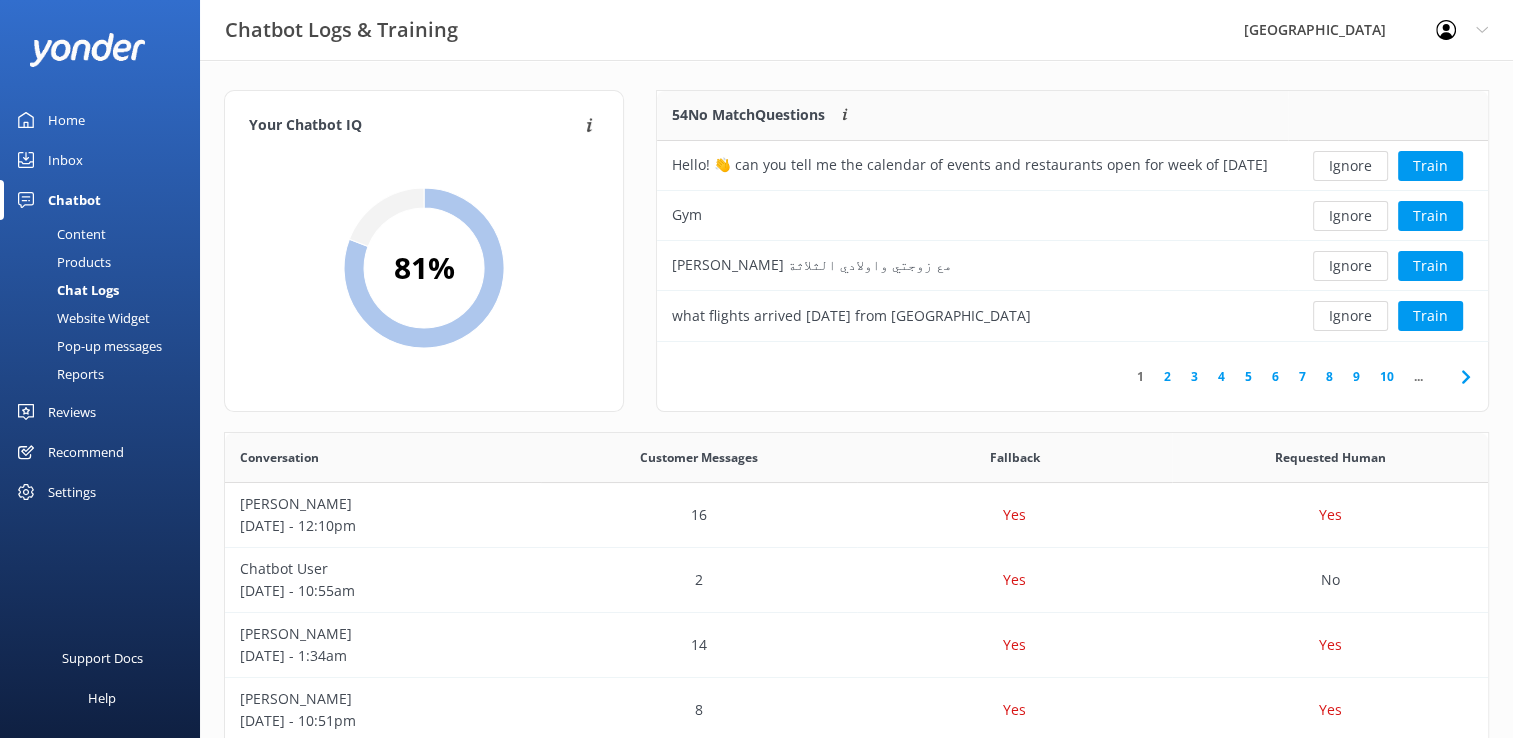 click on "Ignore" at bounding box center (1350, 266) 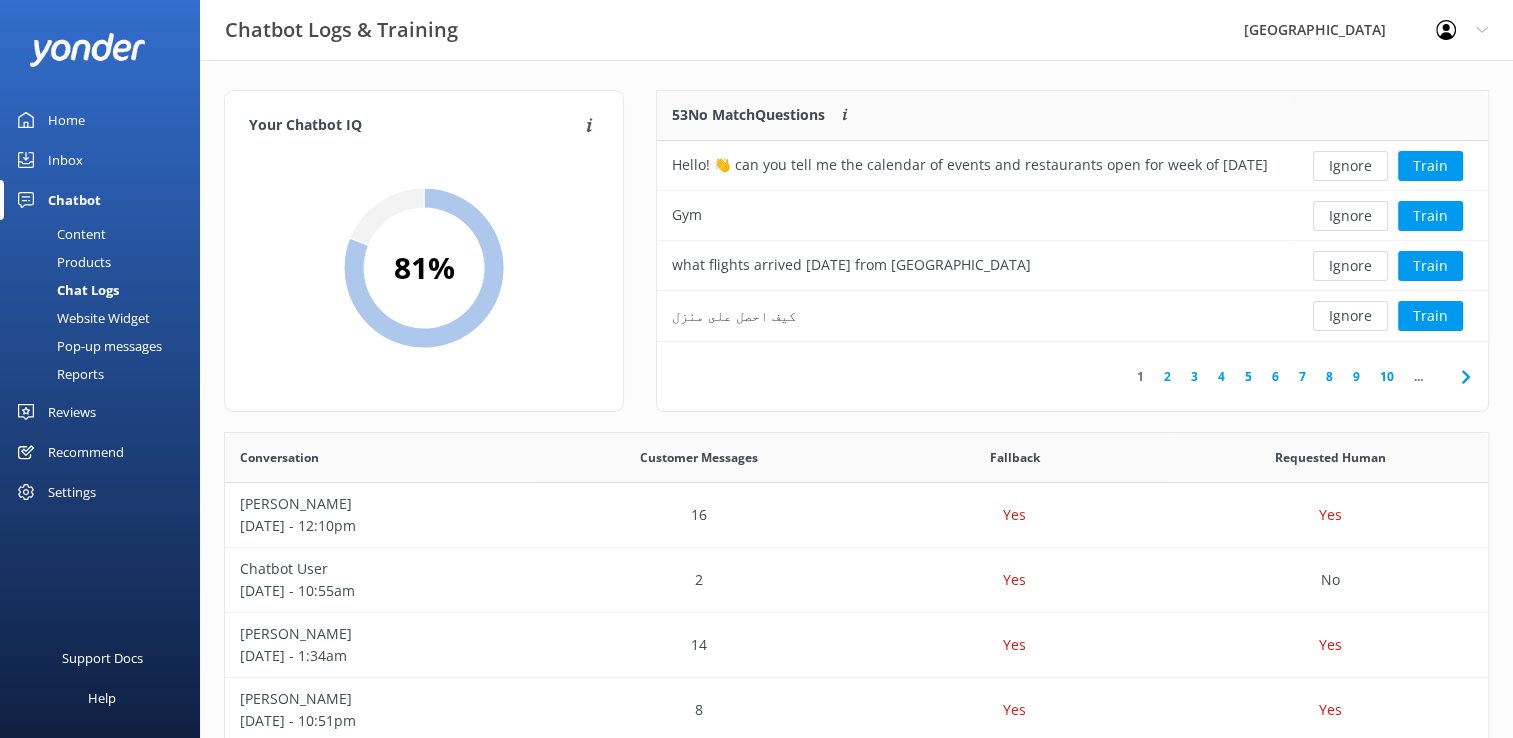 click on "Ignore" at bounding box center [1350, 266] 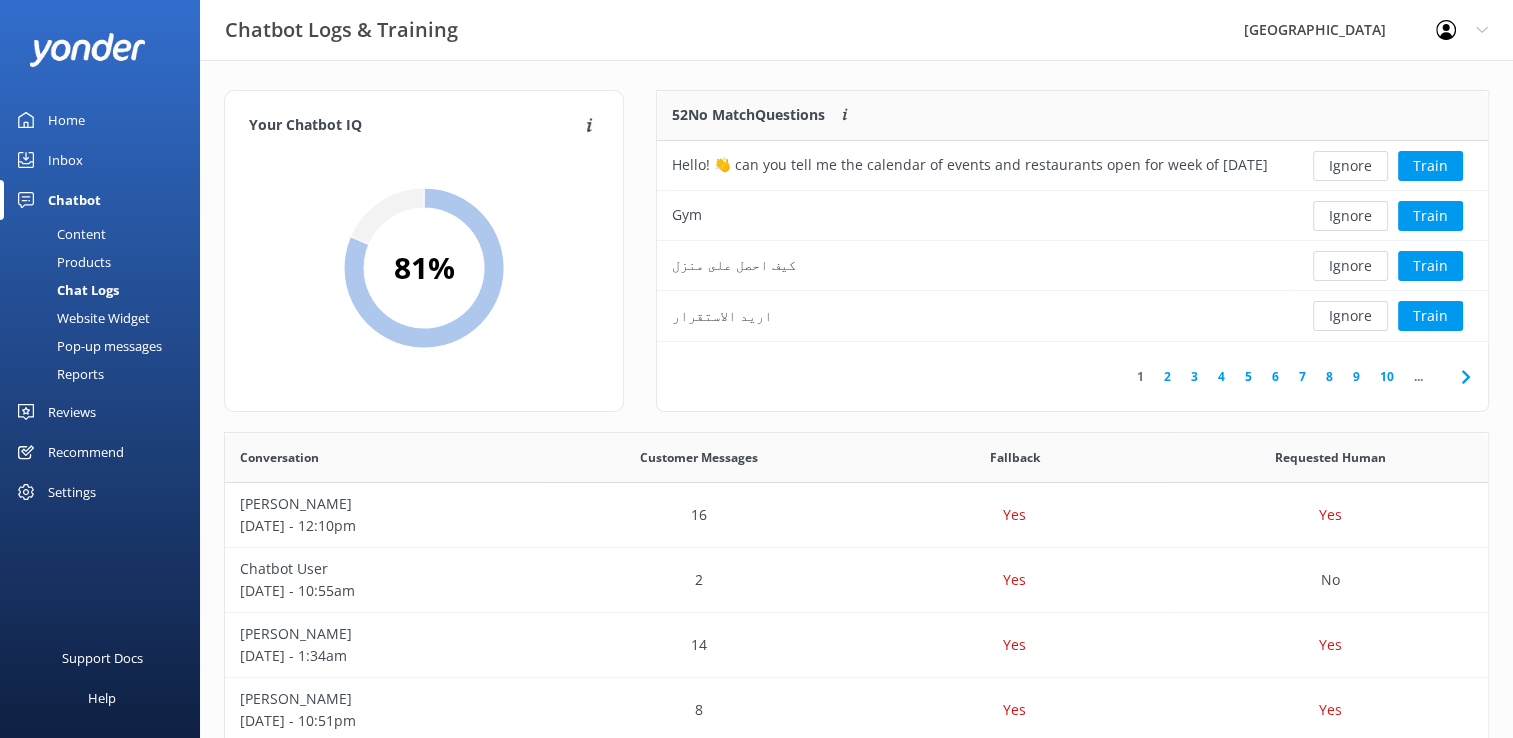 click on "Ignore" at bounding box center [1350, 266] 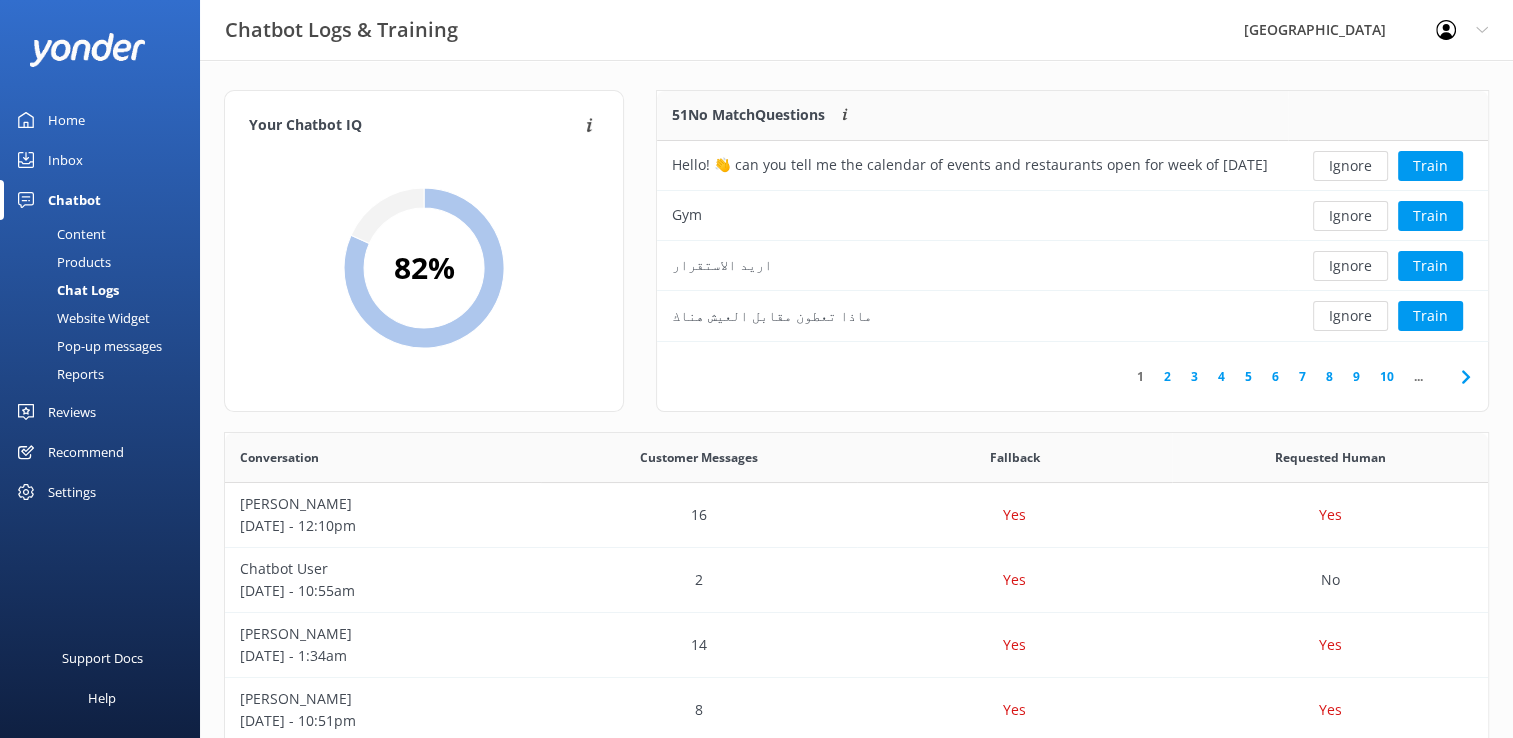 click on "Ignore" at bounding box center [1350, 266] 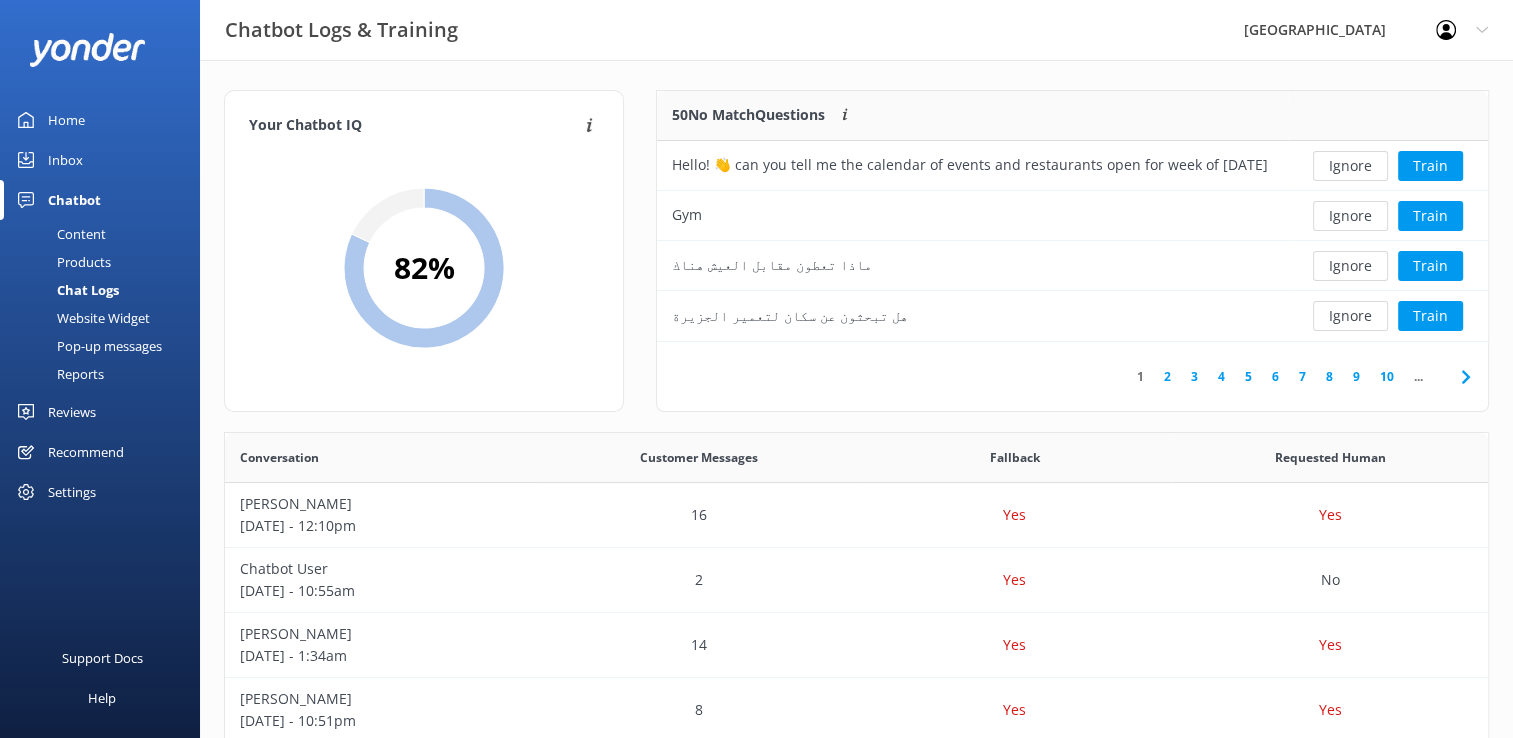 click on "Ignore" at bounding box center [1350, 266] 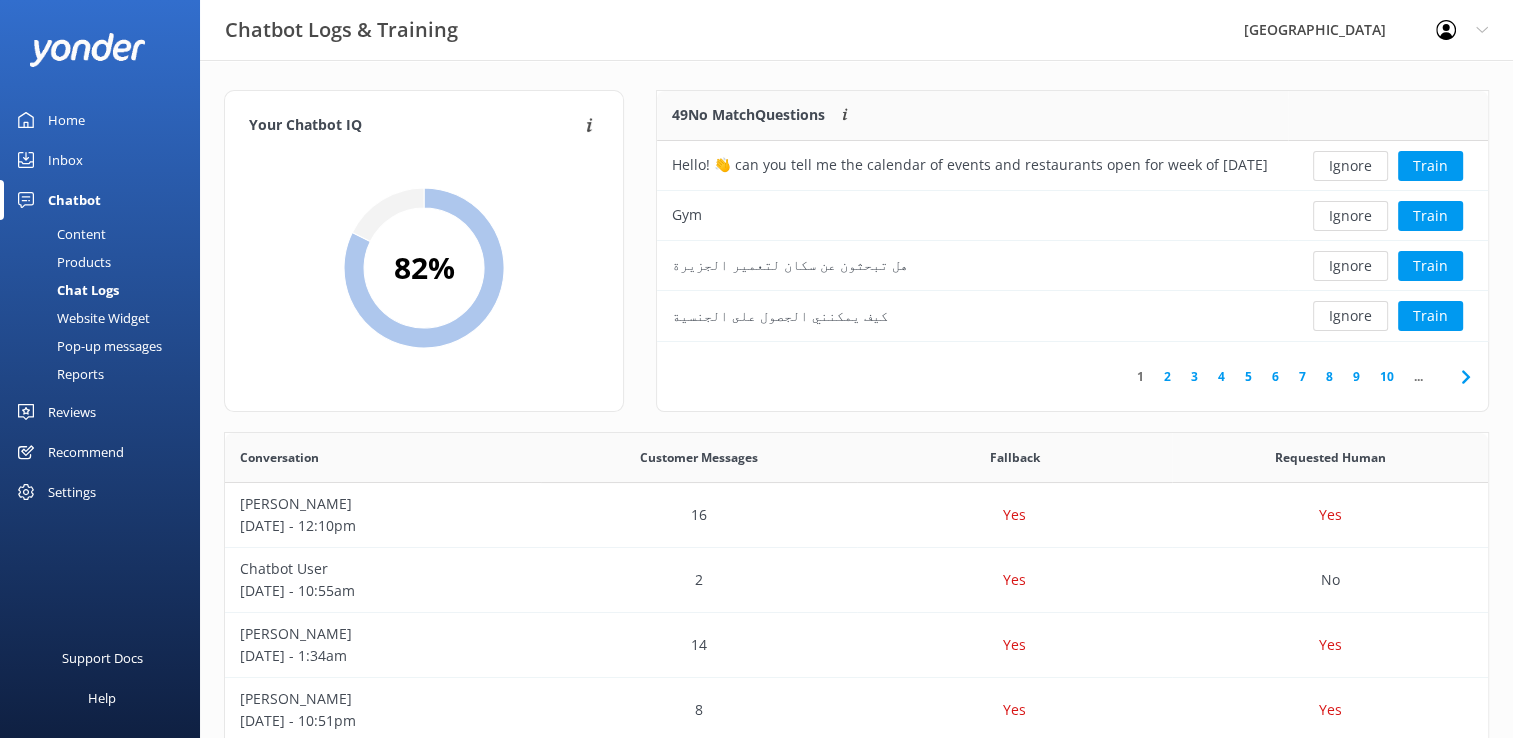 click on "Ignore" at bounding box center (1350, 266) 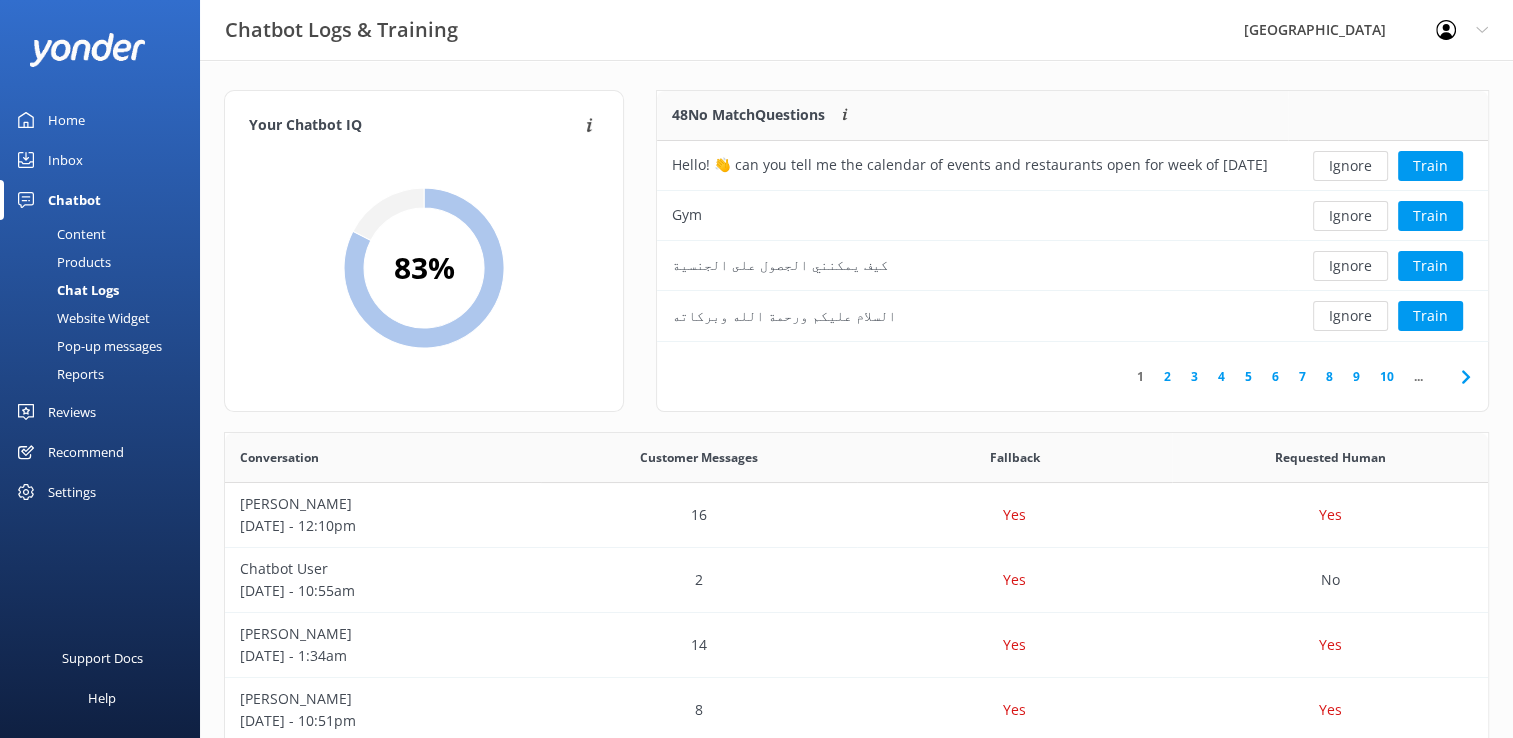 click on "Ignore" at bounding box center [1350, 266] 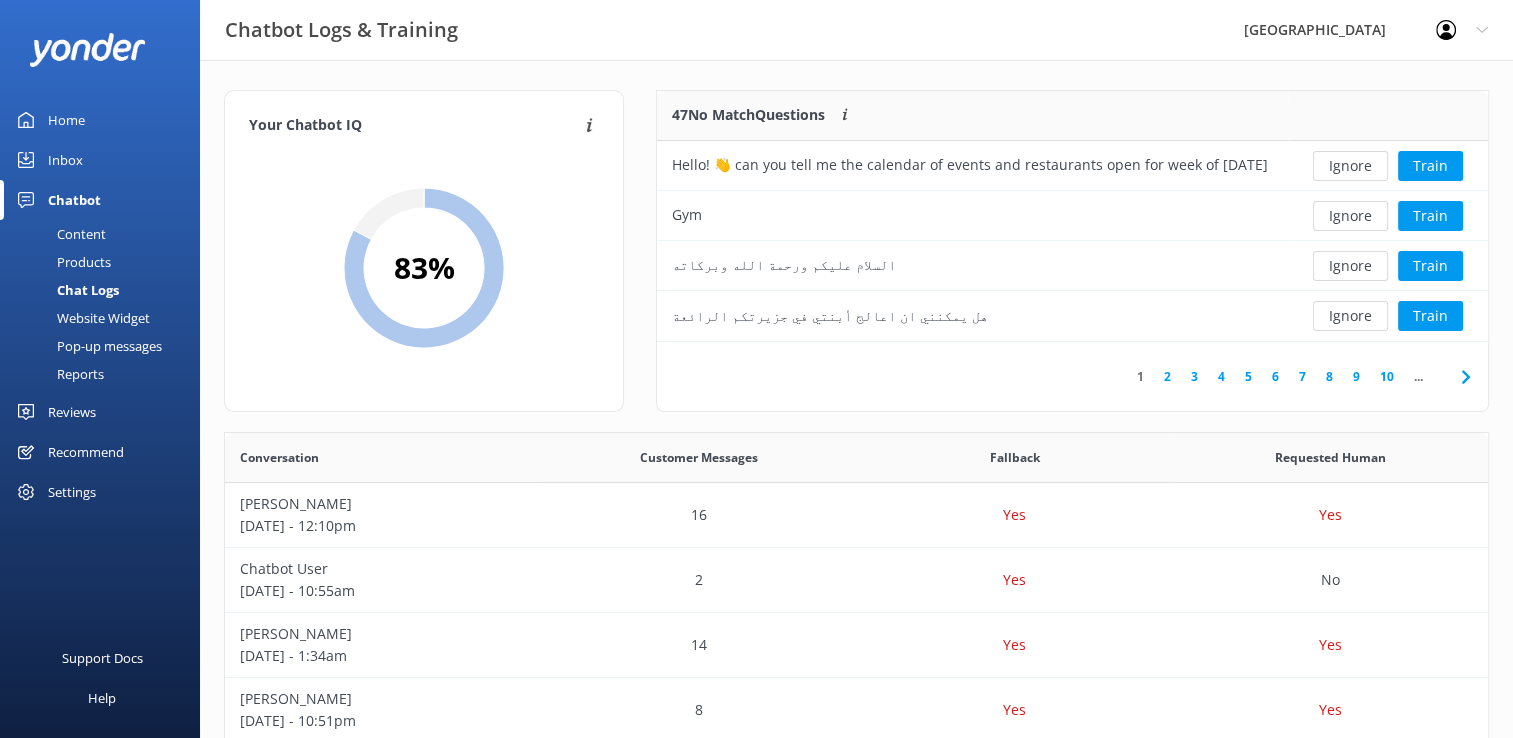 click on "Ignore" at bounding box center [1350, 266] 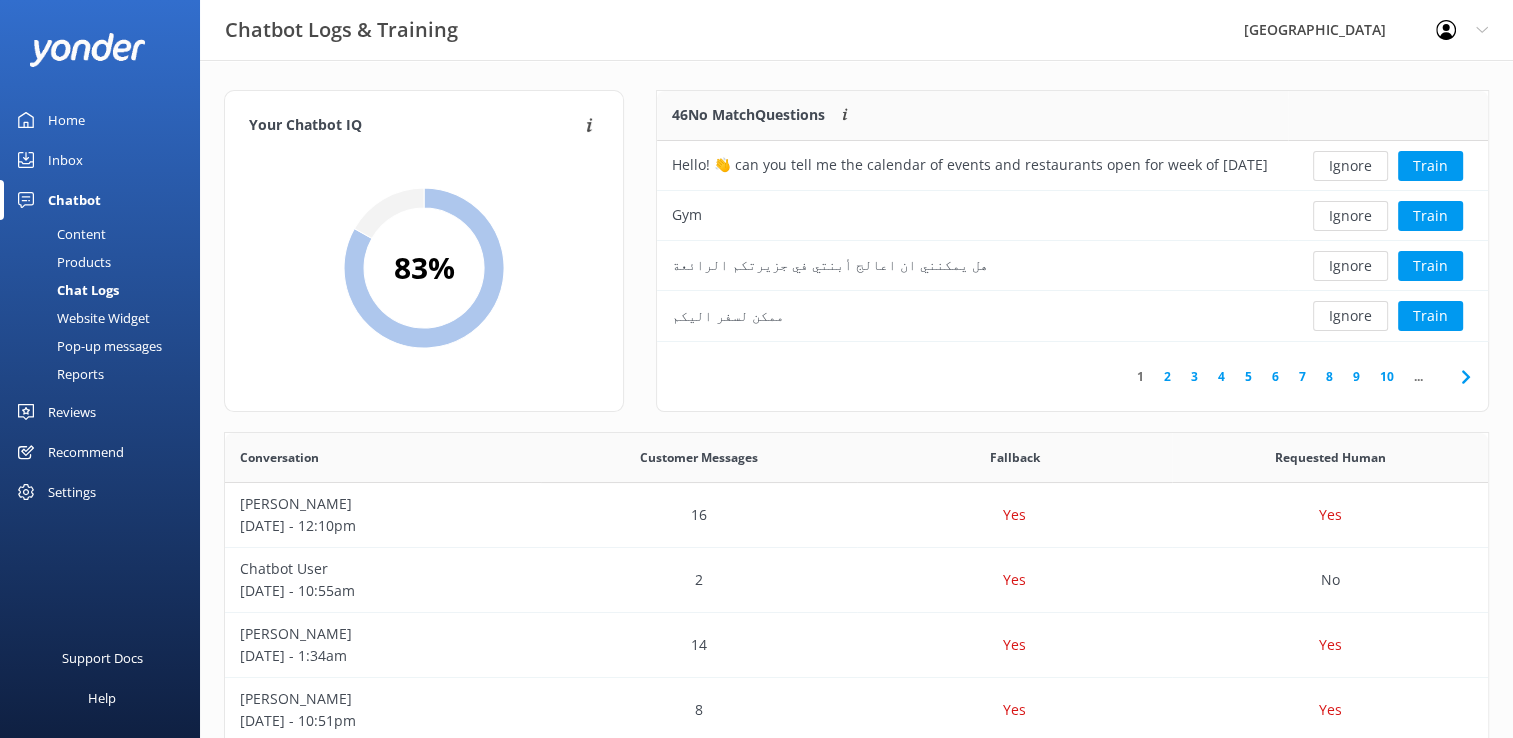 click on "Ignore" at bounding box center (1350, 266) 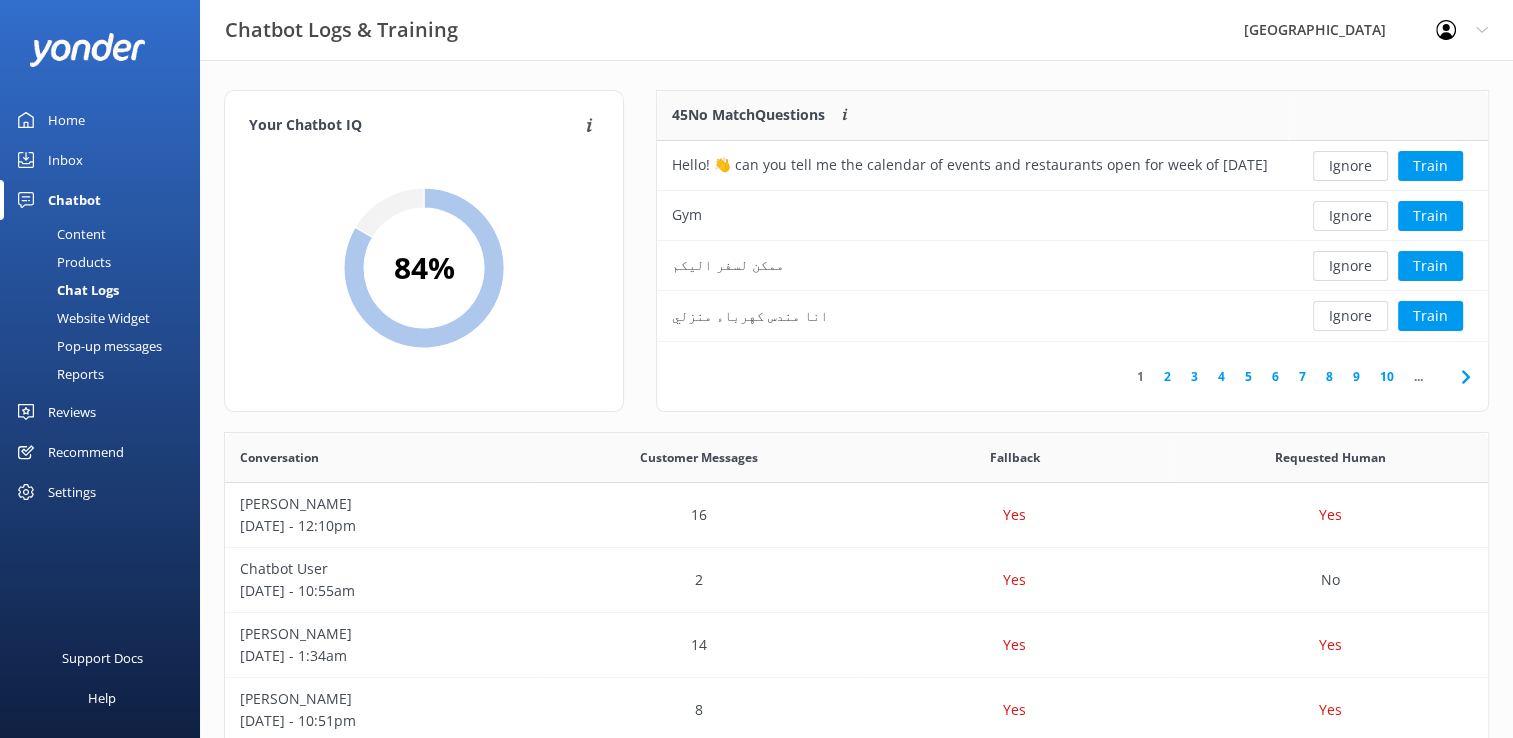 click on "Ignore" at bounding box center [1350, 266] 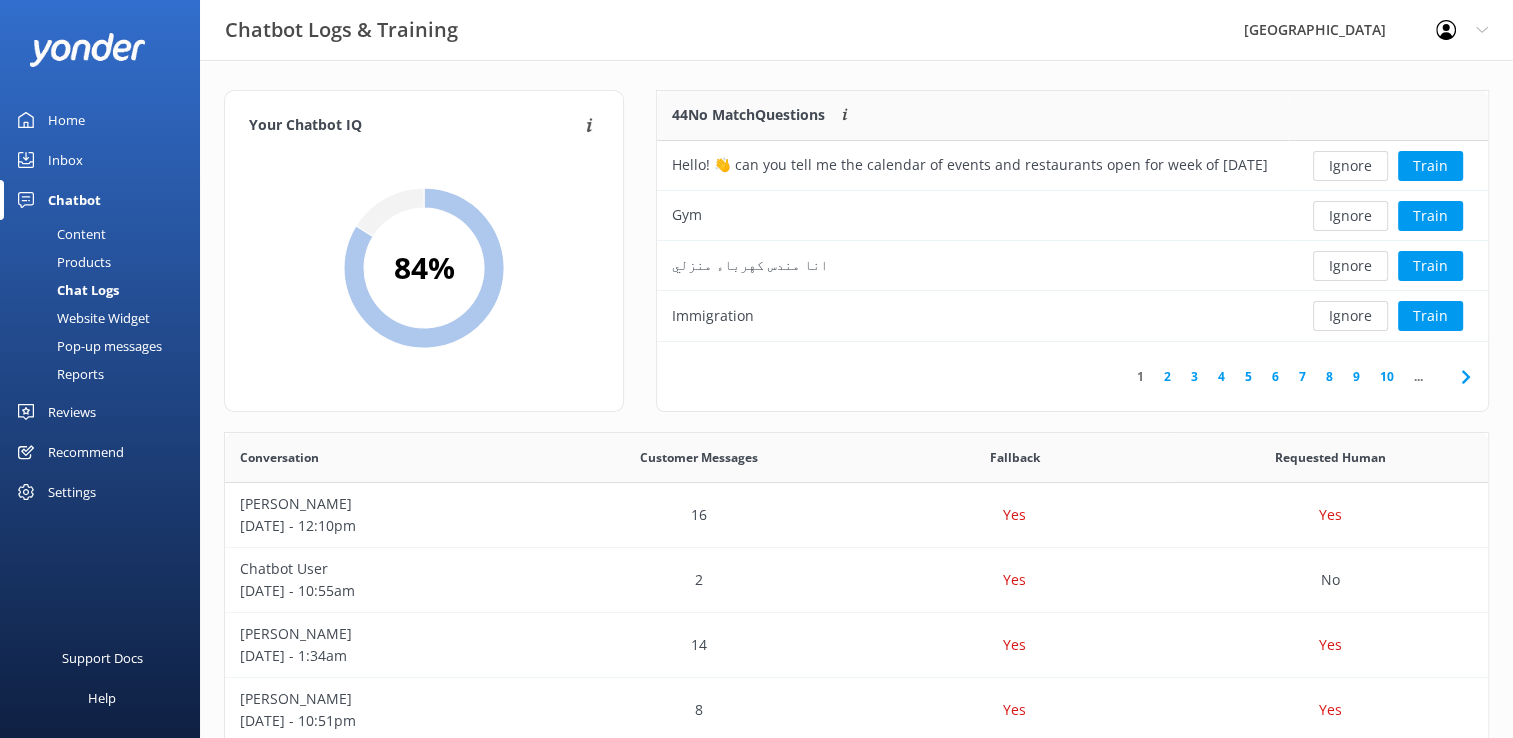 click on "Ignore" at bounding box center [1350, 266] 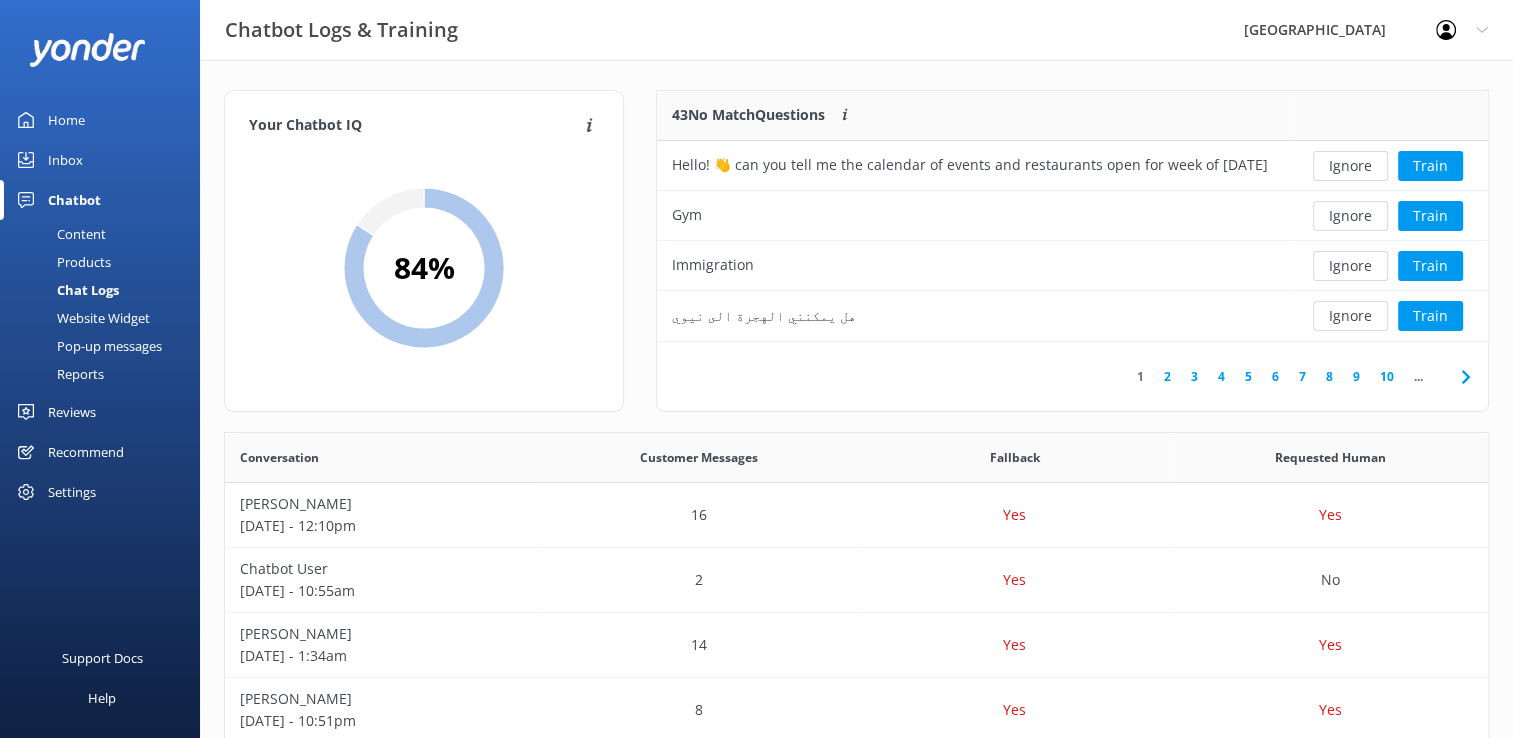 click on "Ignore" at bounding box center [1350, 266] 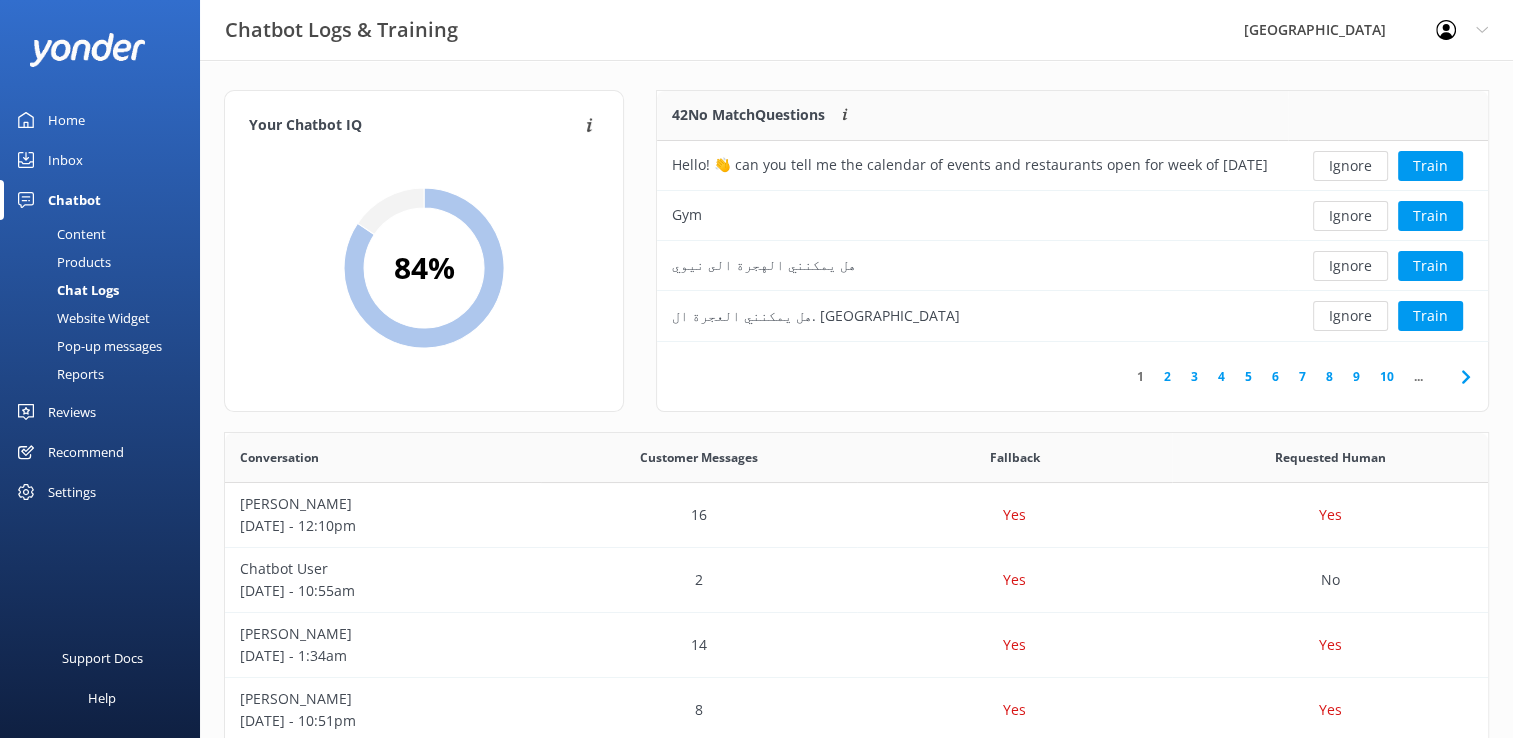 click on "Ignore" at bounding box center [1350, 266] 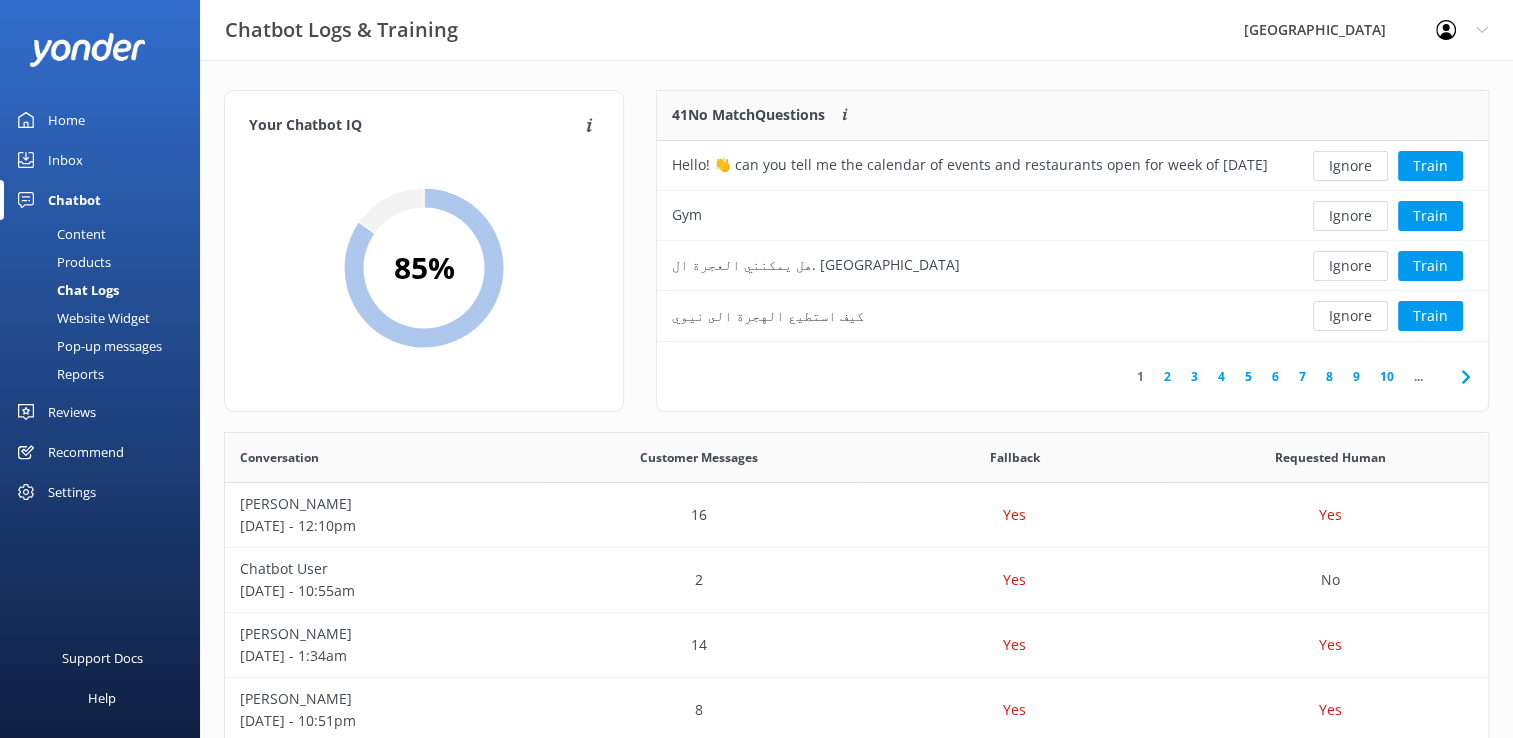 click on "Ignore" at bounding box center (1350, 266) 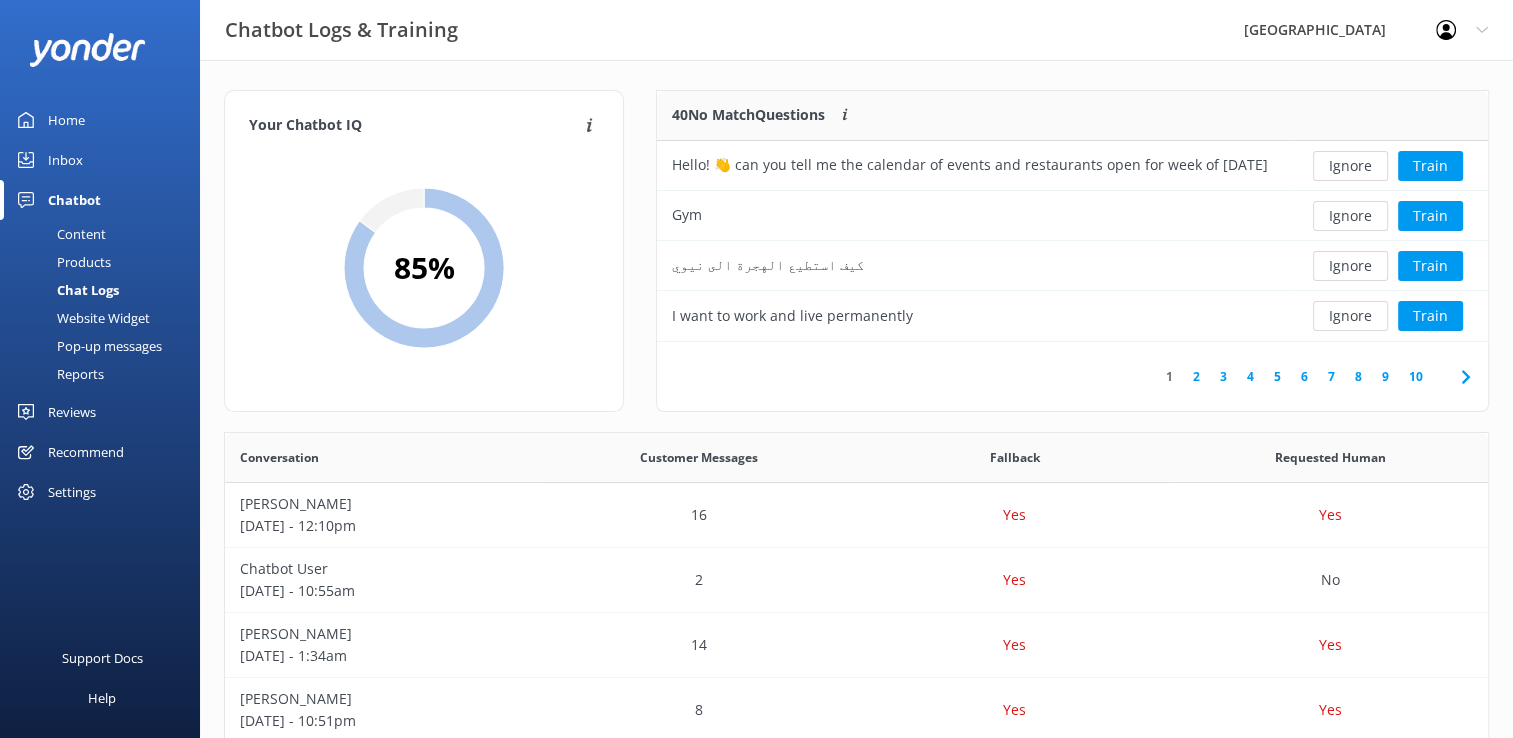 click on "Ignore" at bounding box center [1350, 266] 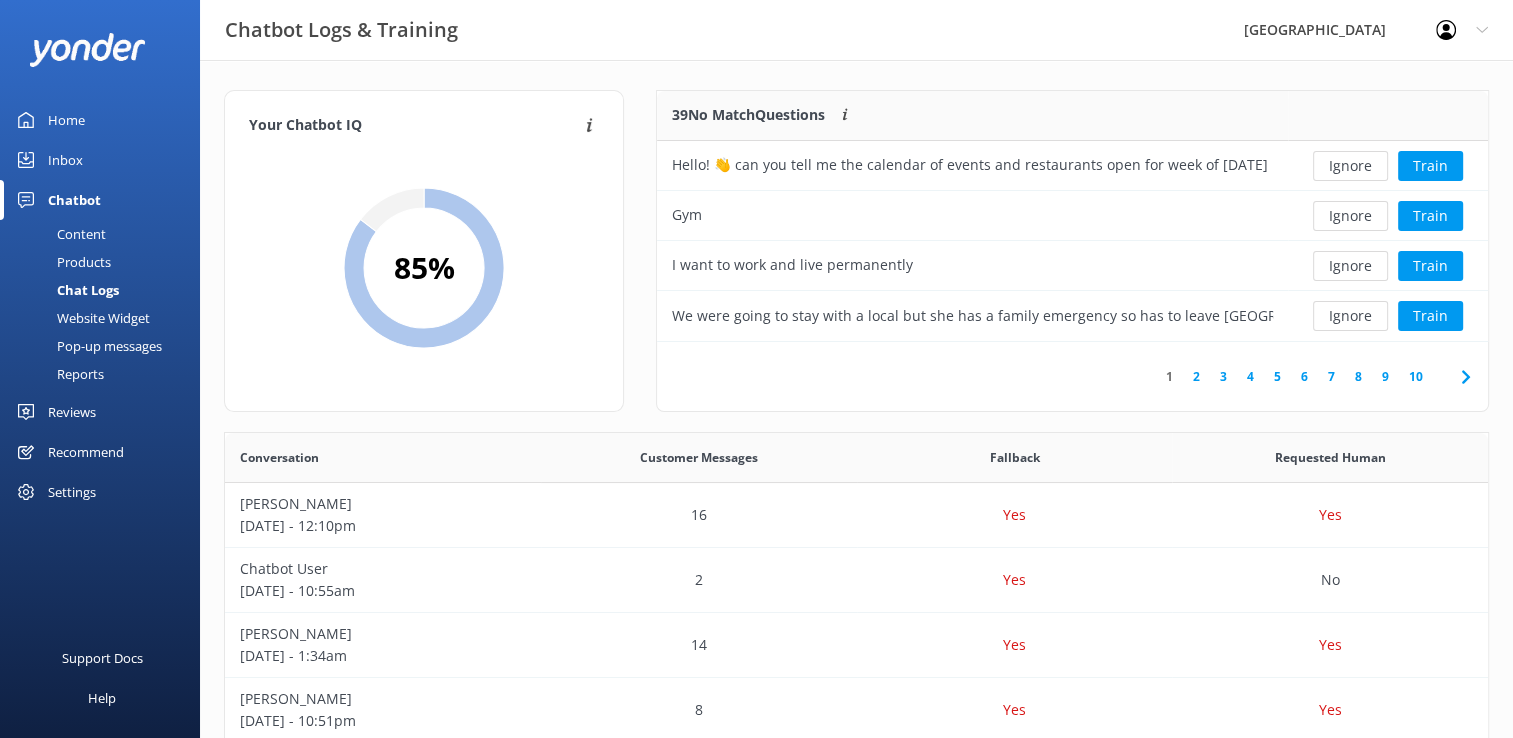 click on "Ignore" at bounding box center [1350, 266] 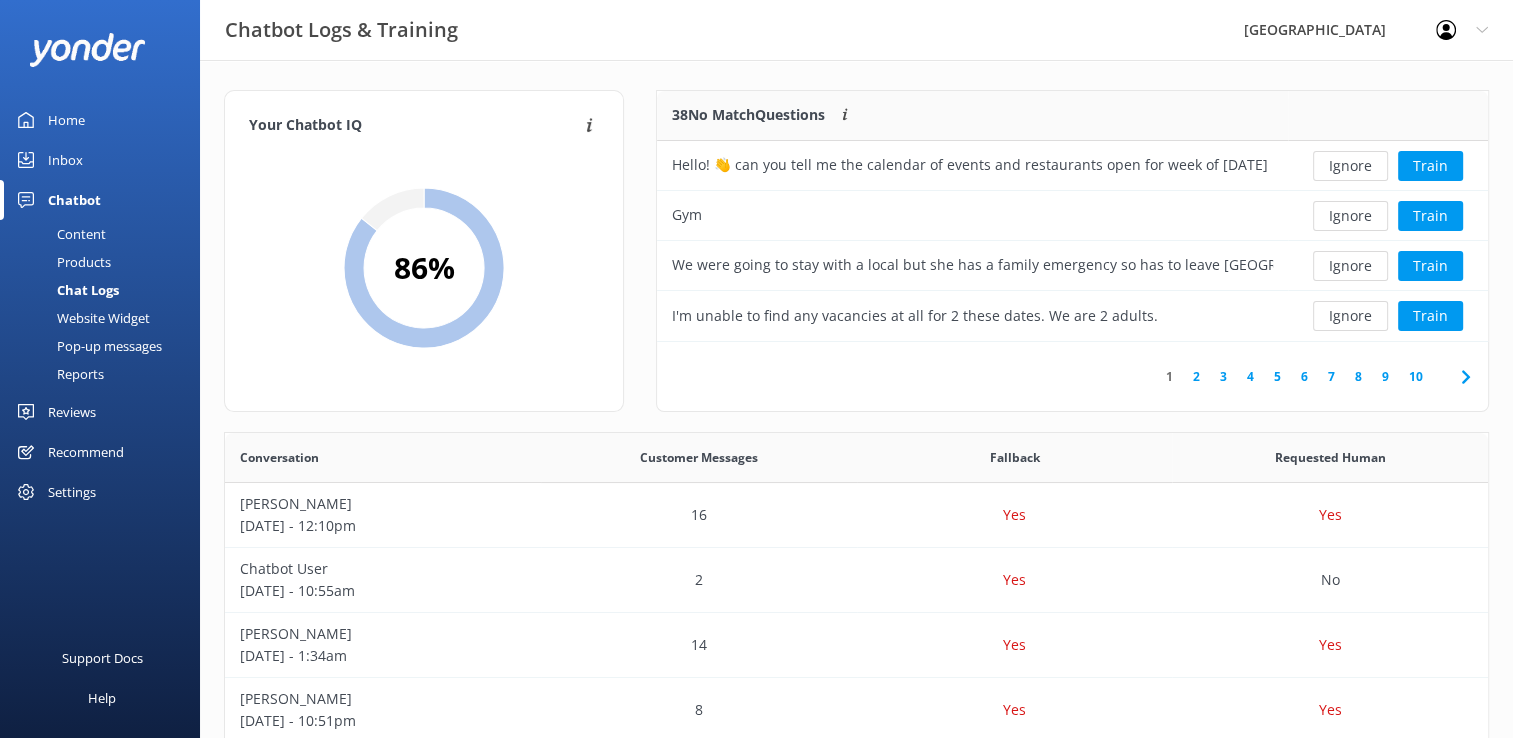 click on "Ignore" at bounding box center (1350, 266) 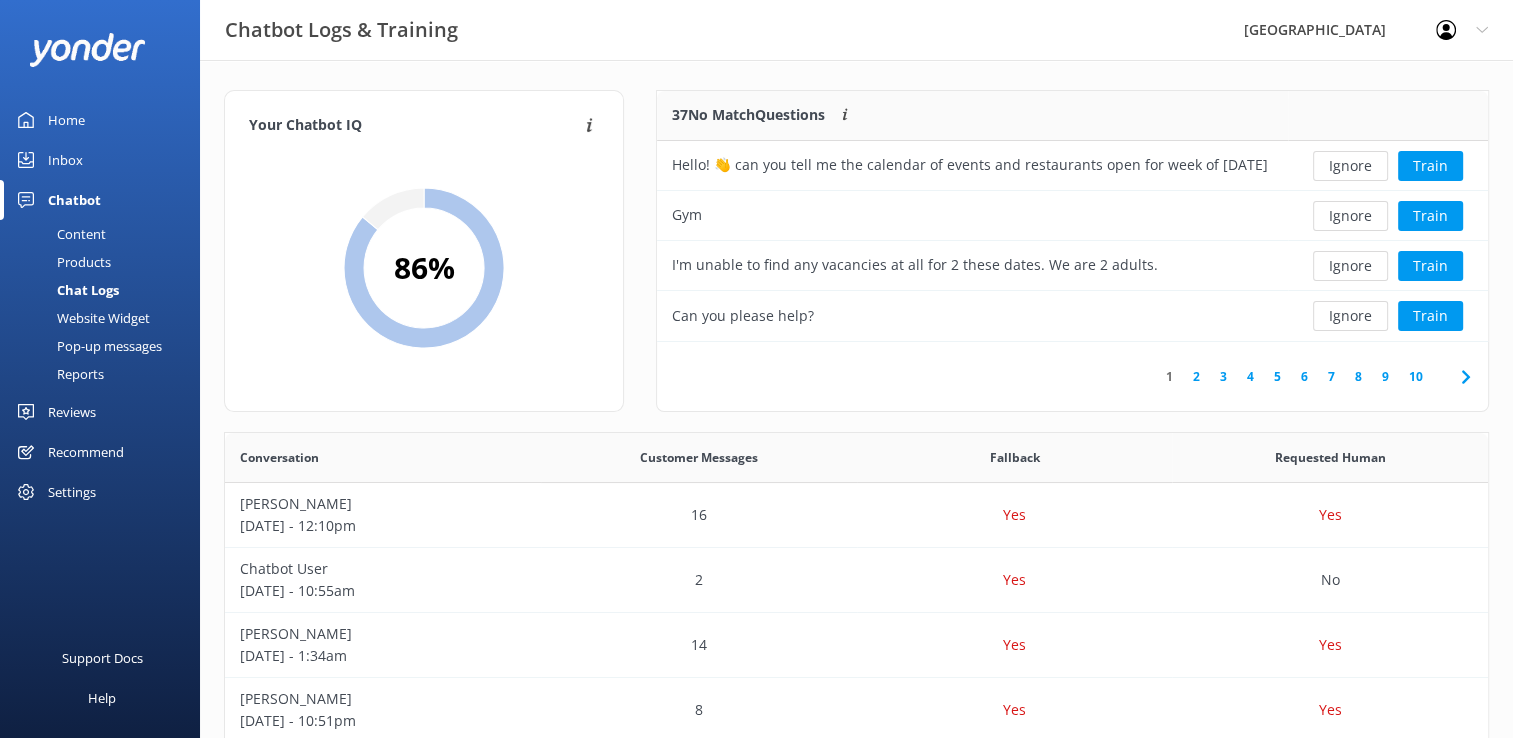 click on "Ignore" at bounding box center (1350, 266) 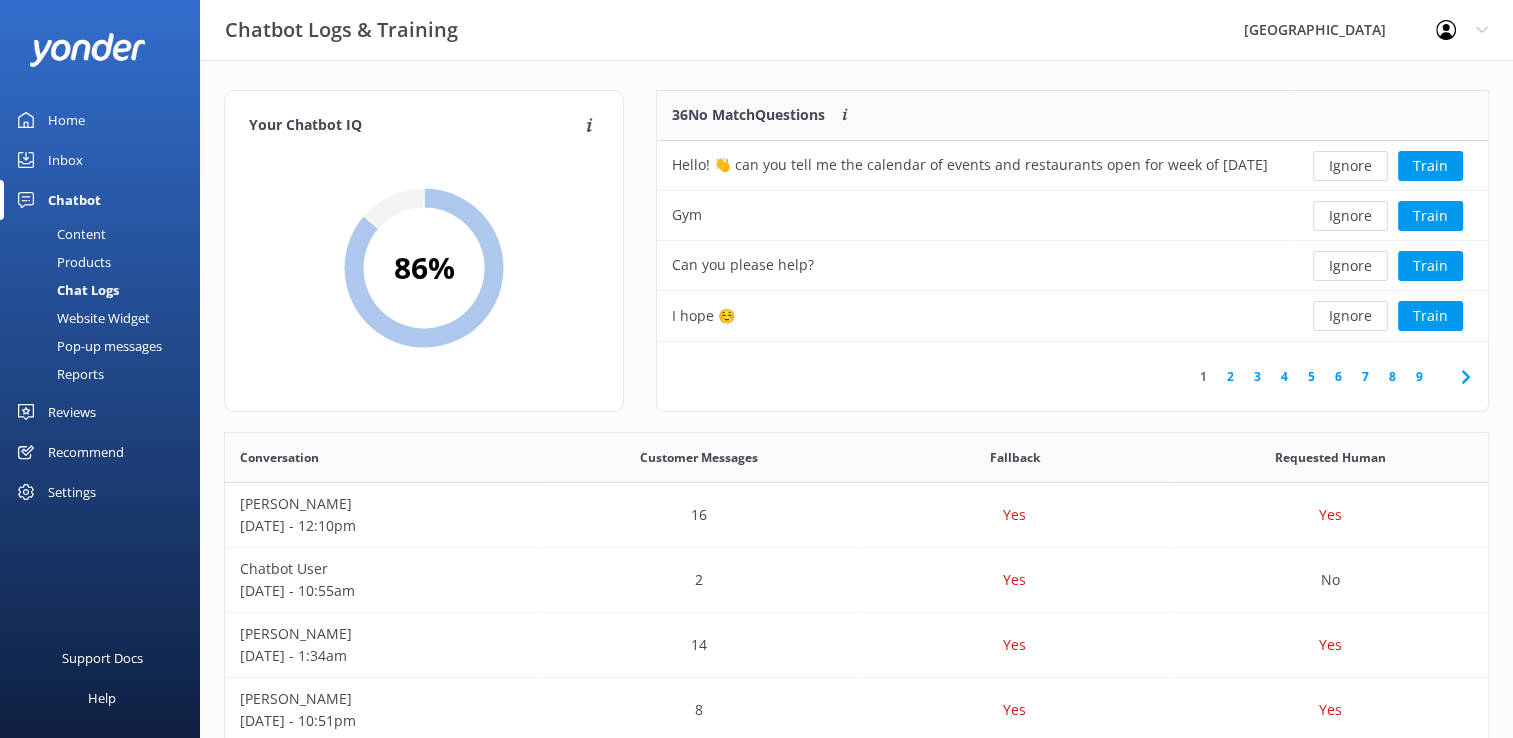 click on "Ignore" at bounding box center [1350, 266] 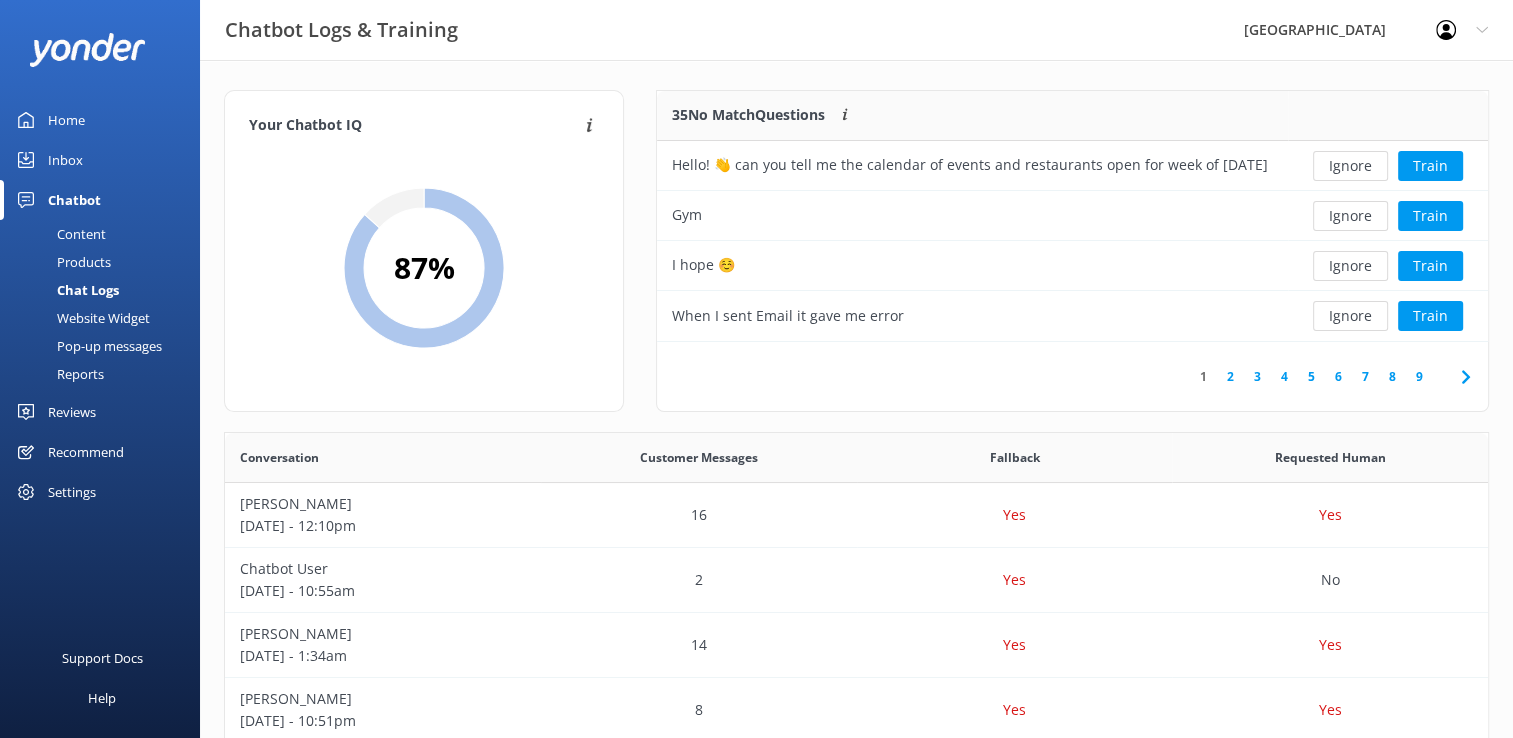 click on "Ignore" at bounding box center [1350, 266] 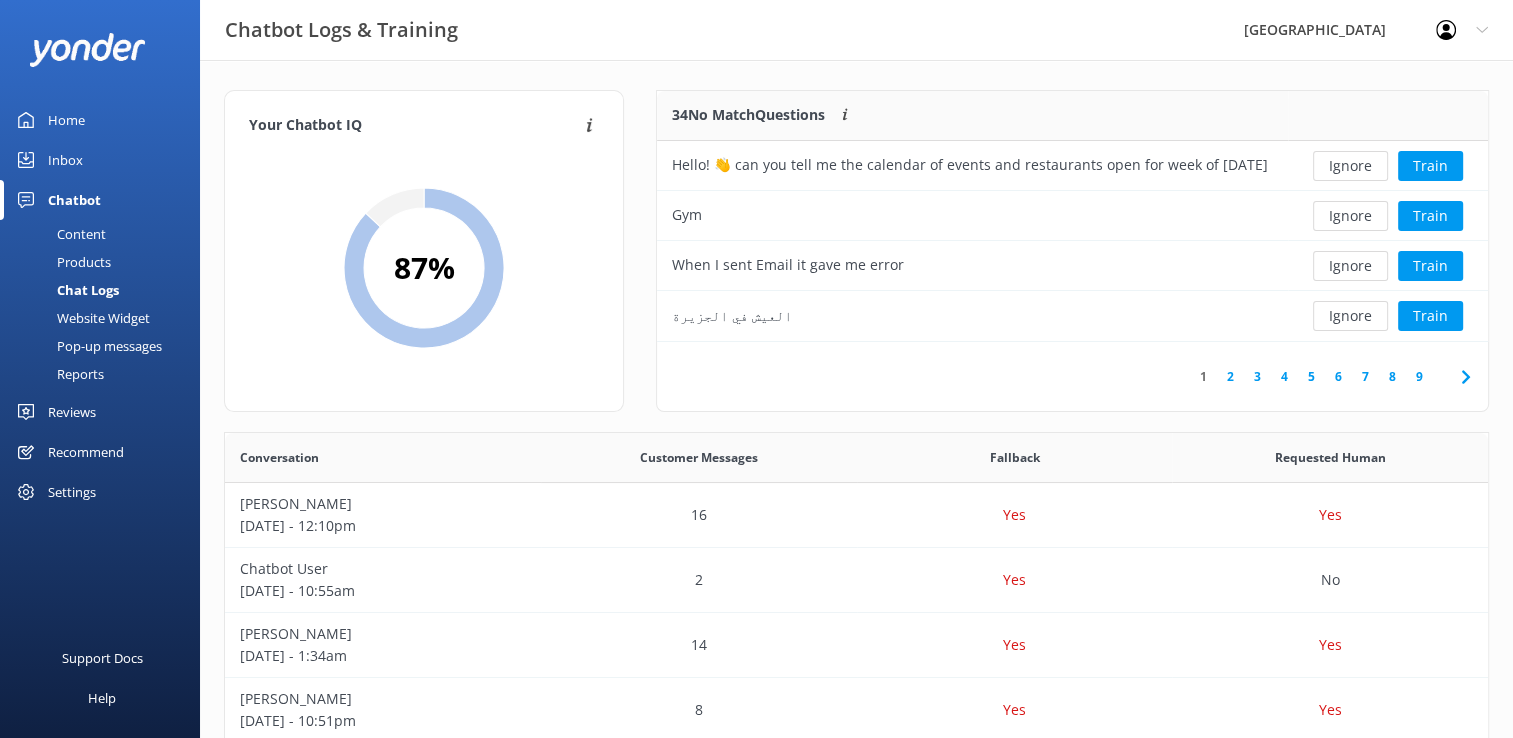 click on "Ignore" at bounding box center [1350, 266] 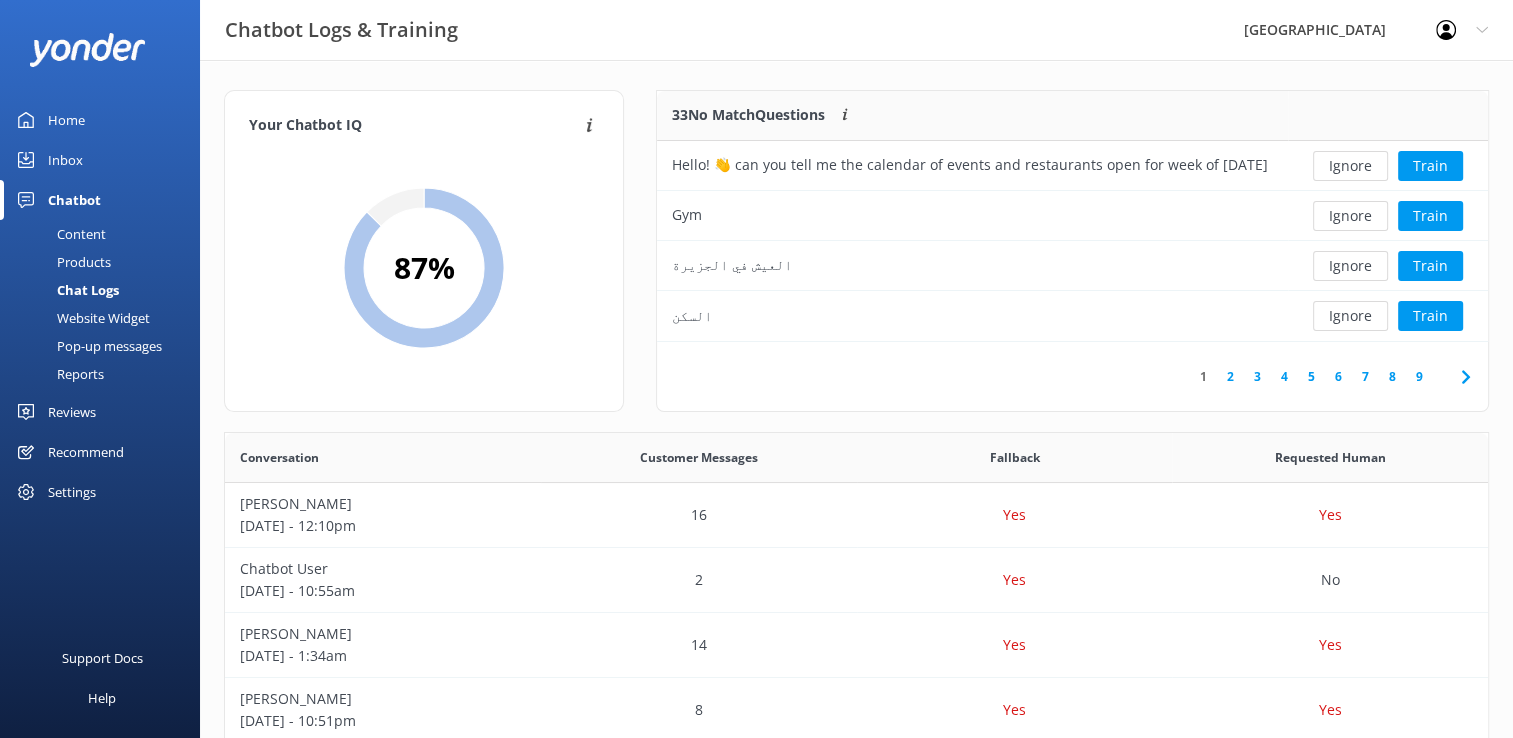 click on "Ignore" at bounding box center [1350, 266] 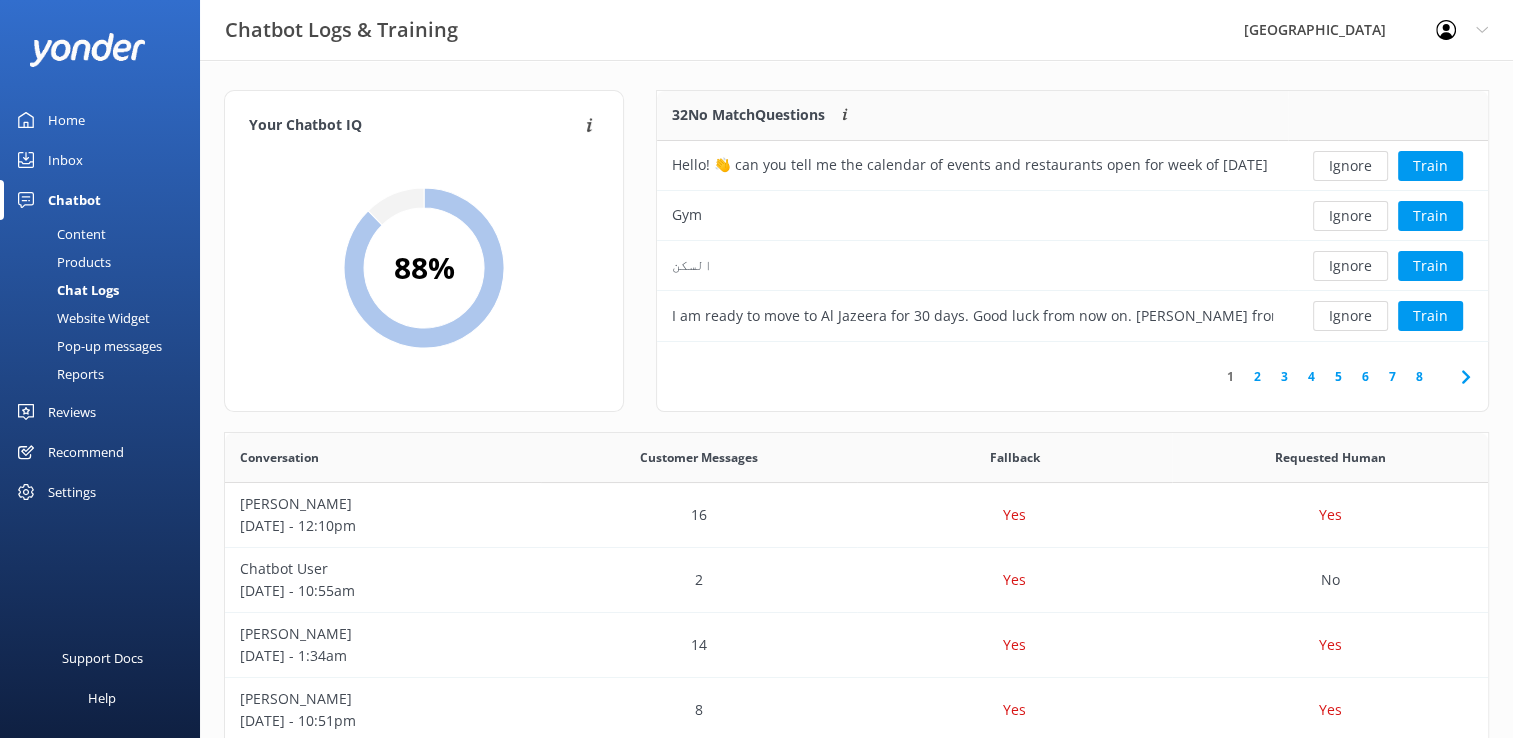 click on "Ignore" at bounding box center (1350, 266) 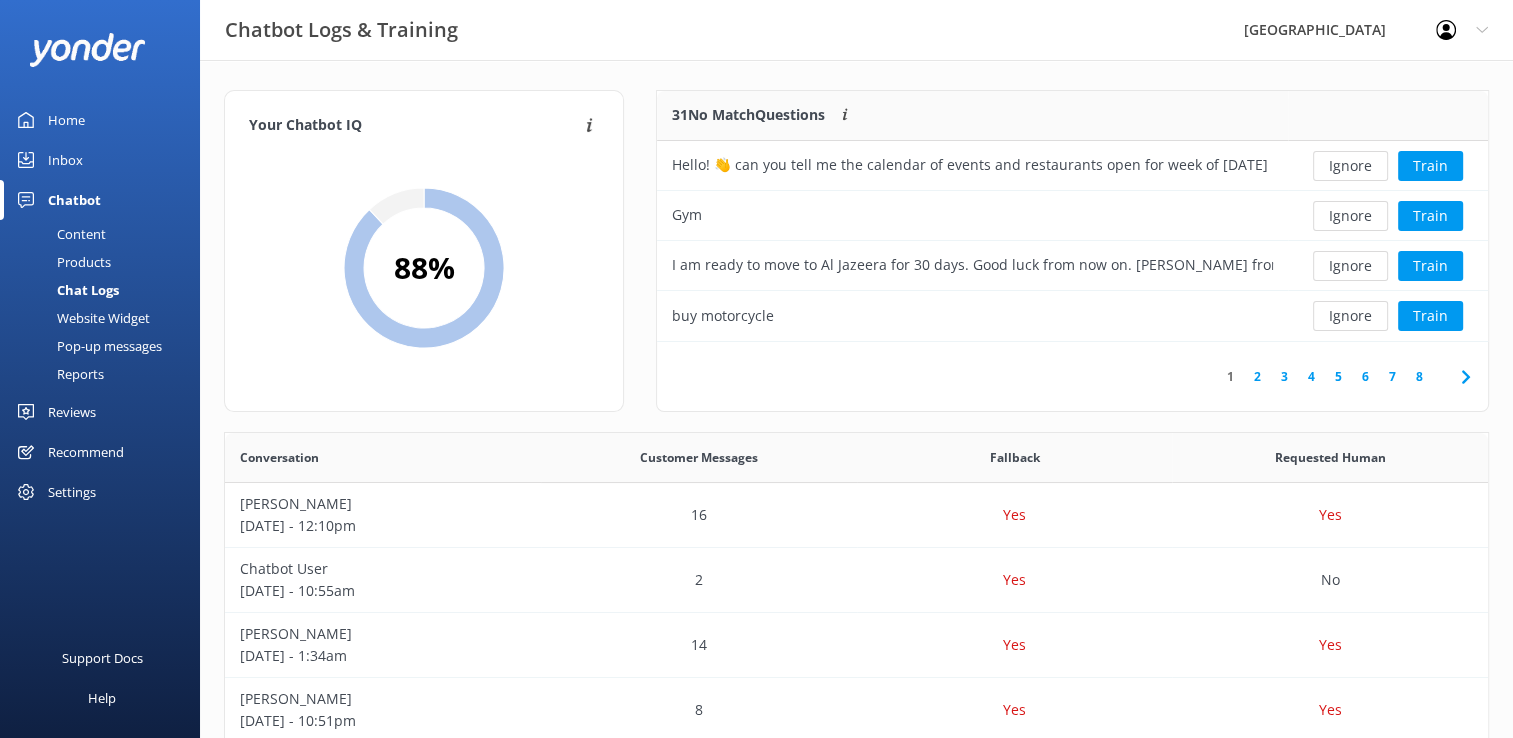 click on "Ignore" at bounding box center [1350, 266] 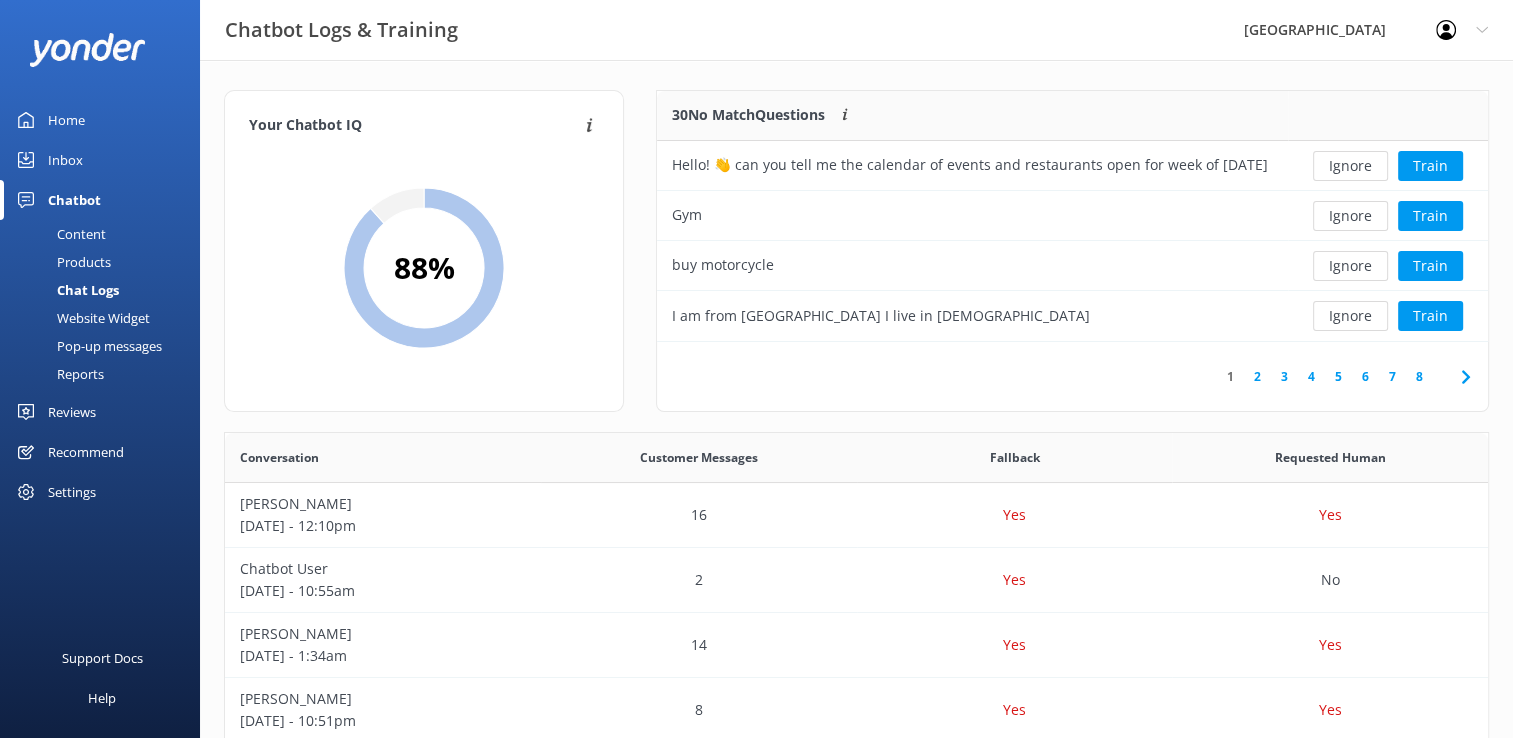 click on "Ignore" at bounding box center [1350, 266] 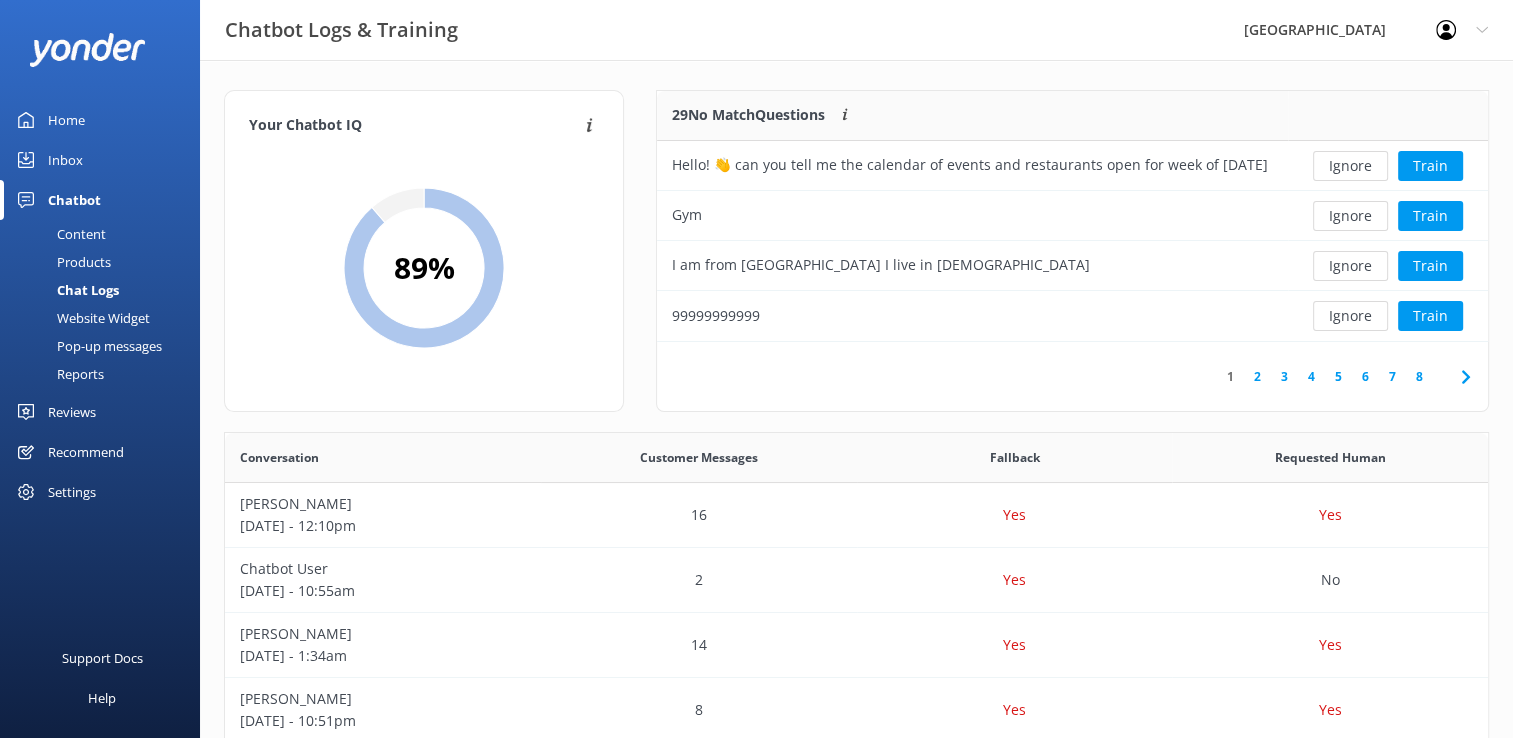 click on "Ignore" at bounding box center (1350, 266) 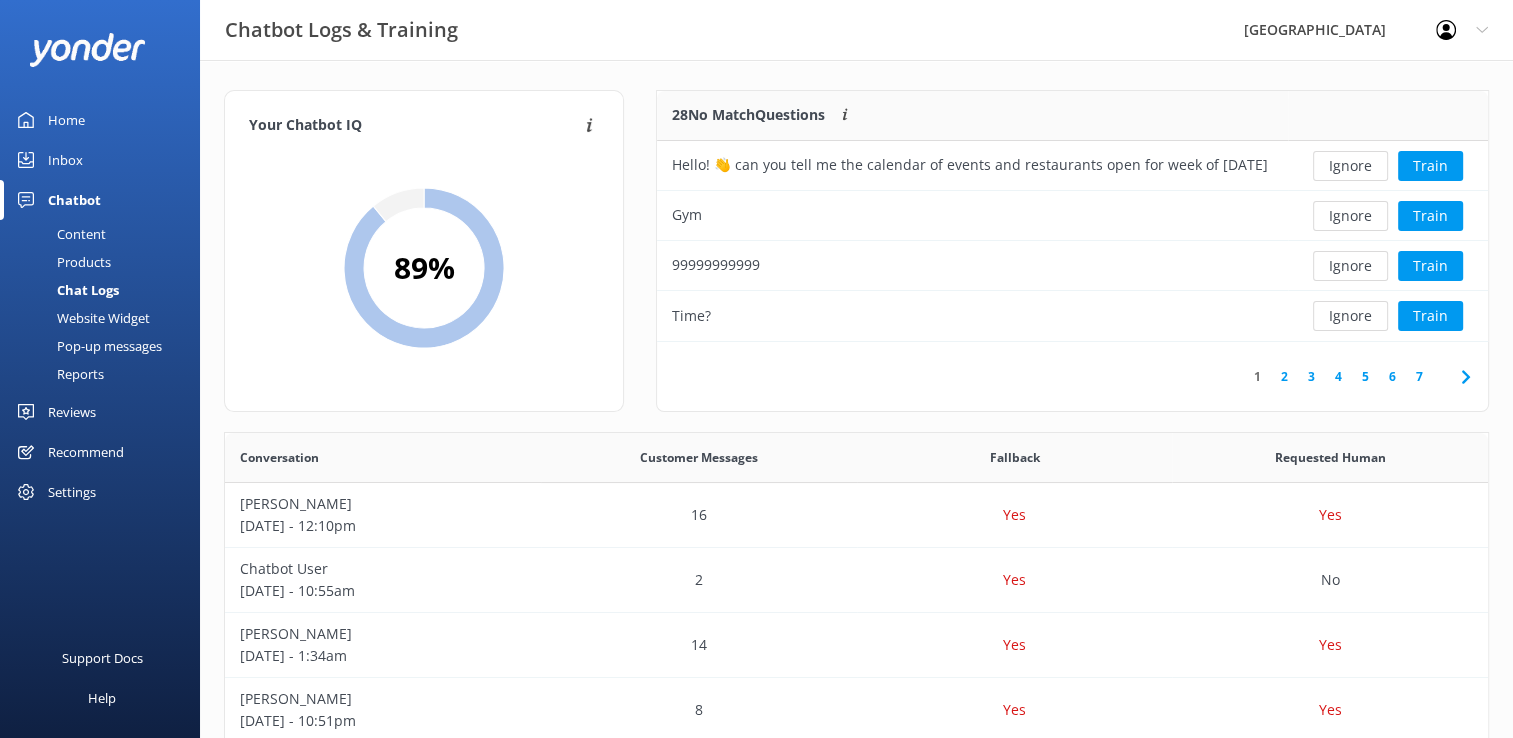 click on "Ignore" at bounding box center (1350, 266) 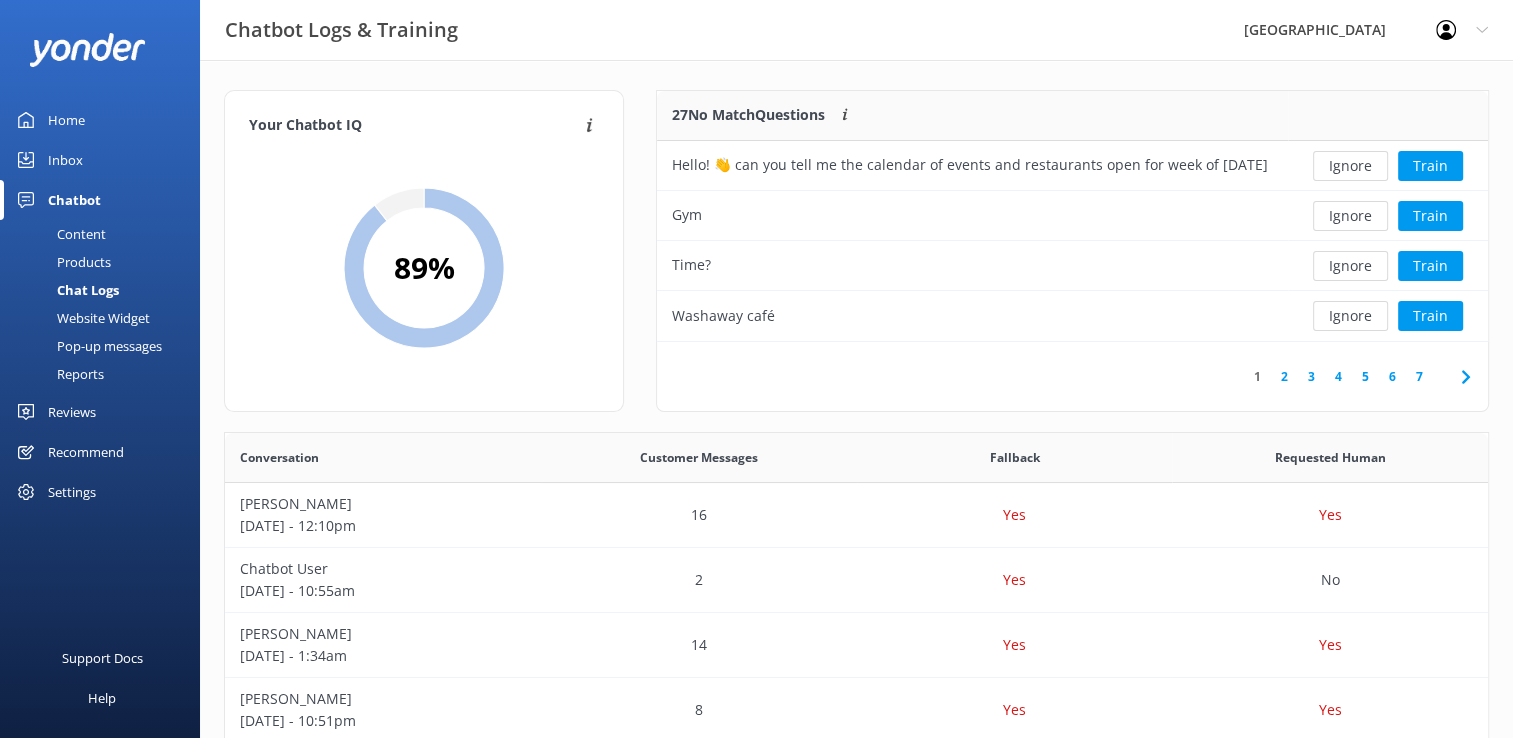 click on "Ignore" at bounding box center [1350, 266] 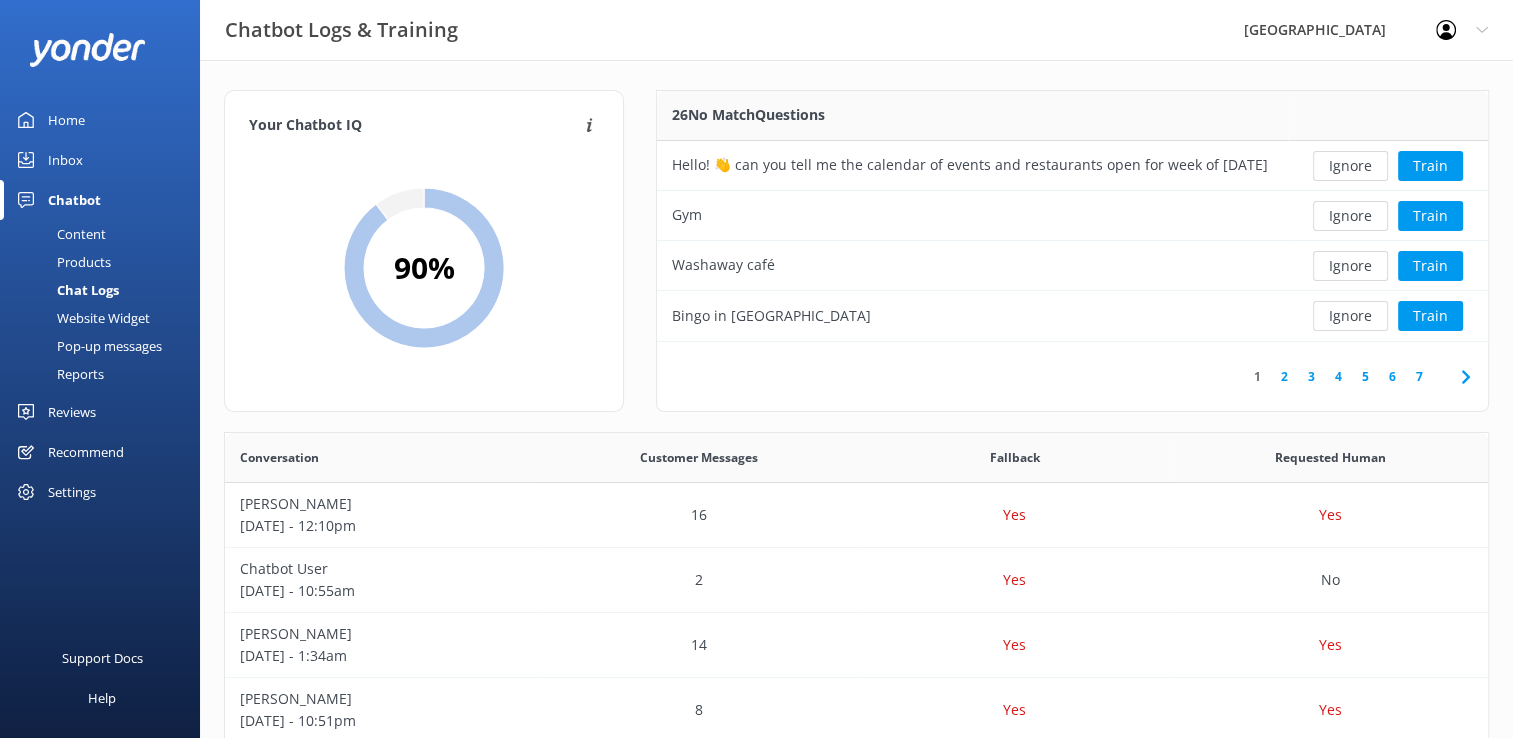 scroll, scrollTop: 100, scrollLeft: 0, axis: vertical 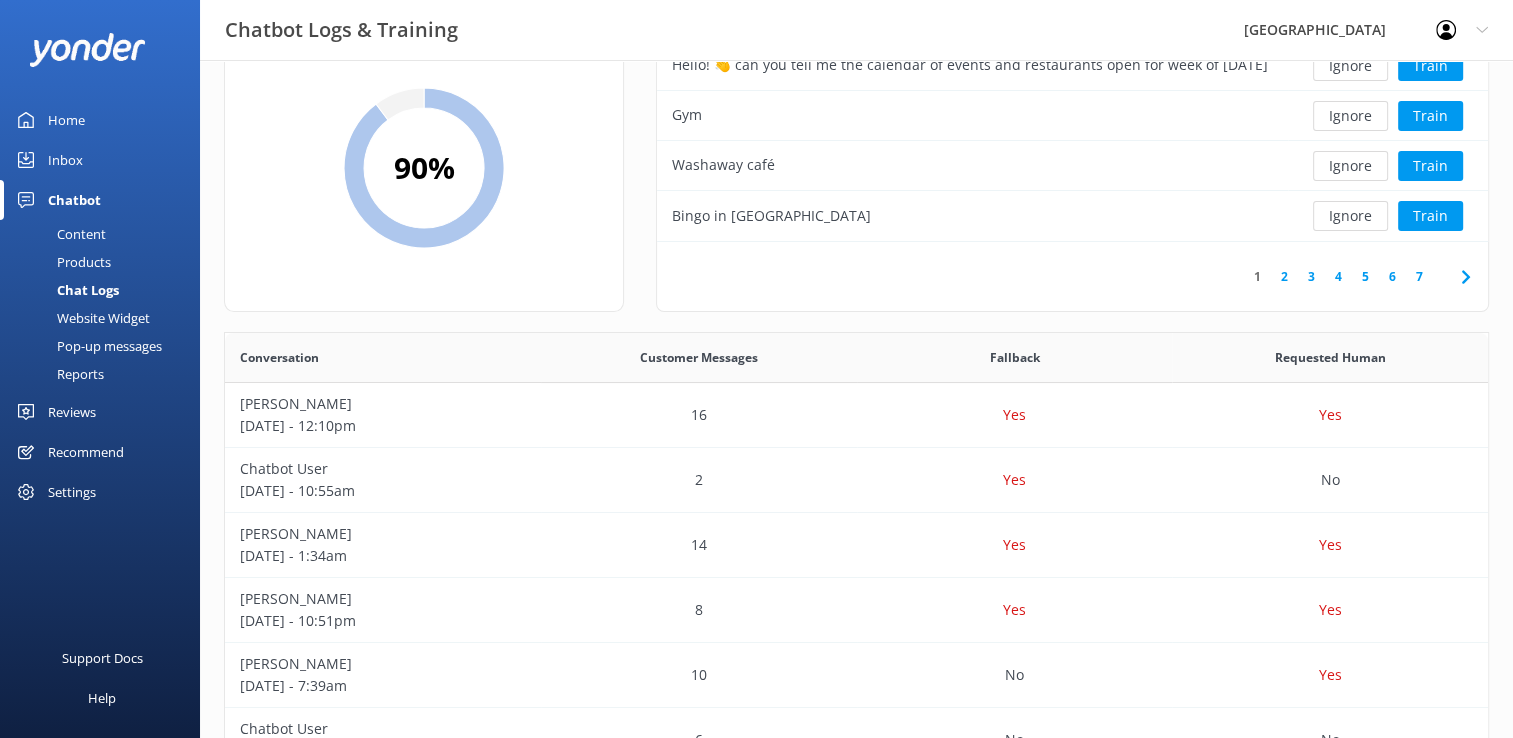 click on "2" at bounding box center [1284, 276] 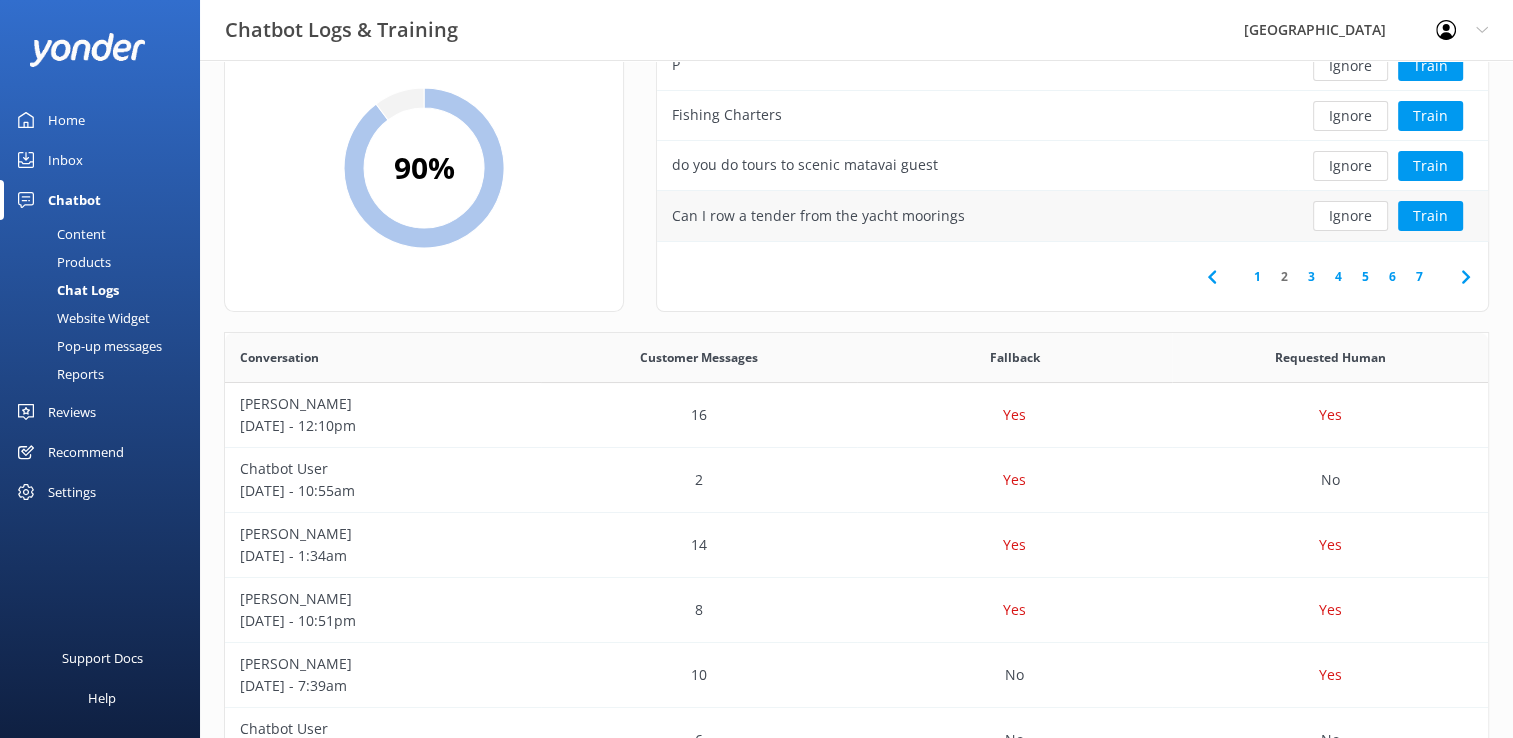 scroll, scrollTop: 0, scrollLeft: 0, axis: both 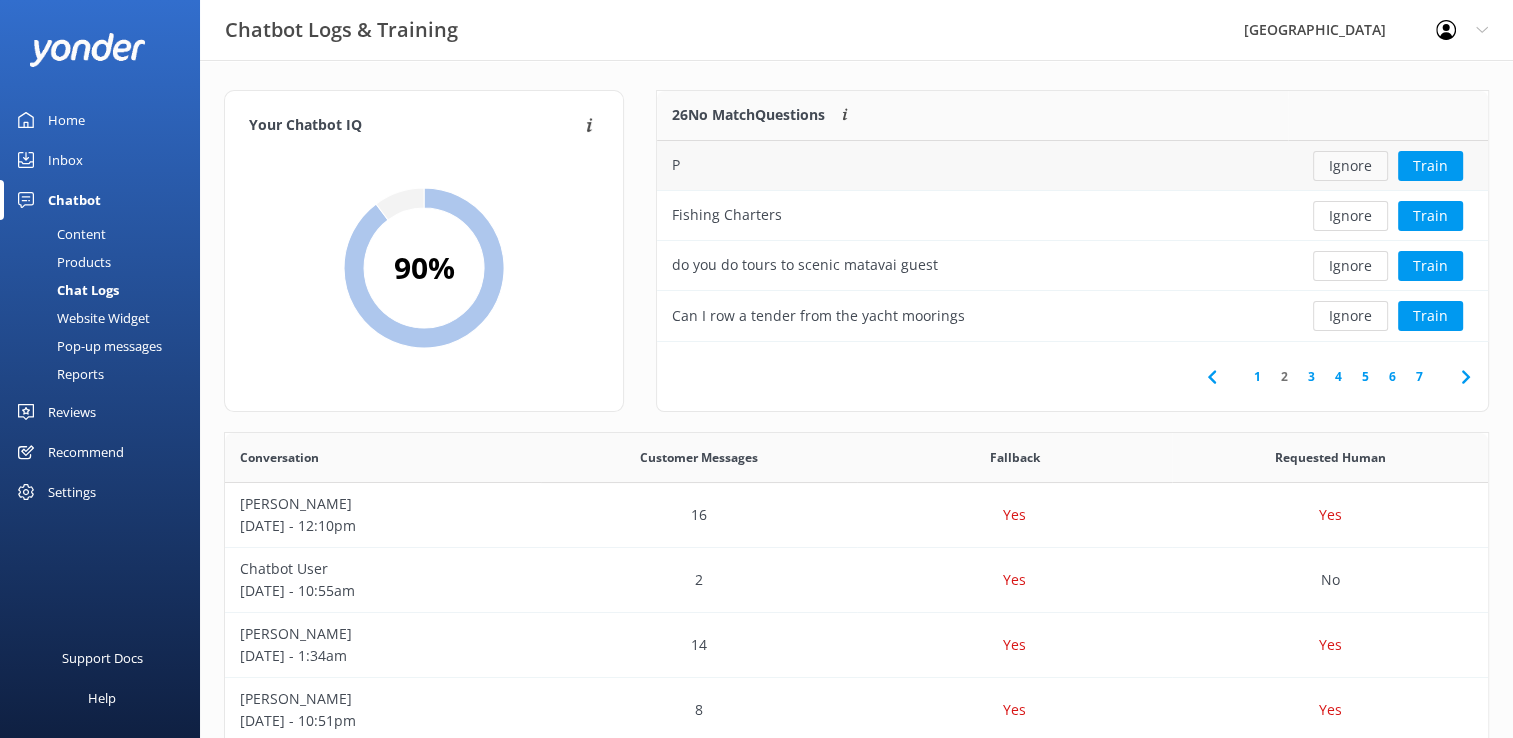 click on "Ignore" at bounding box center (1350, 166) 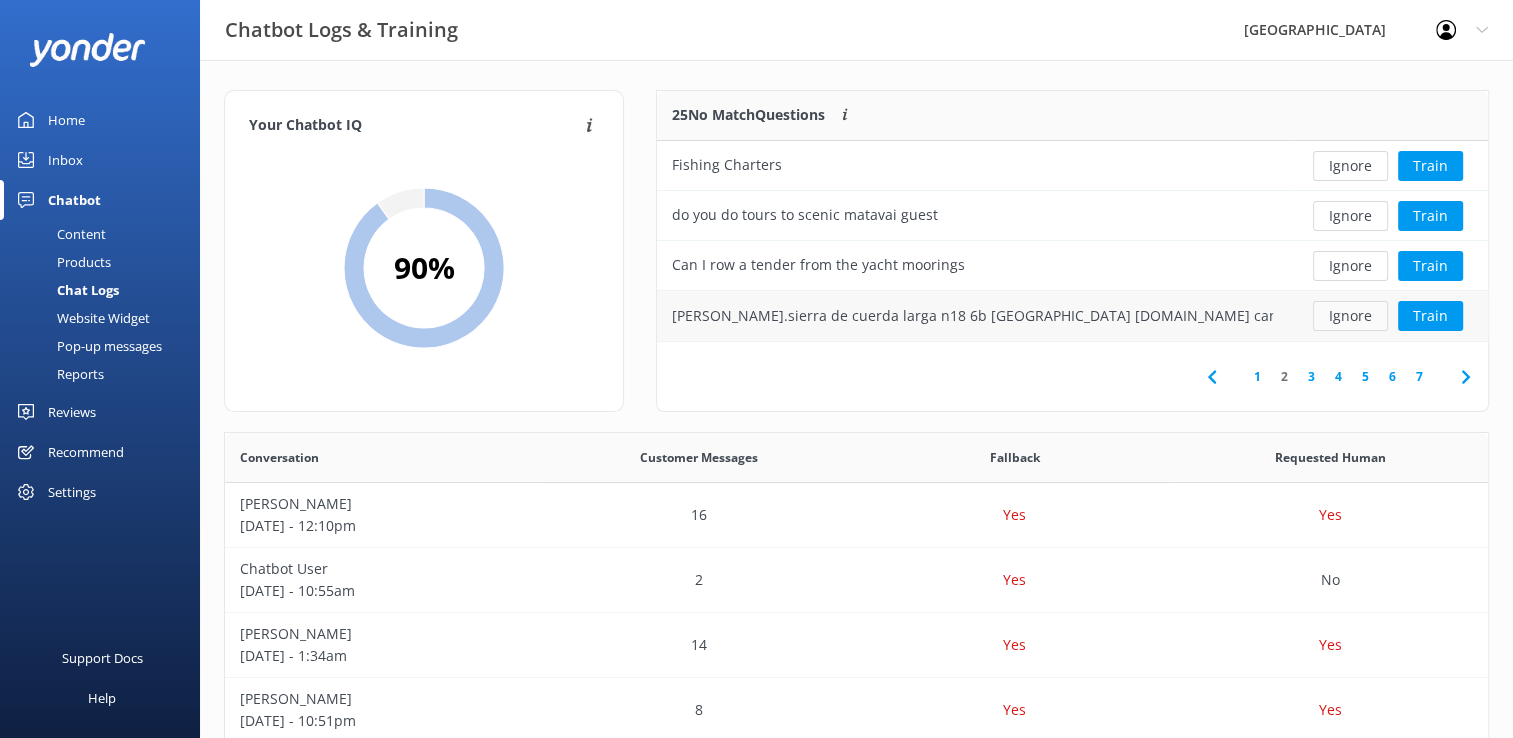 click on "Ignore" at bounding box center [1350, 316] 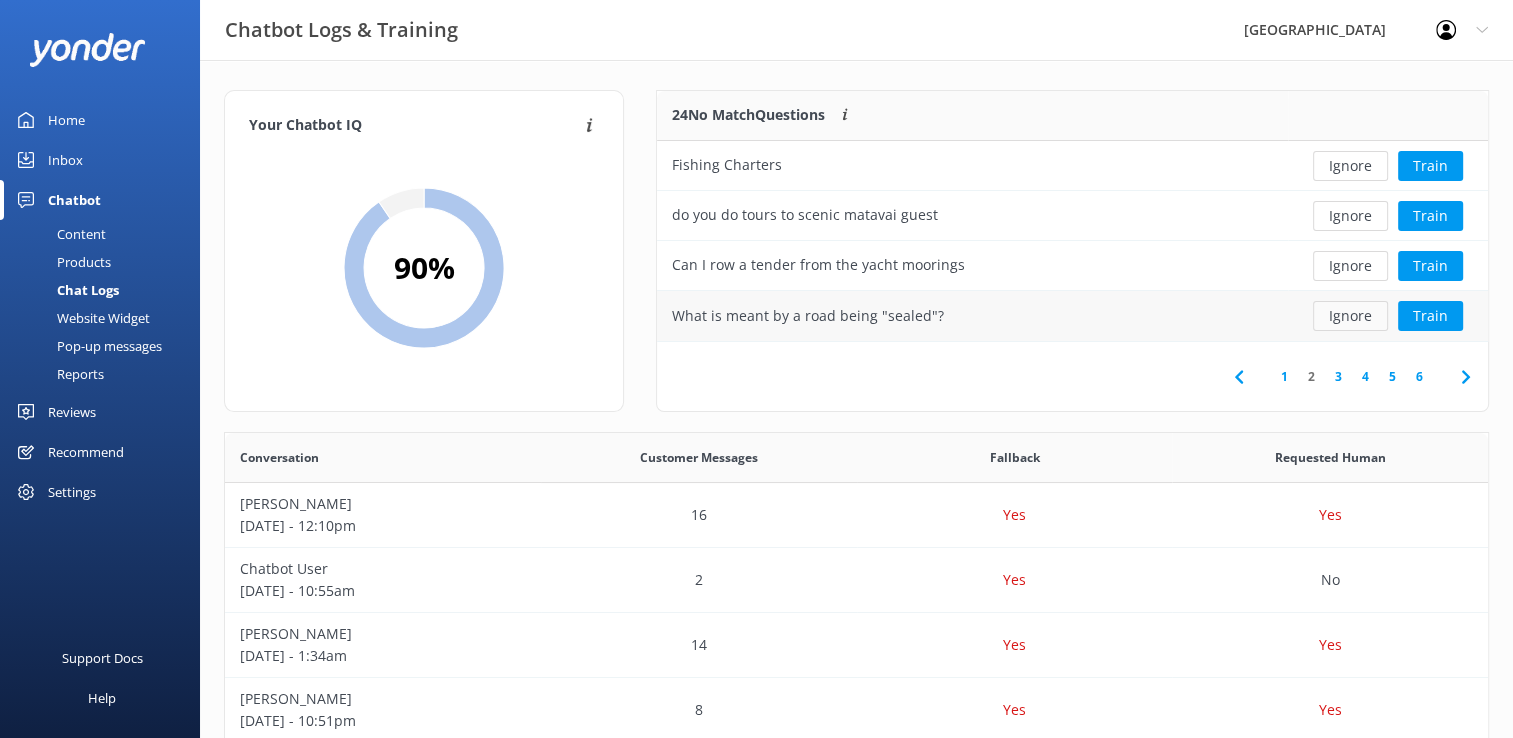click on "Ignore" at bounding box center (1350, 316) 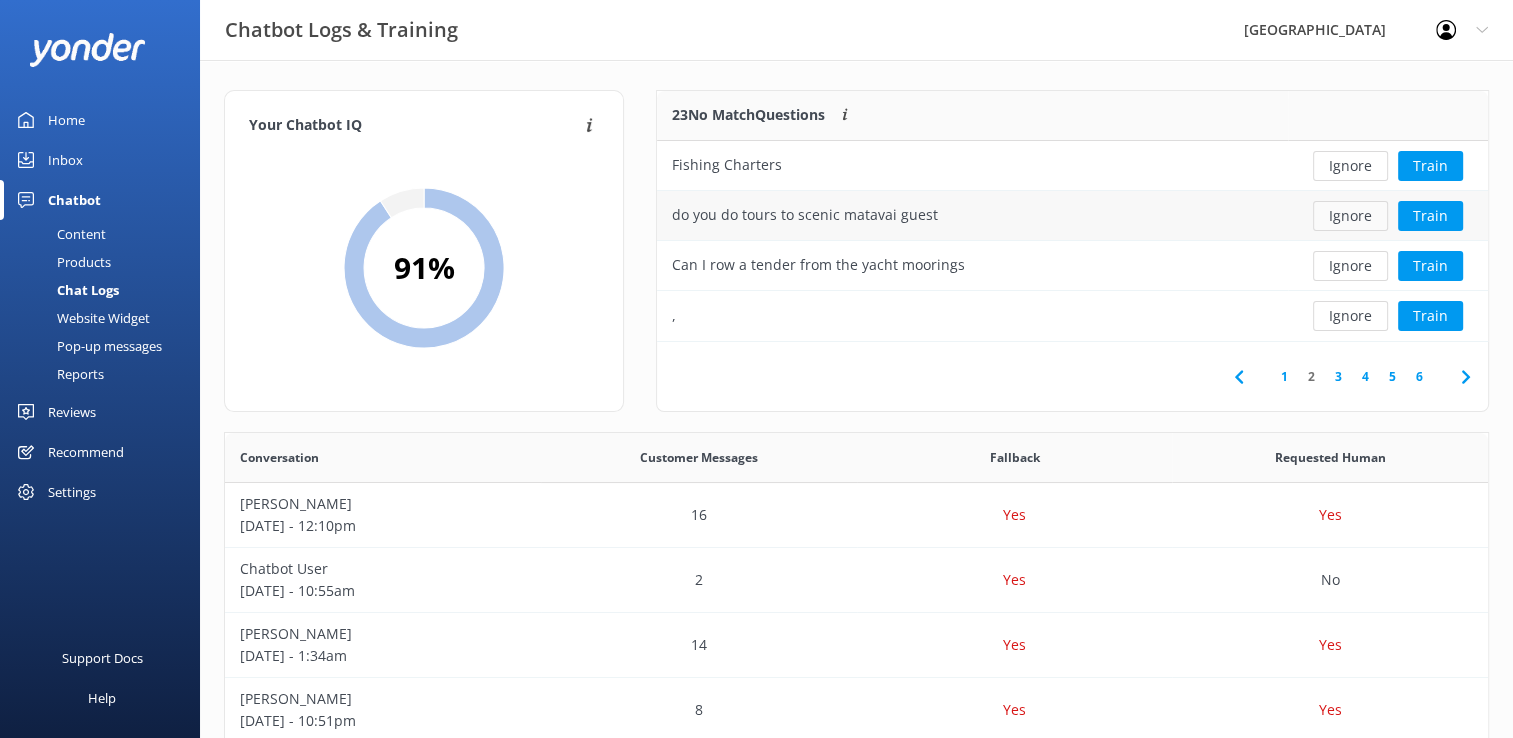 click on "Ignore" at bounding box center (1350, 216) 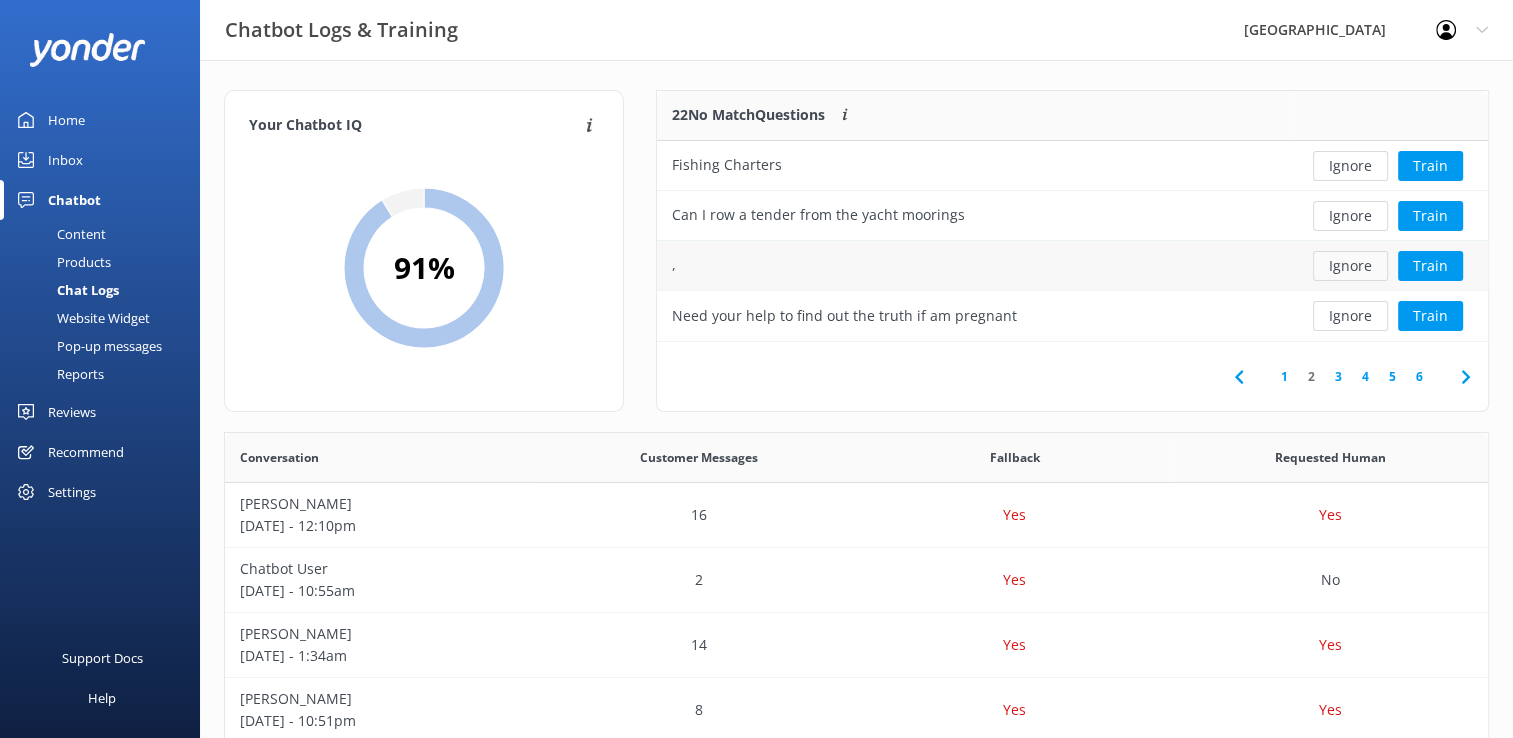click on "Ignore" at bounding box center (1350, 266) 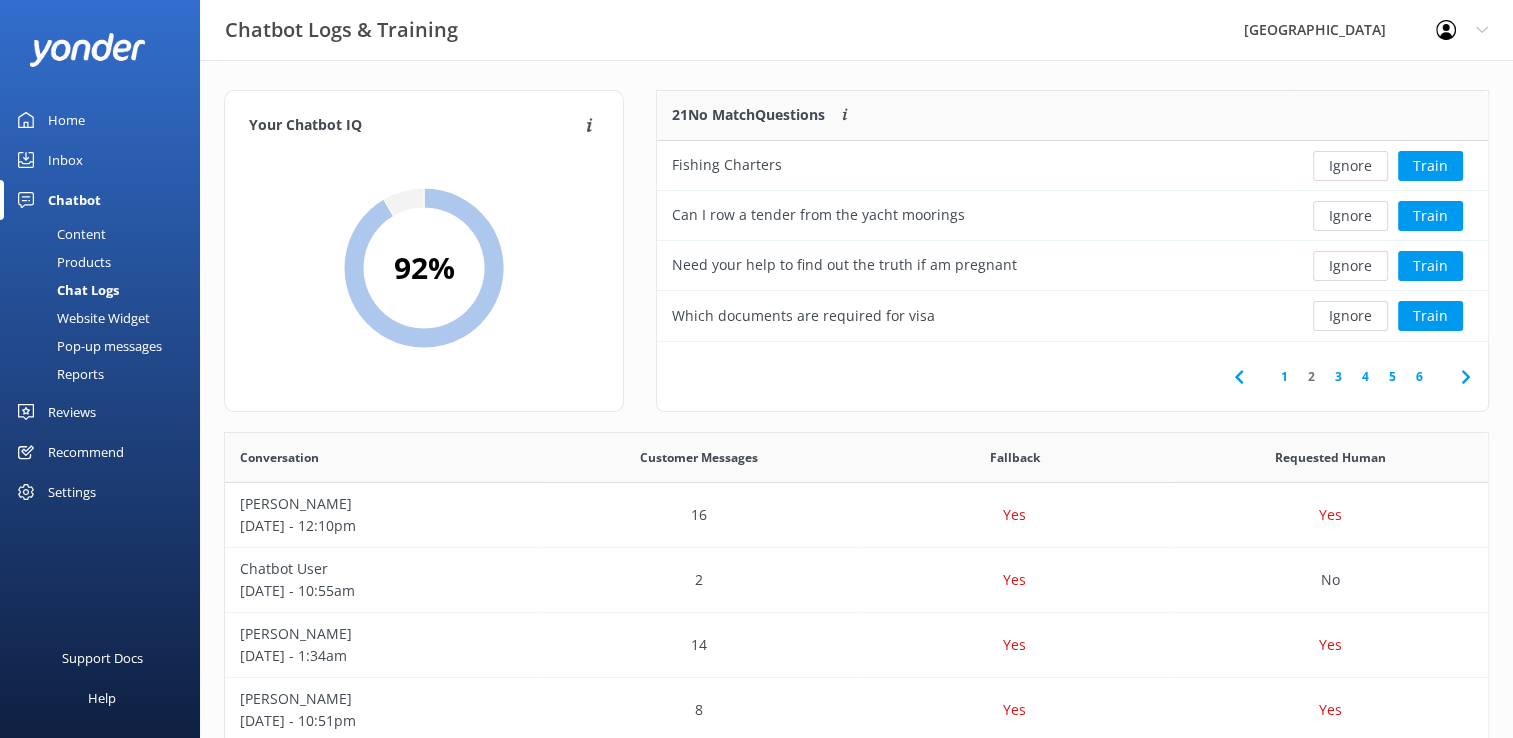 click on "Ignore" at bounding box center [1350, 266] 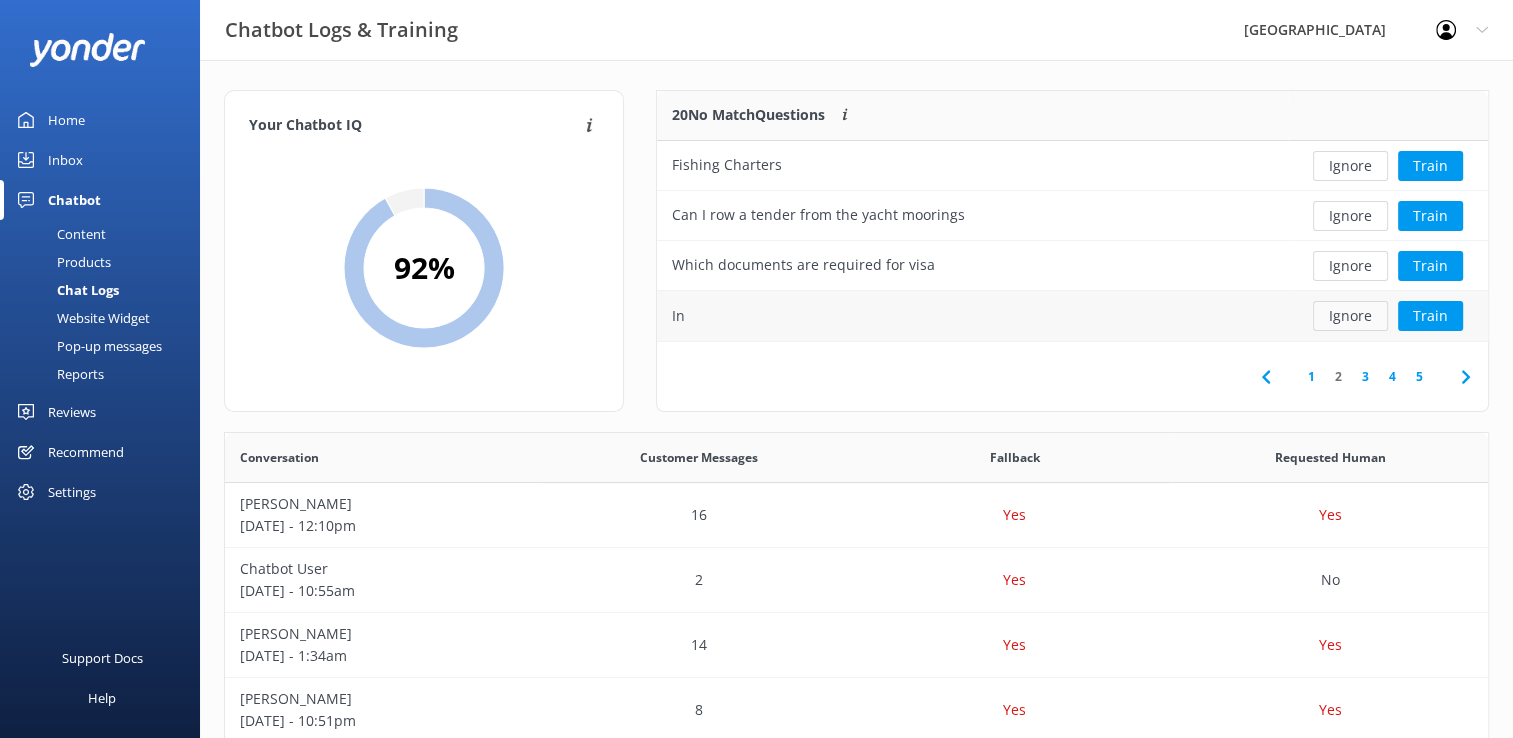 click on "Ignore" at bounding box center (1350, 316) 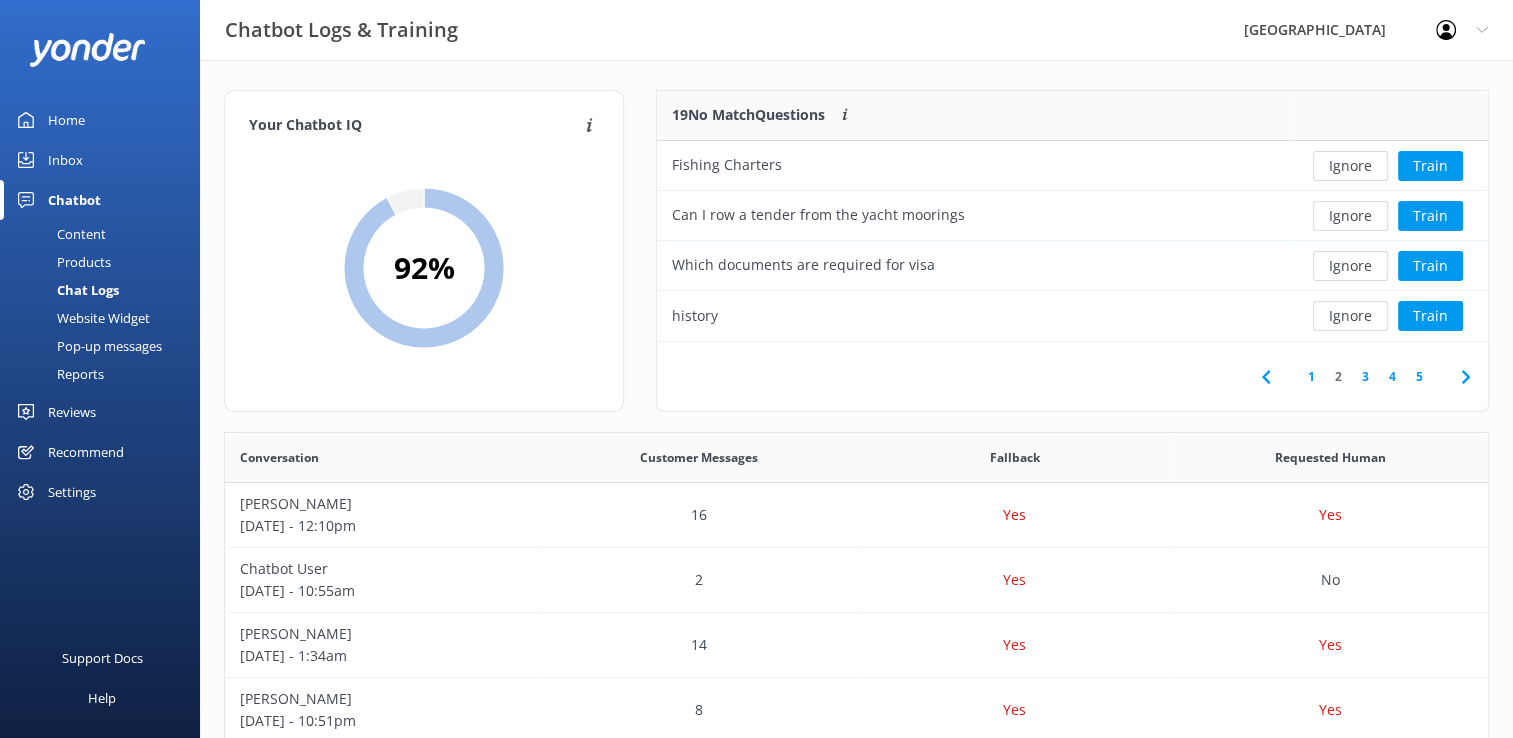 click on "3" at bounding box center [1365, 376] 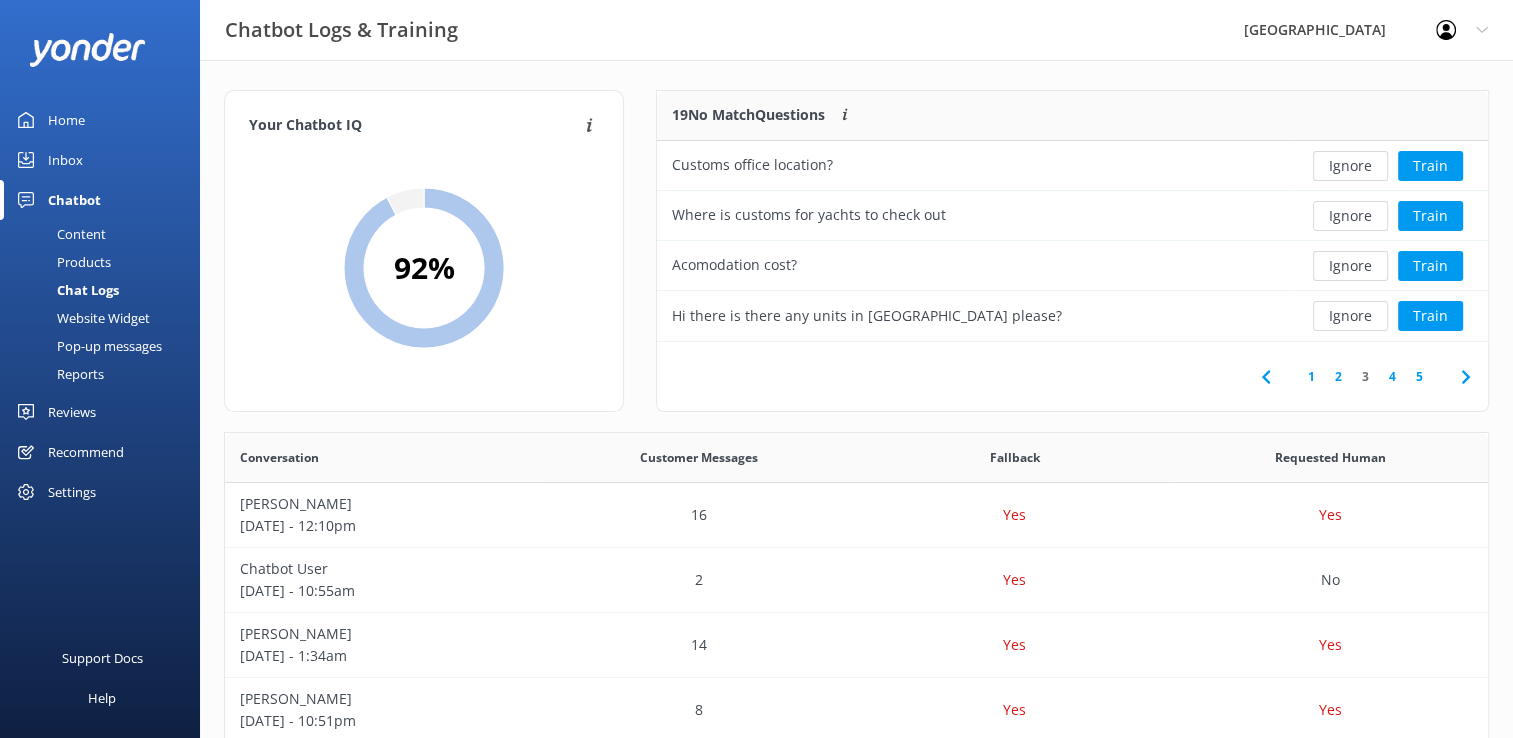 click on "4" at bounding box center [1392, 376] 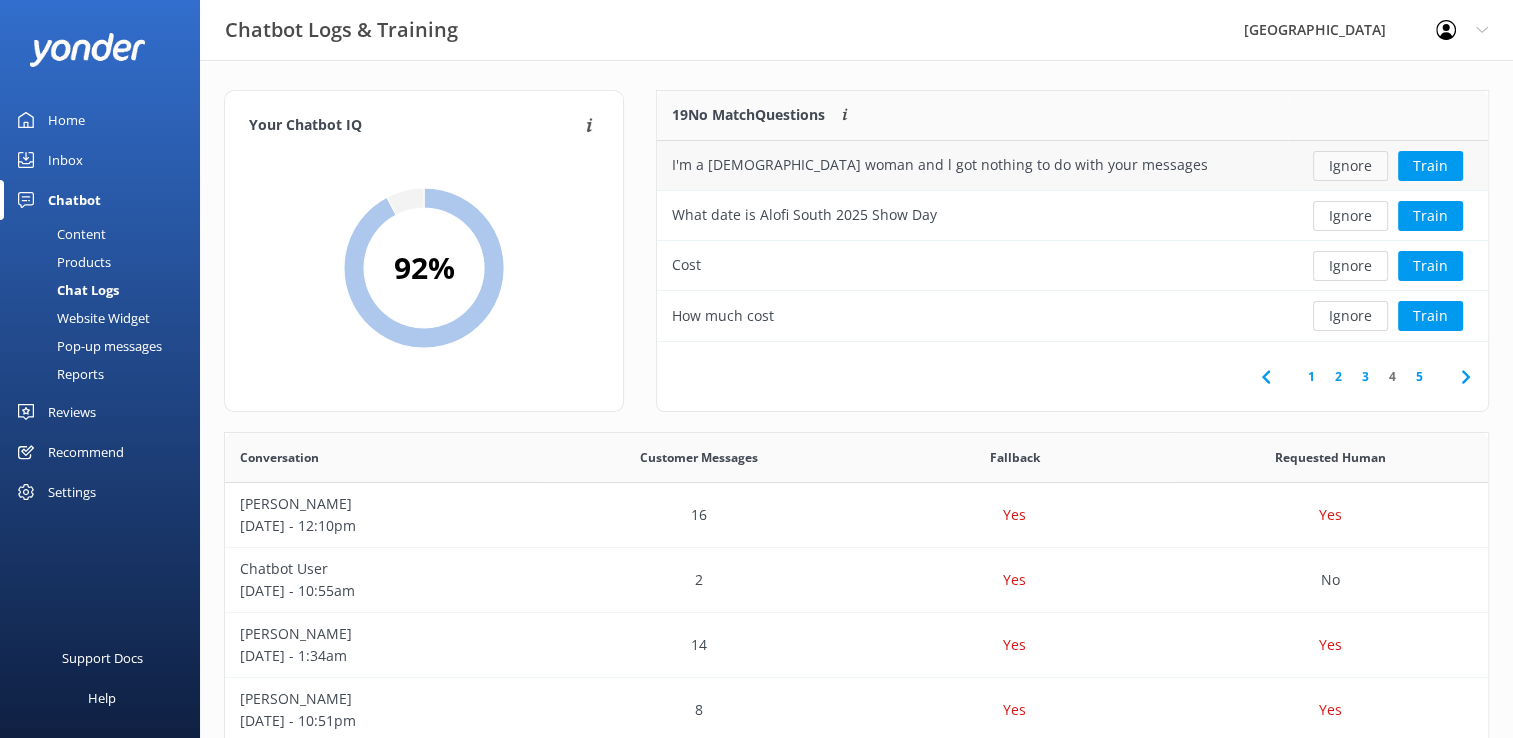 click on "Ignore" at bounding box center (1350, 166) 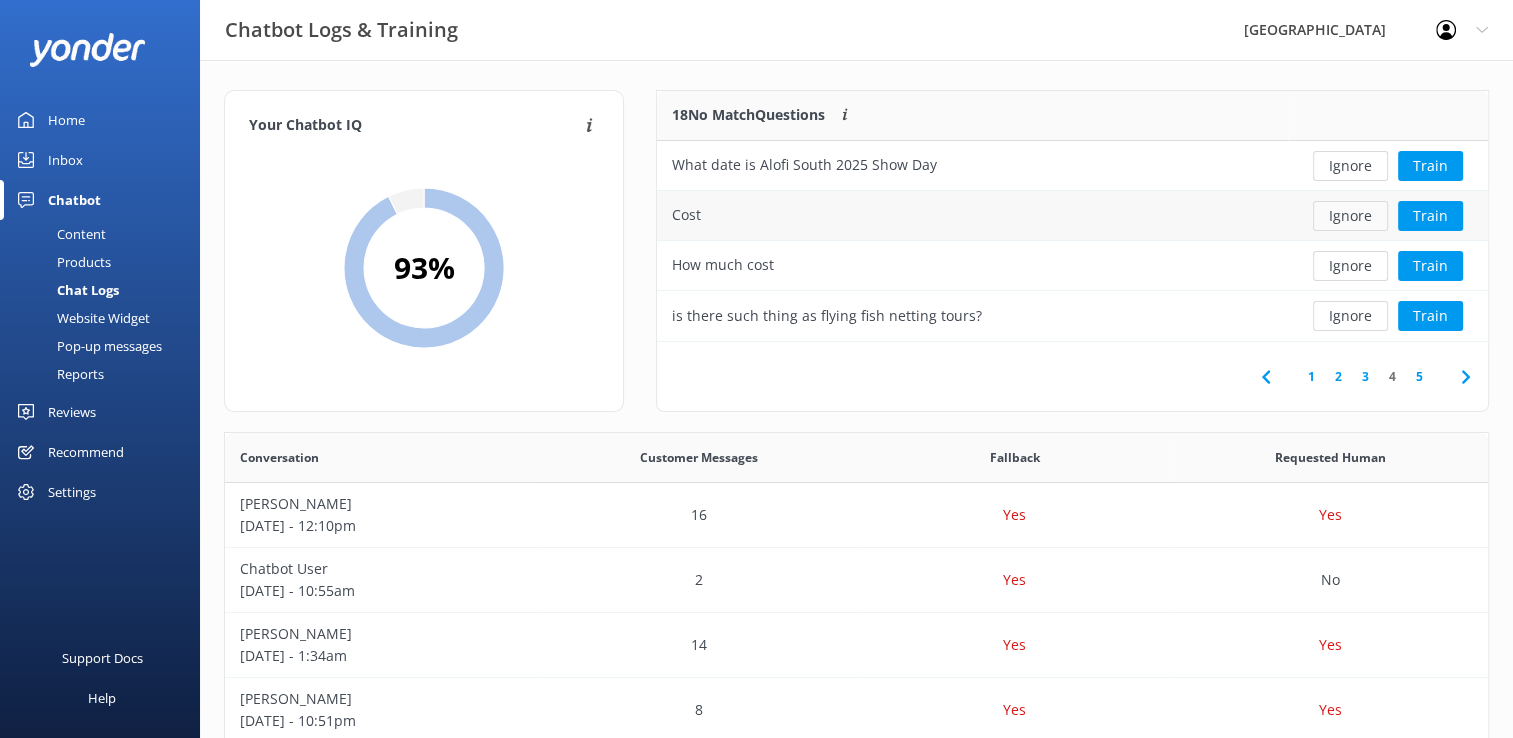 click on "Ignore" at bounding box center (1350, 216) 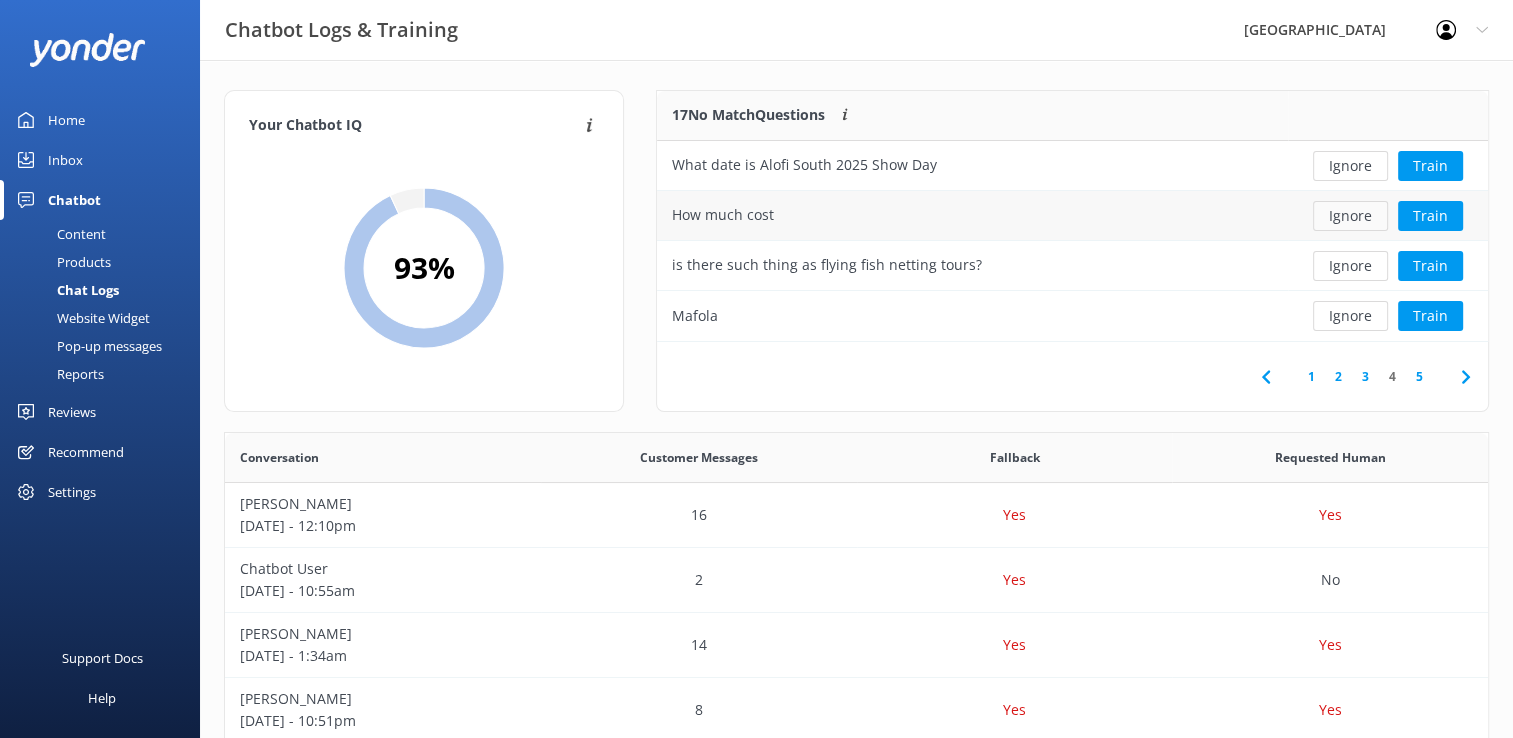 click on "Ignore" at bounding box center [1350, 216] 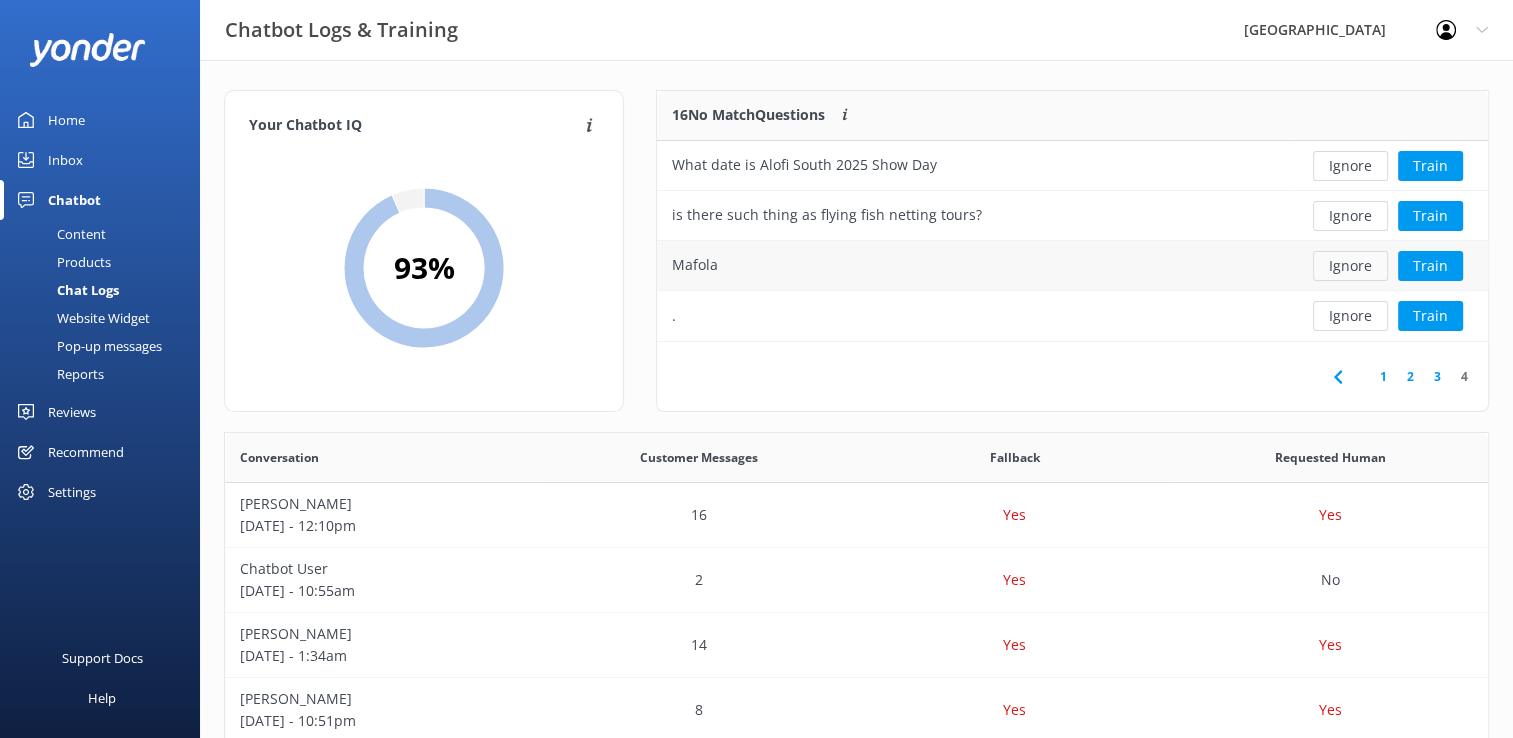 click on "Ignore" at bounding box center [1350, 266] 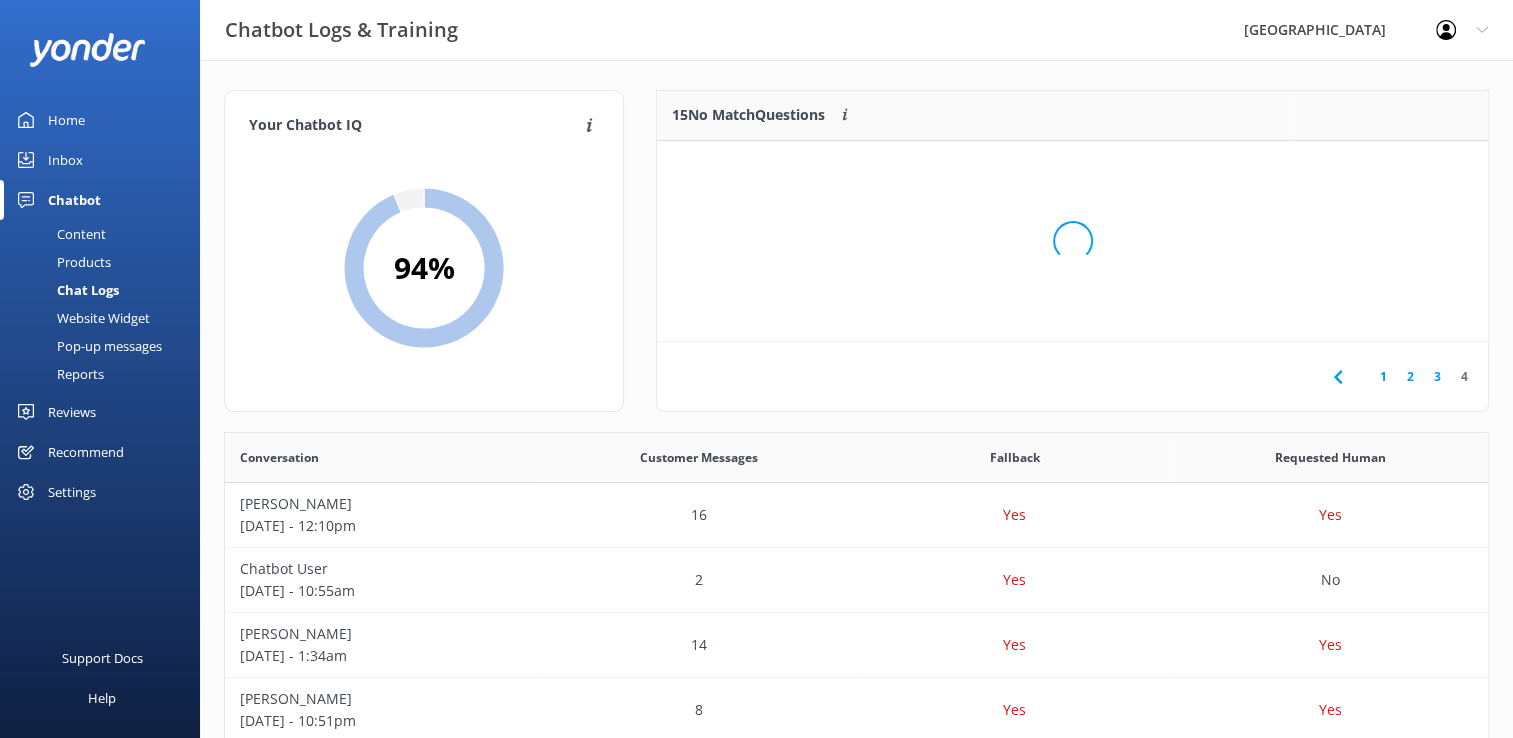 scroll, scrollTop: 185, scrollLeft: 815, axis: both 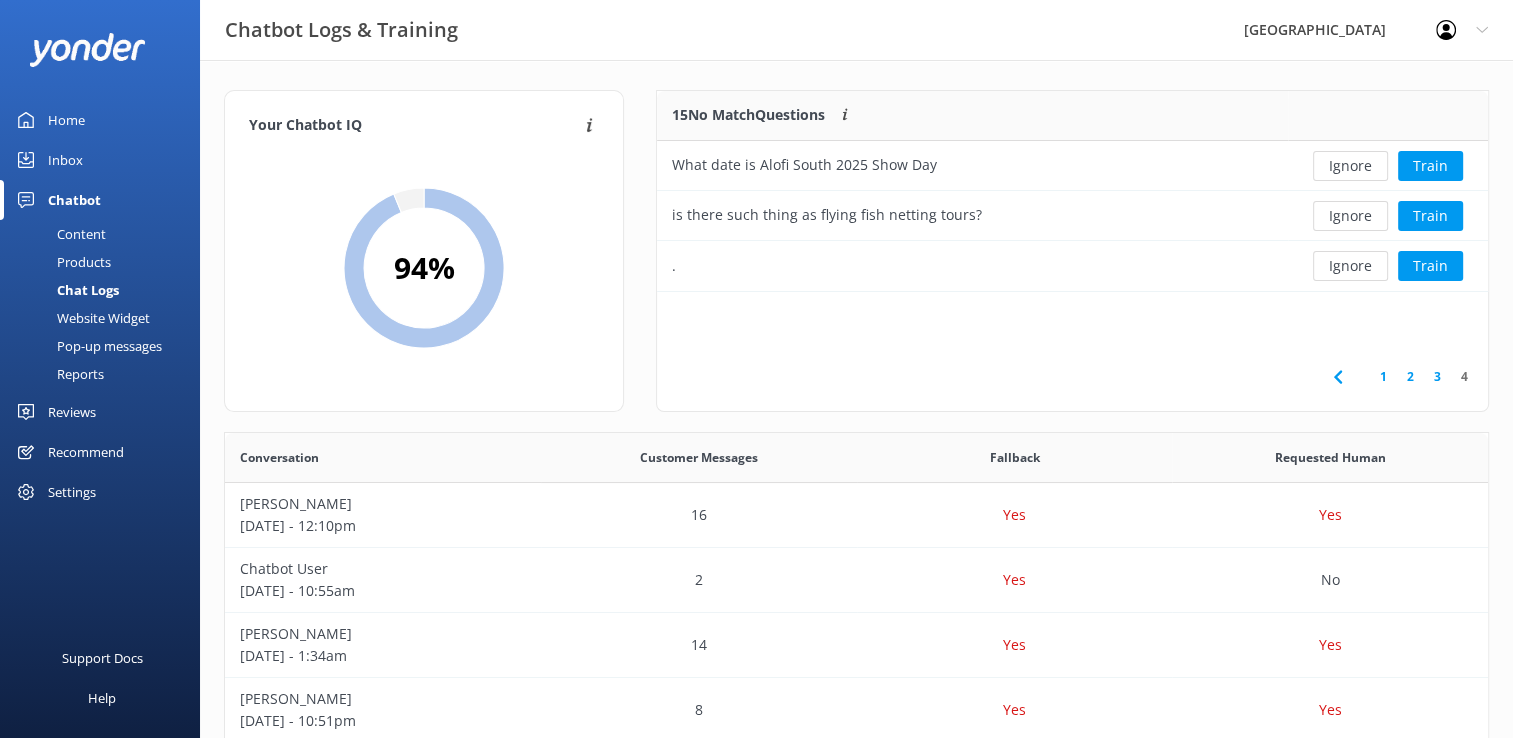 click on "Ignore" at bounding box center [1350, 266] 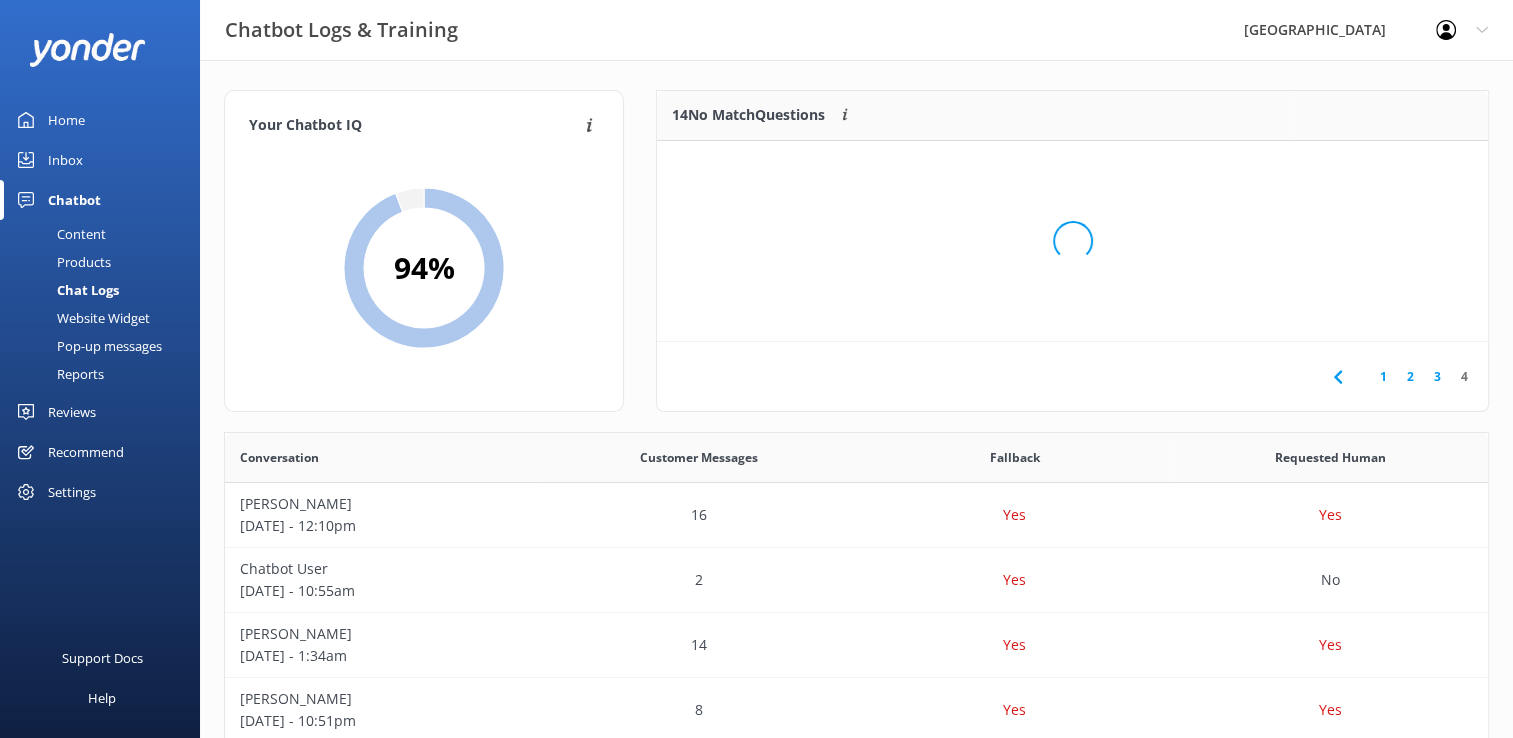 scroll, scrollTop: 16, scrollLeft: 16, axis: both 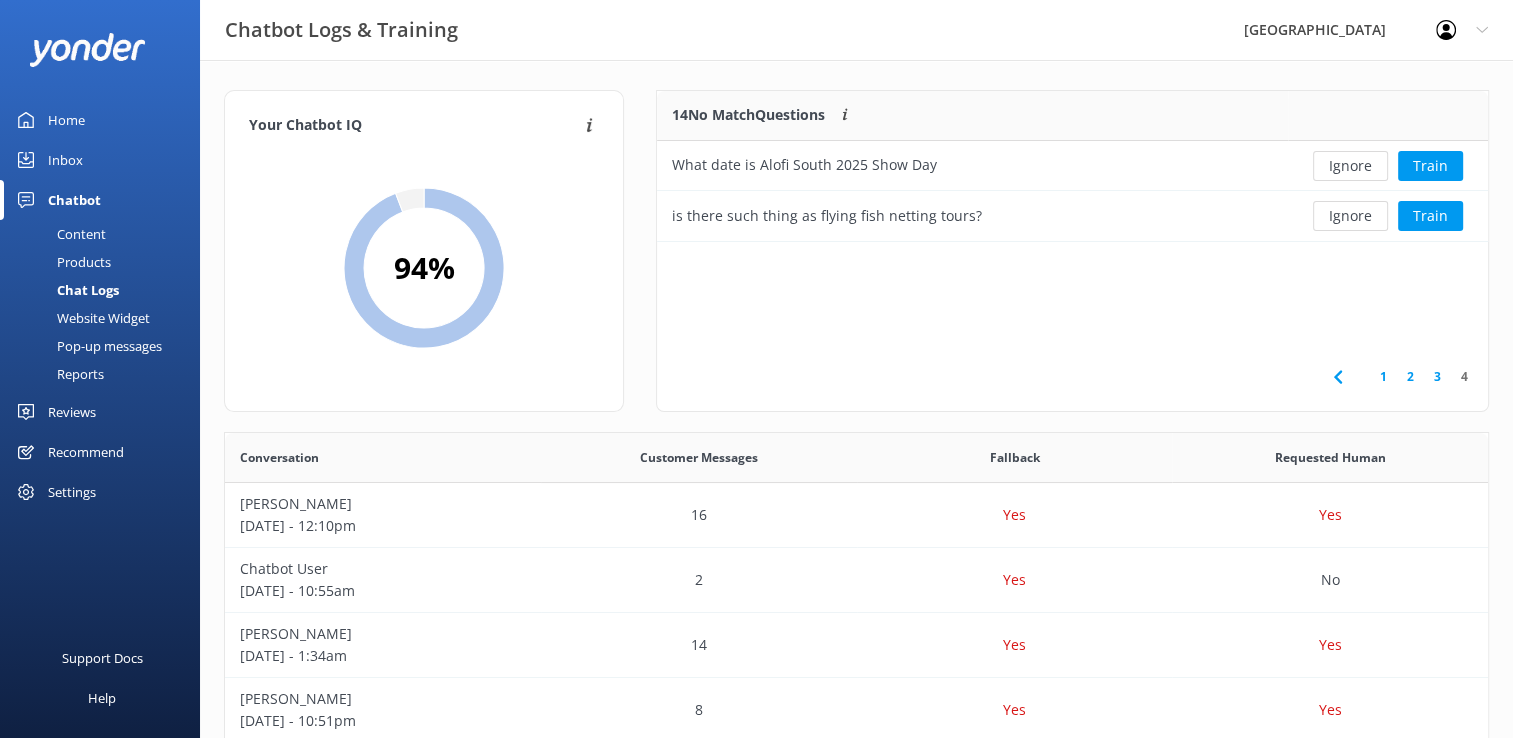 click on "1" at bounding box center [1383, 376] 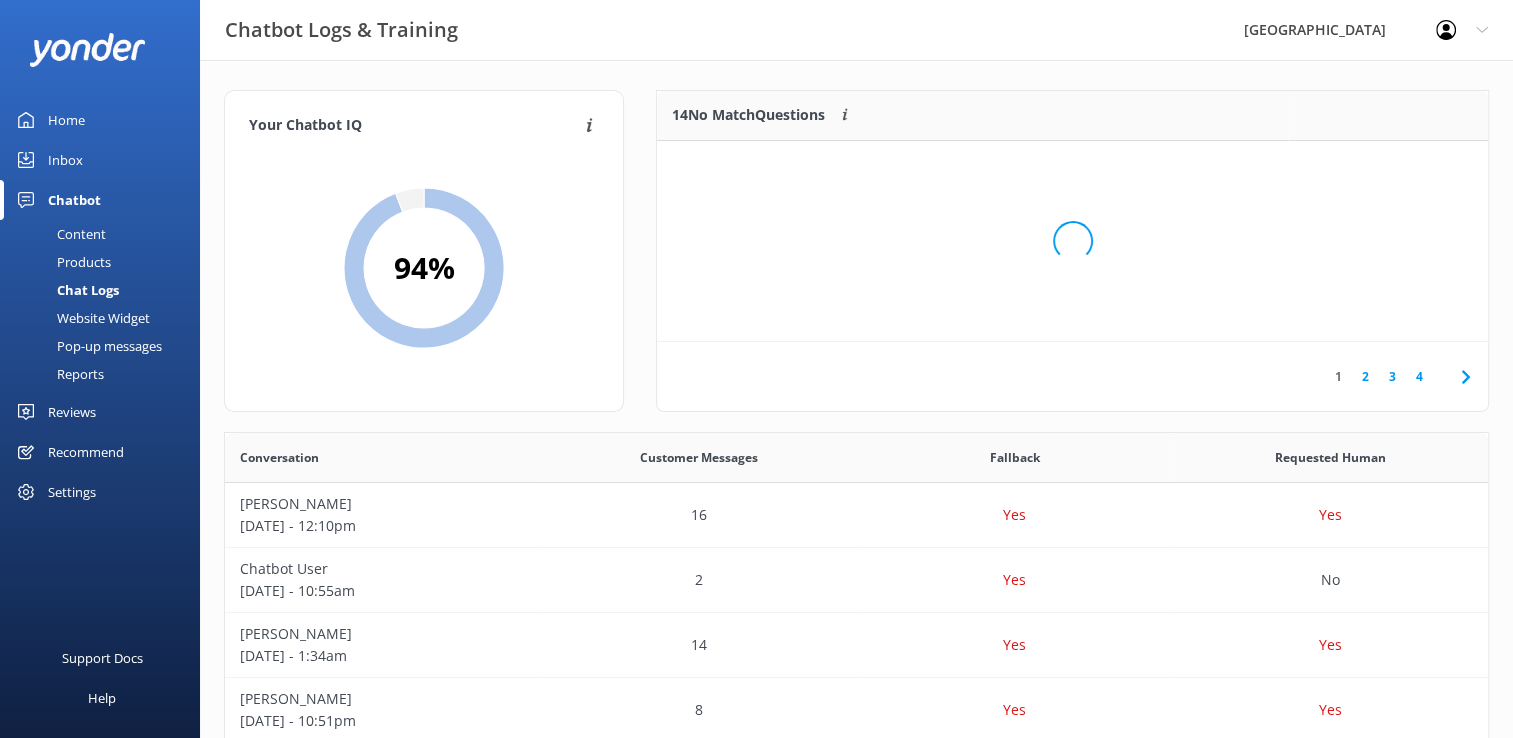 scroll, scrollTop: 16, scrollLeft: 16, axis: both 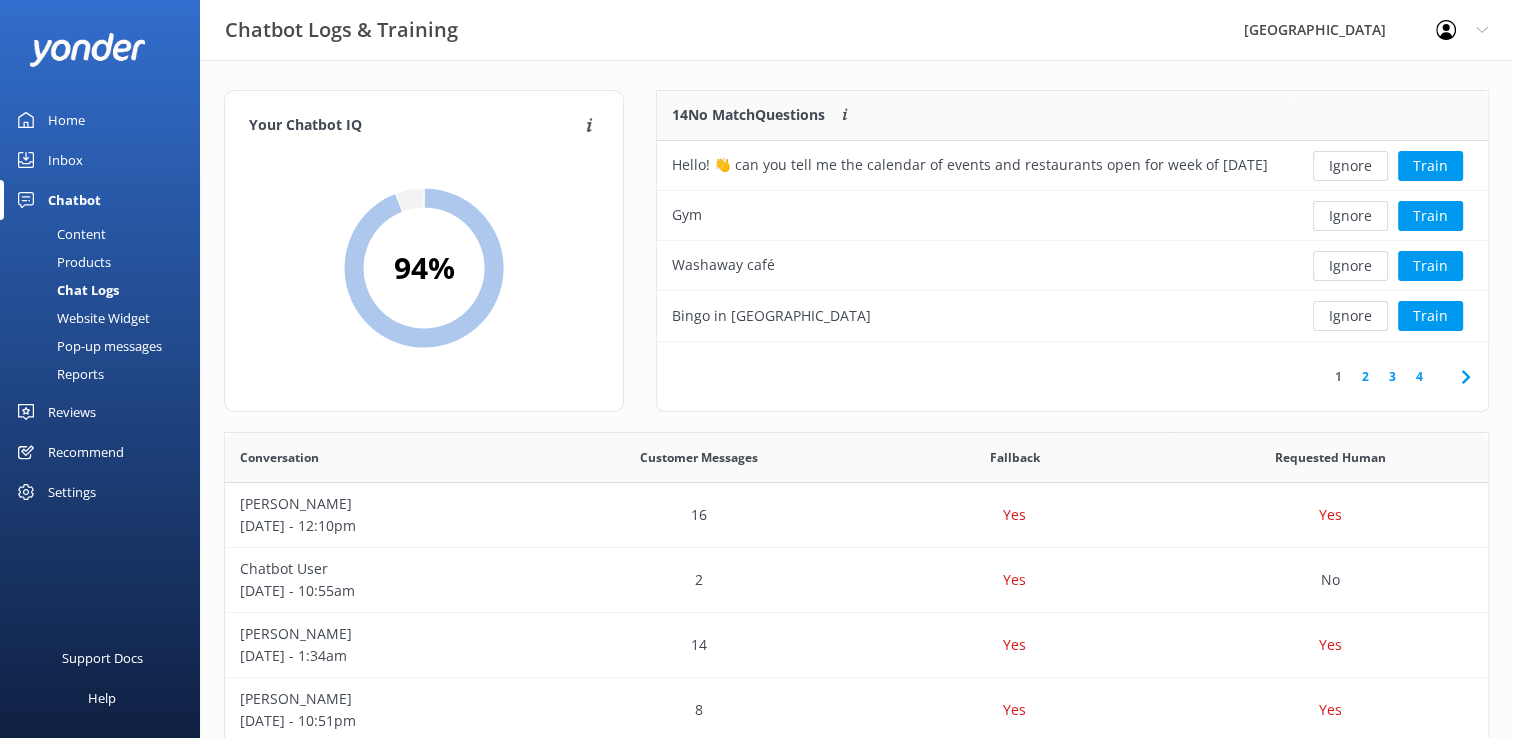 click on "2" at bounding box center (1365, 376) 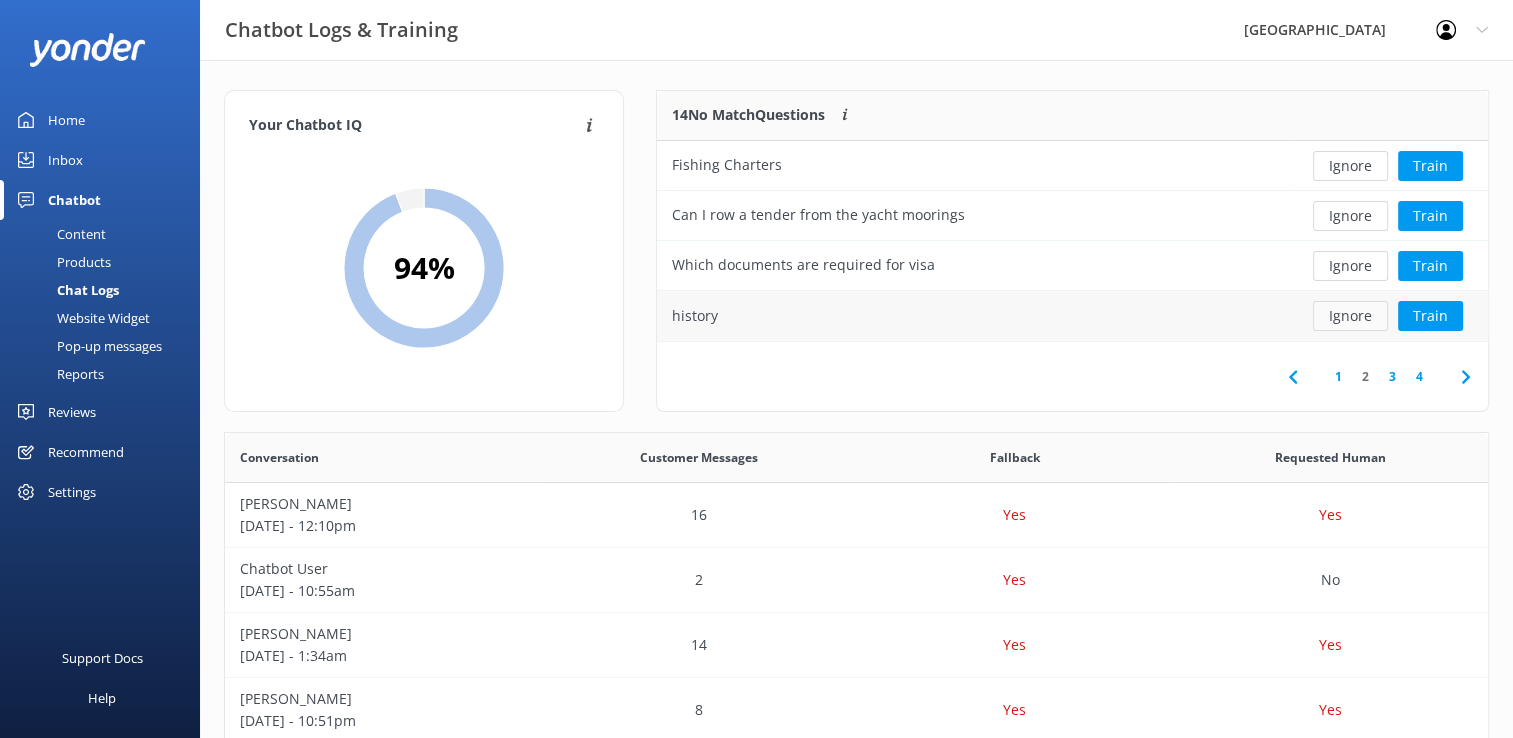 click on "Ignore" at bounding box center (1350, 316) 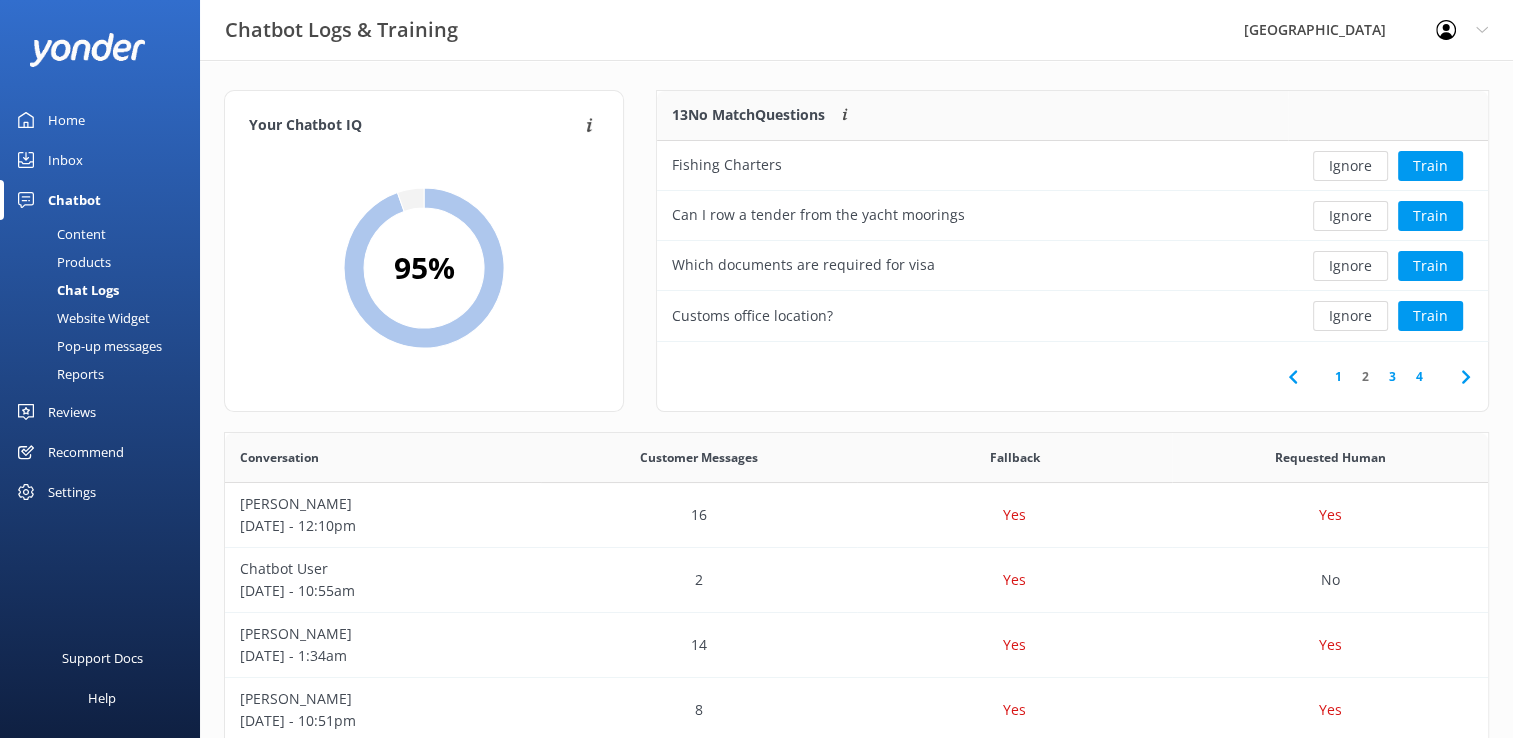 click on "3" at bounding box center [1392, 376] 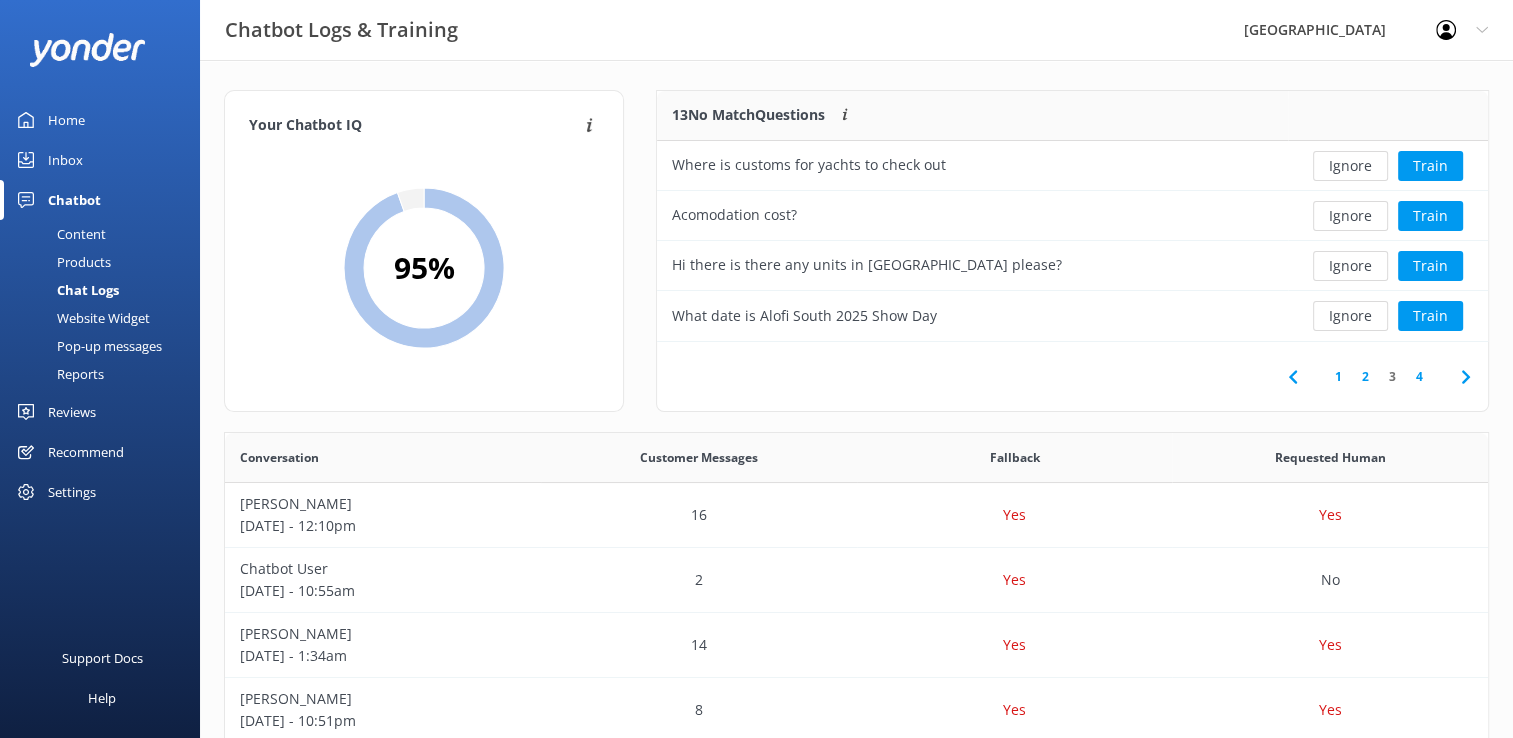 click on "2" at bounding box center [1365, 376] 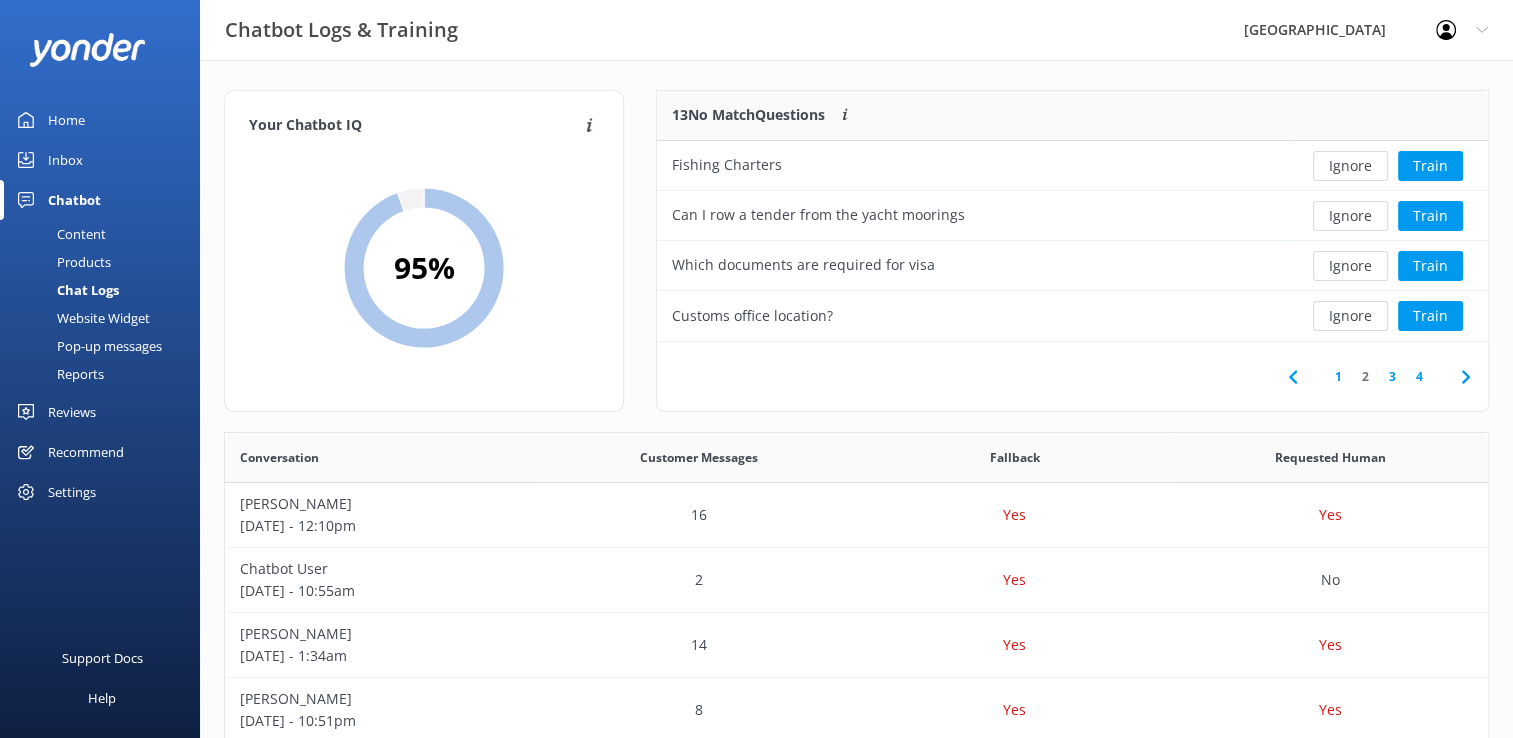 click on "3" at bounding box center [1392, 376] 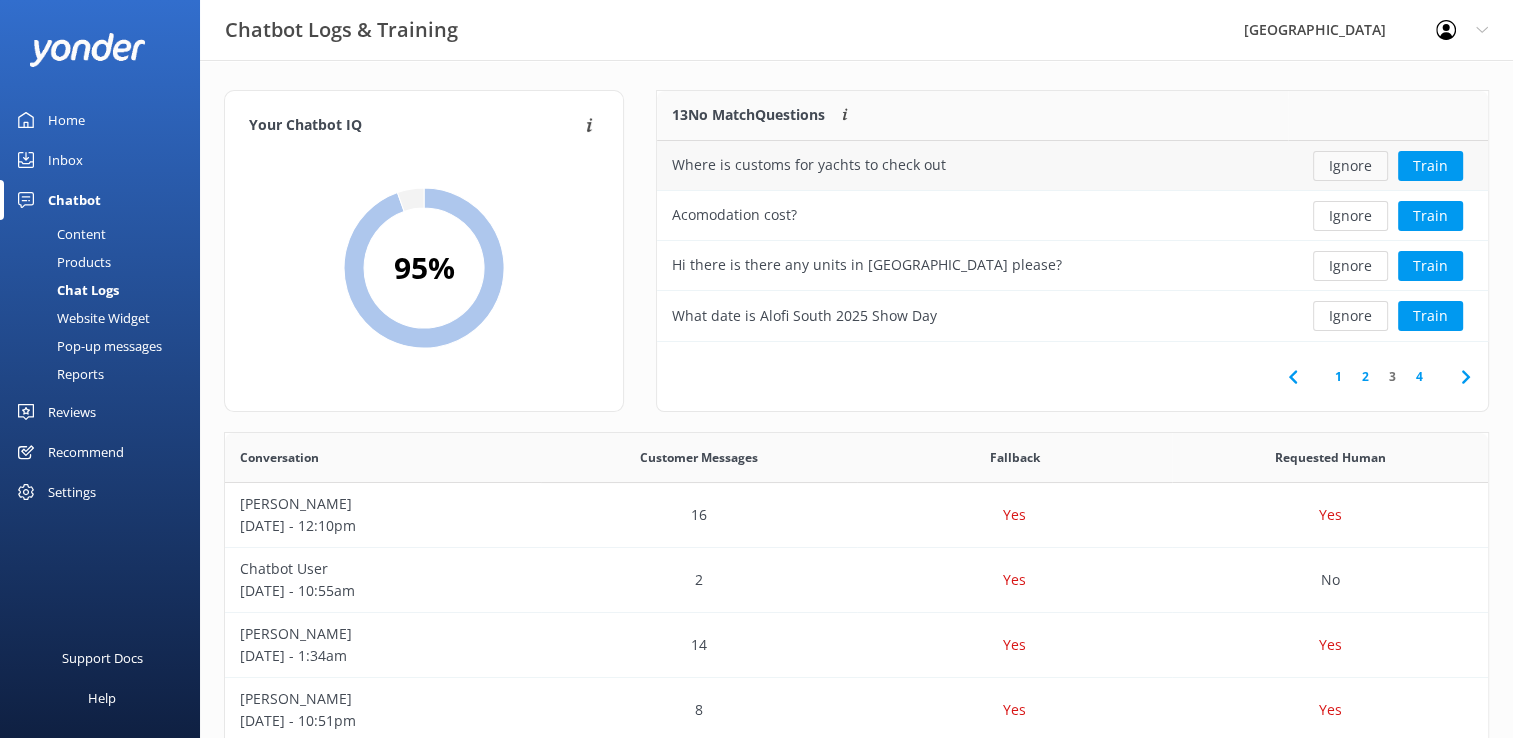 click on "Ignore" at bounding box center (1350, 166) 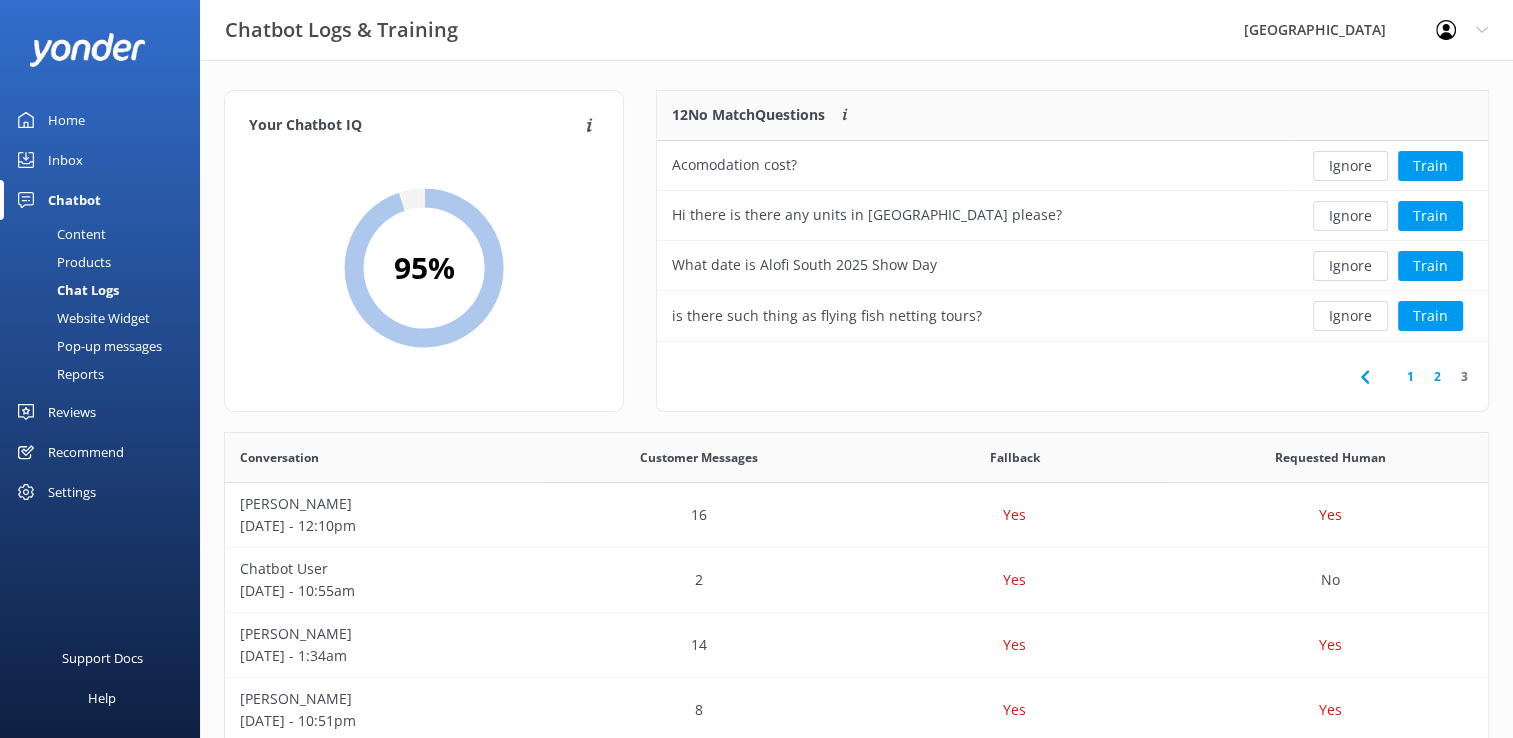click on "3" at bounding box center [1464, 376] 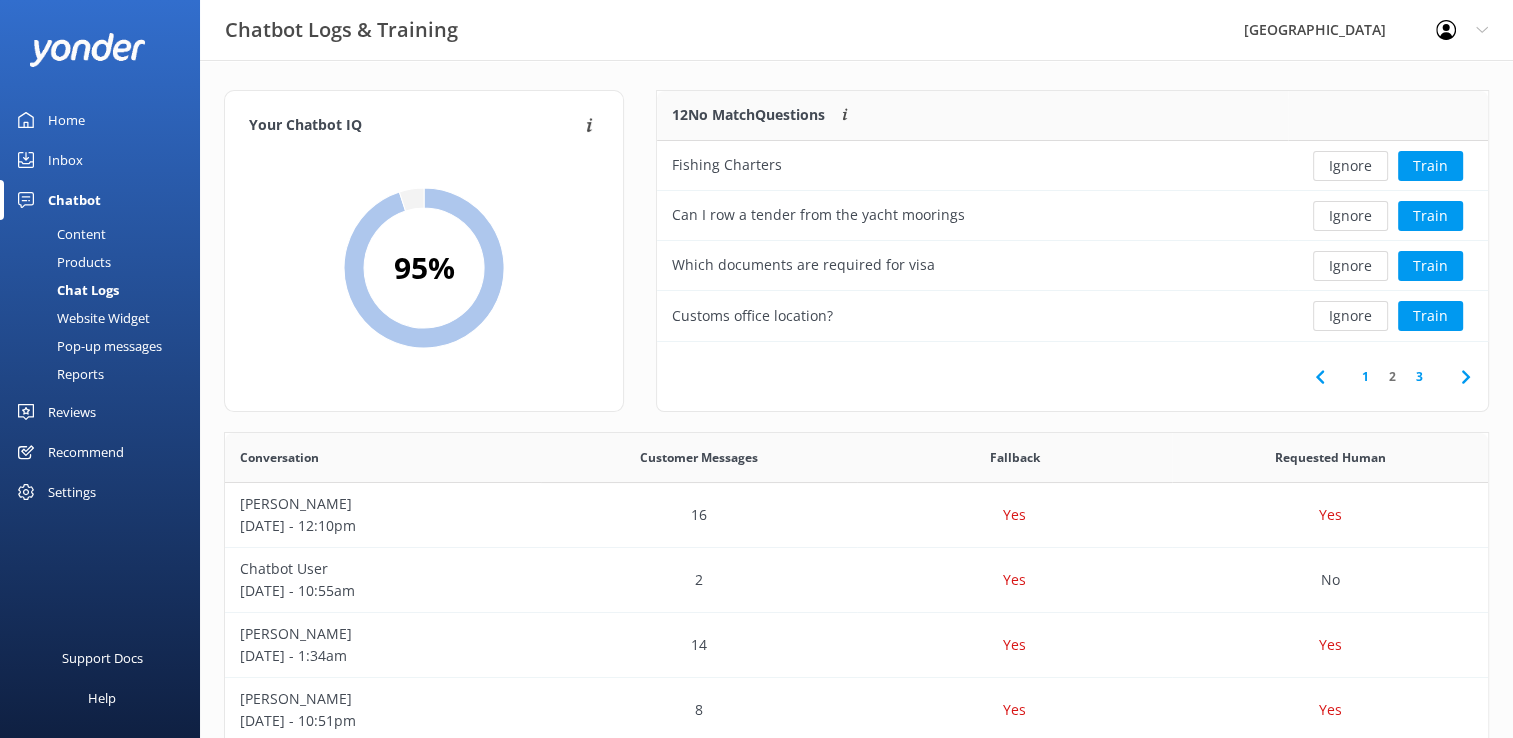 click on "1" at bounding box center [1365, 376] 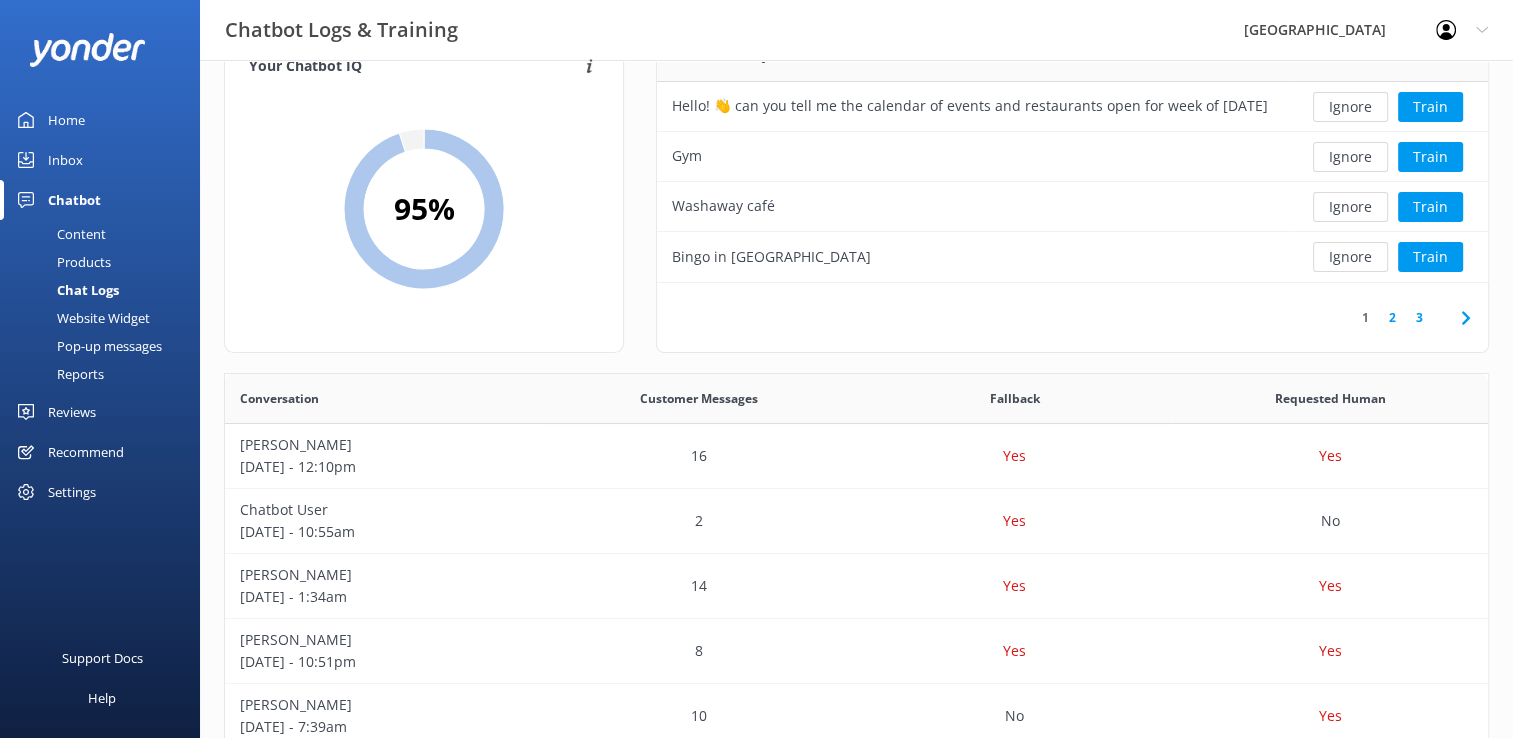scroll, scrollTop: 0, scrollLeft: 0, axis: both 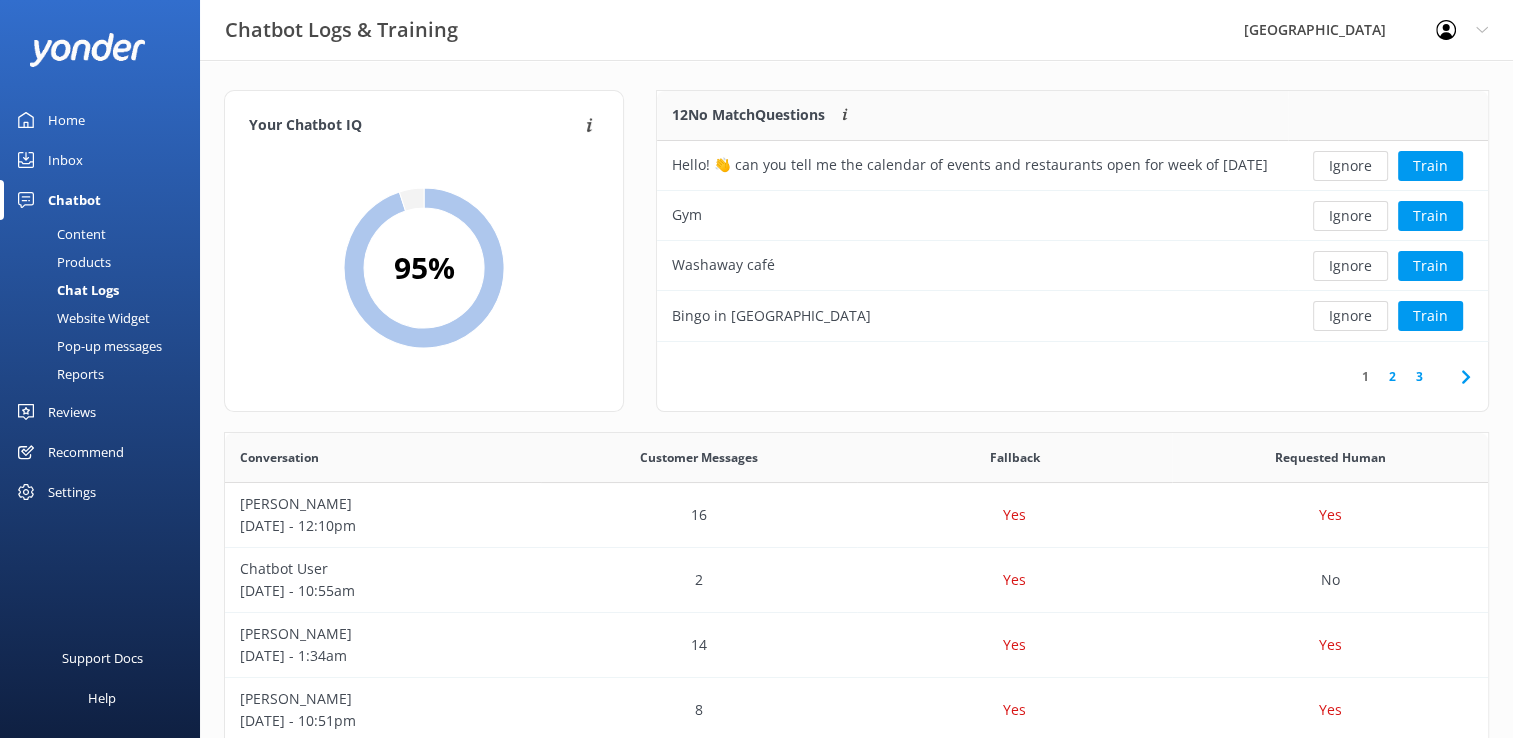 click on "Home" at bounding box center [66, 120] 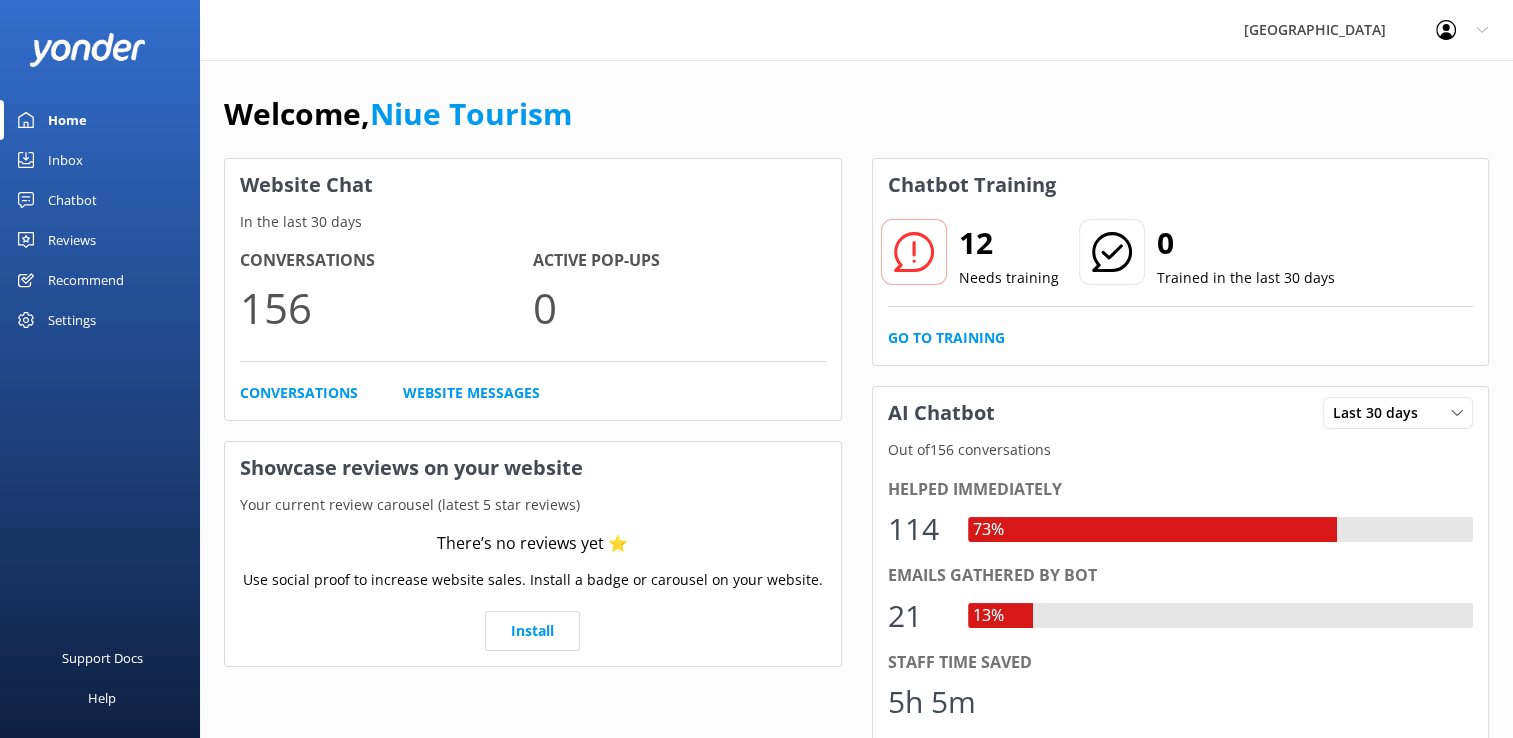 click on "Home" at bounding box center (67, 120) 